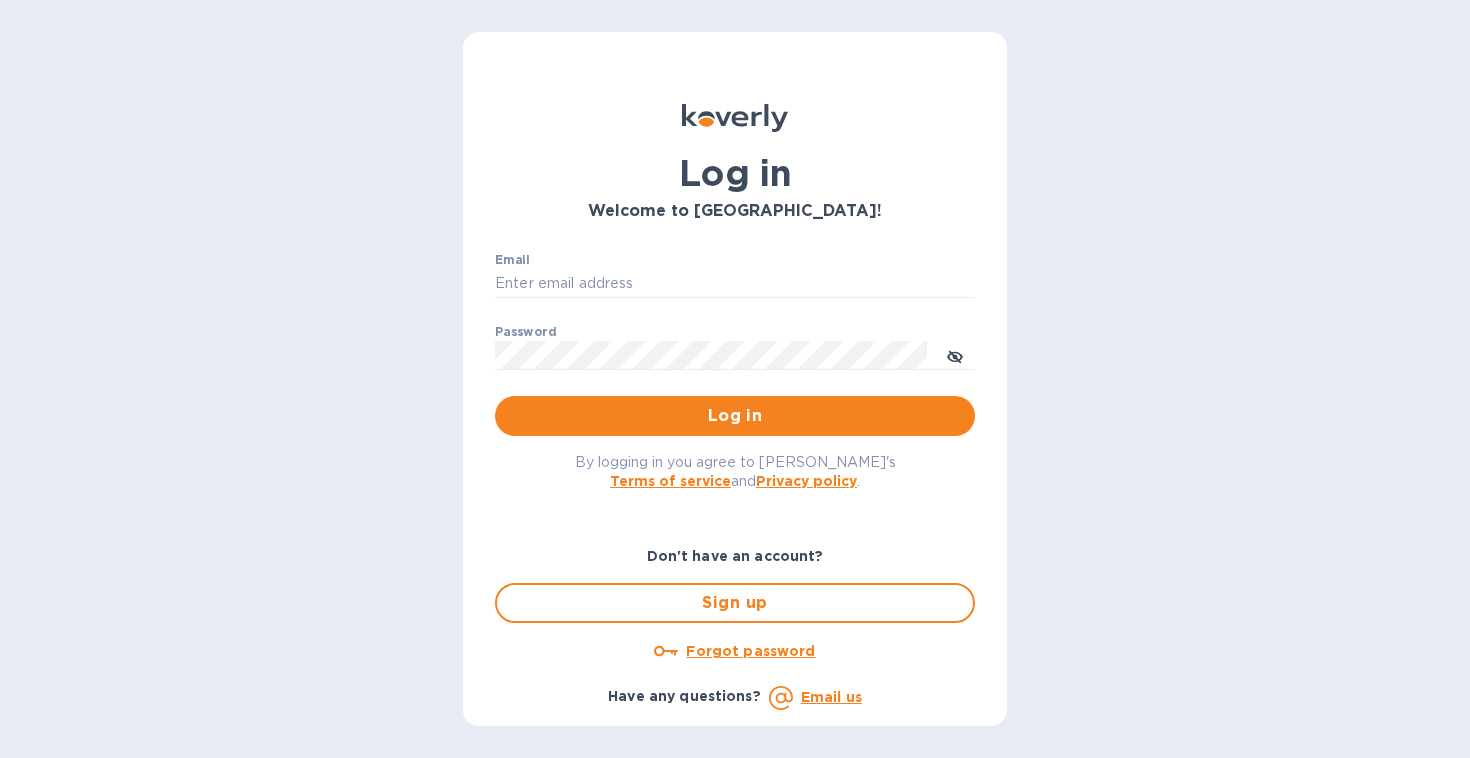 scroll, scrollTop: 0, scrollLeft: 0, axis: both 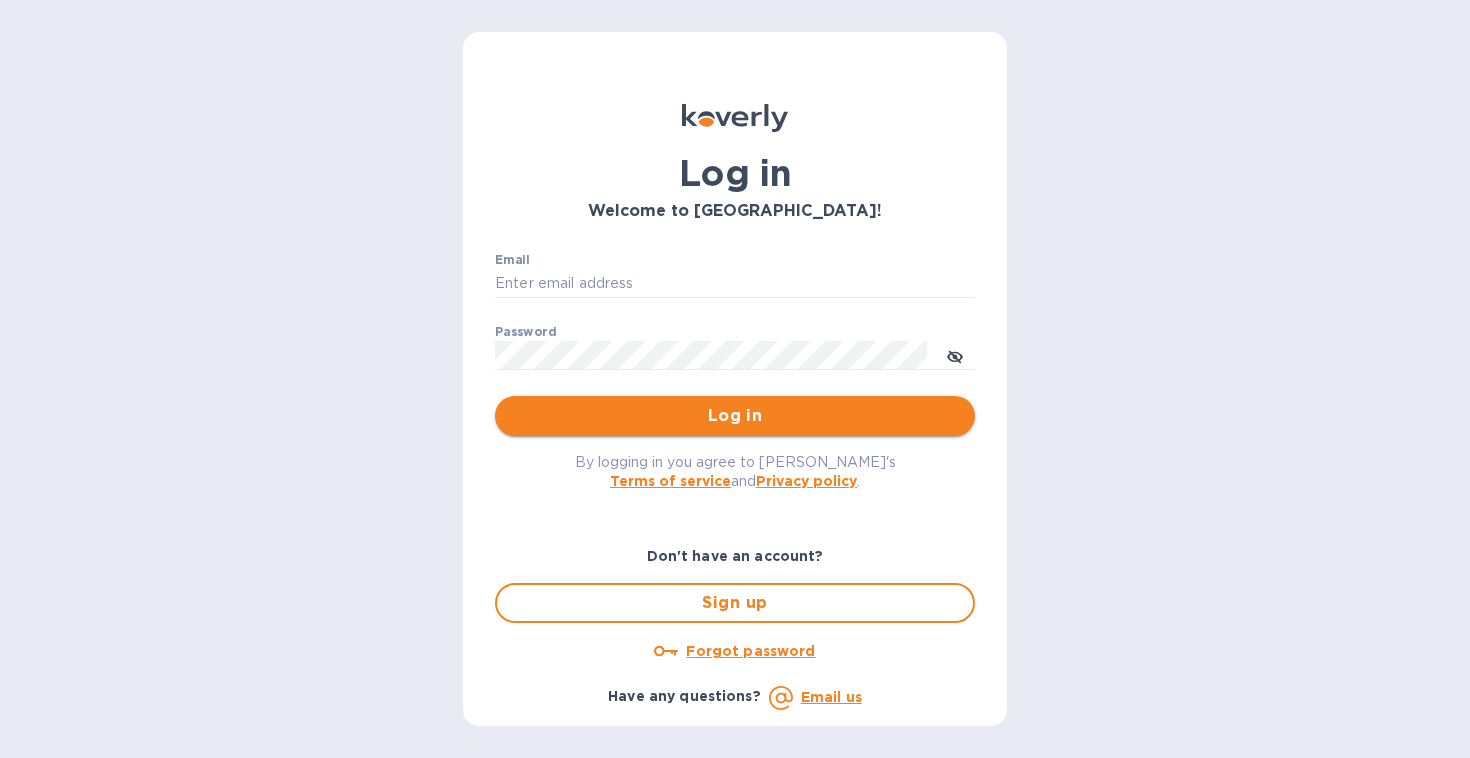 type on "ap@justrytfoods.com" 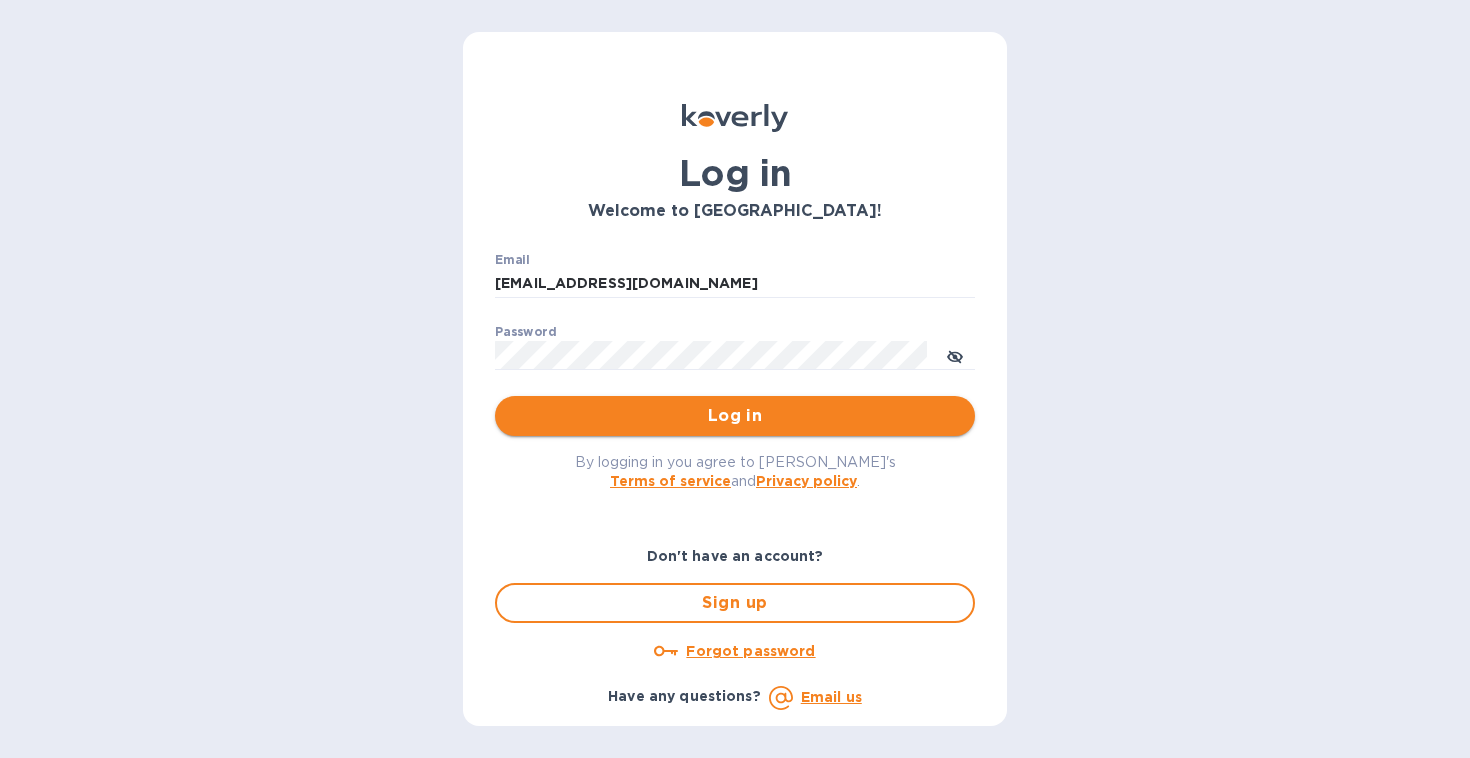 click on "Log in" at bounding box center (735, 416) 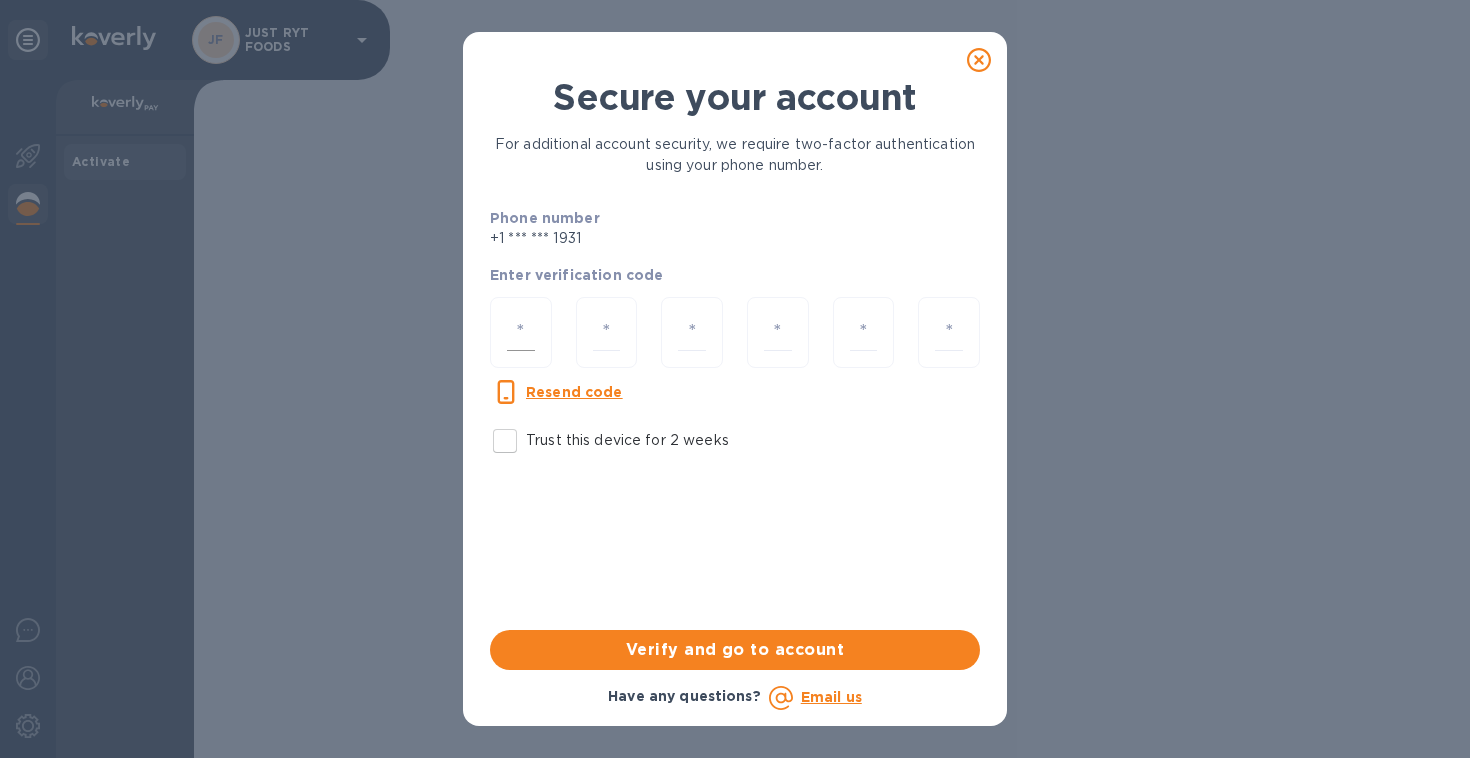 click at bounding box center [521, 332] 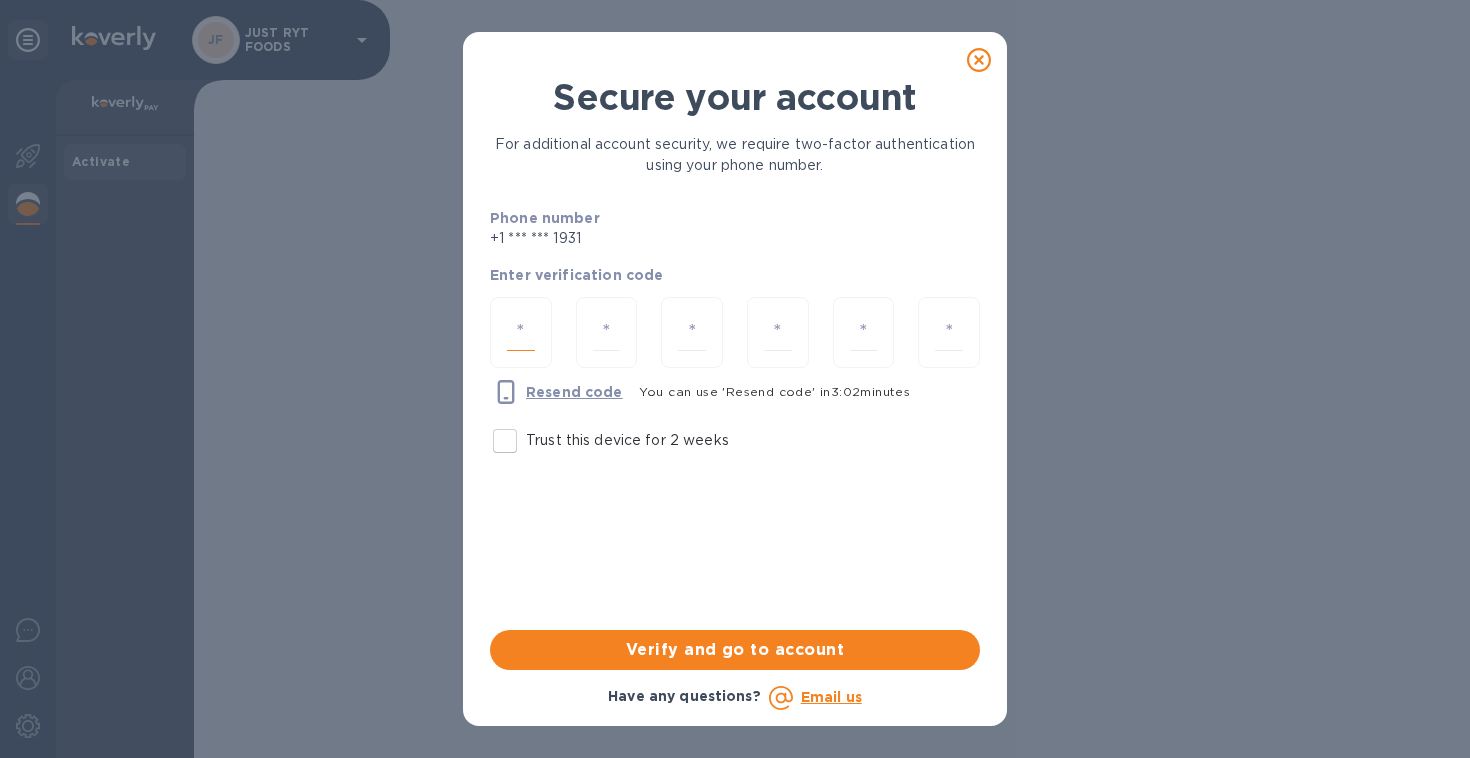 type on "5" 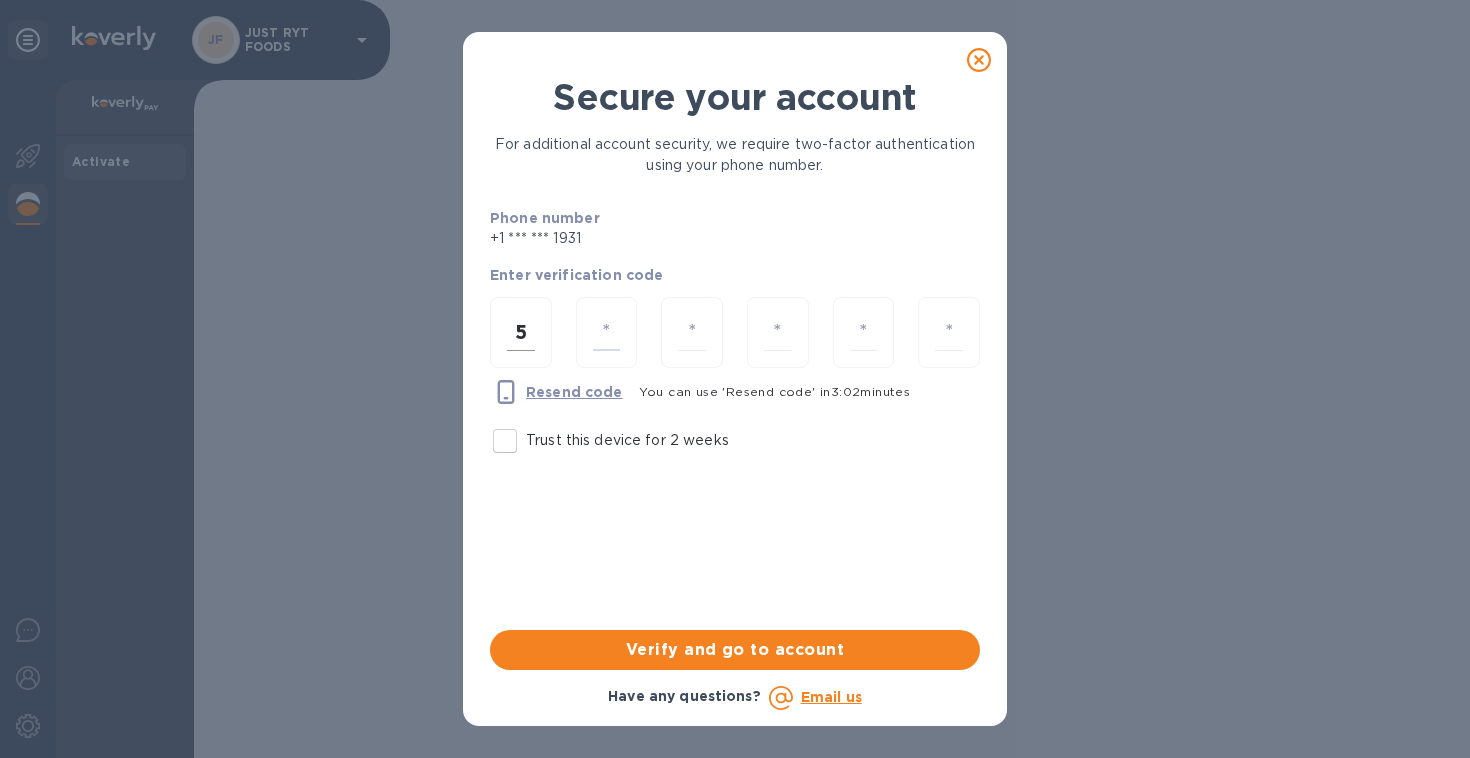 type on "9" 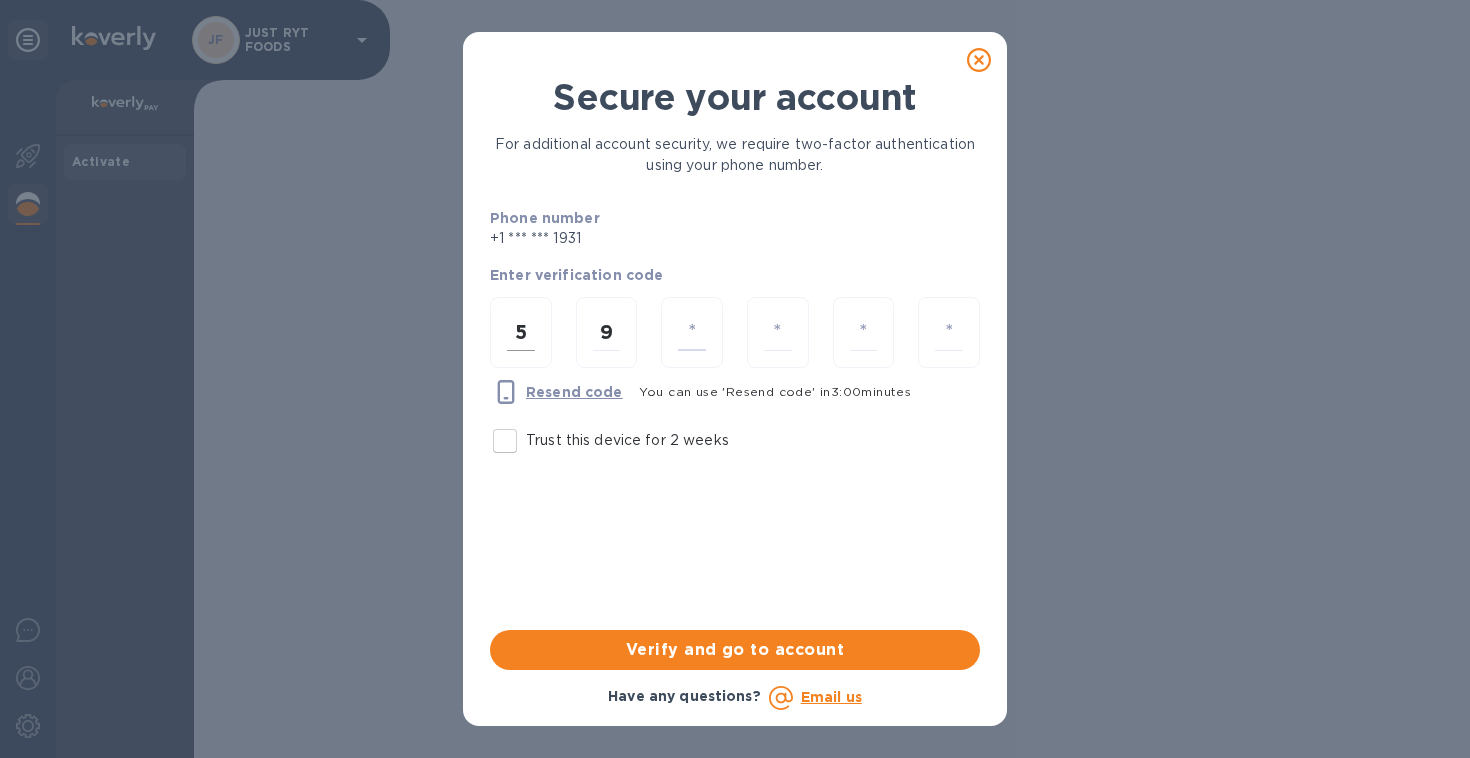 type on "5" 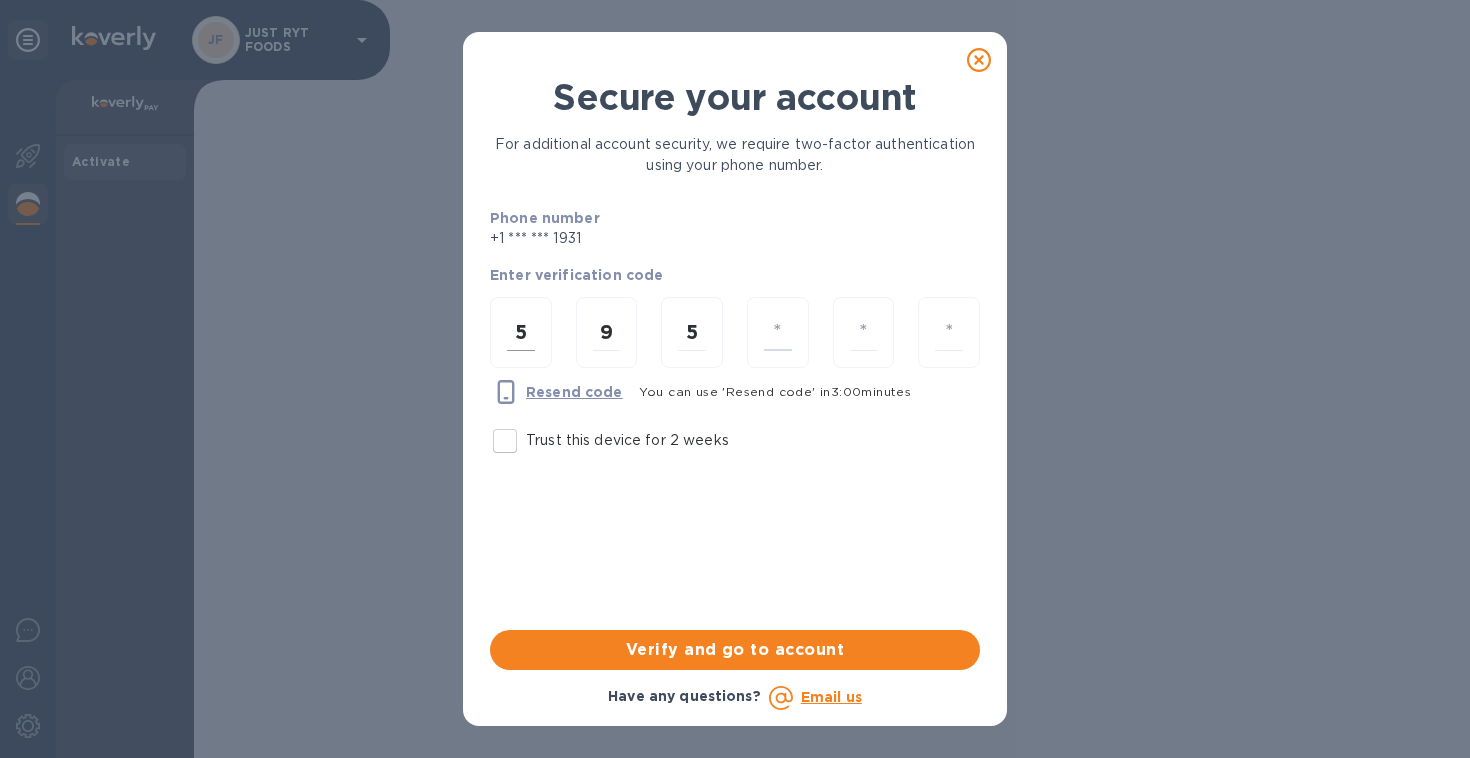 type on "6" 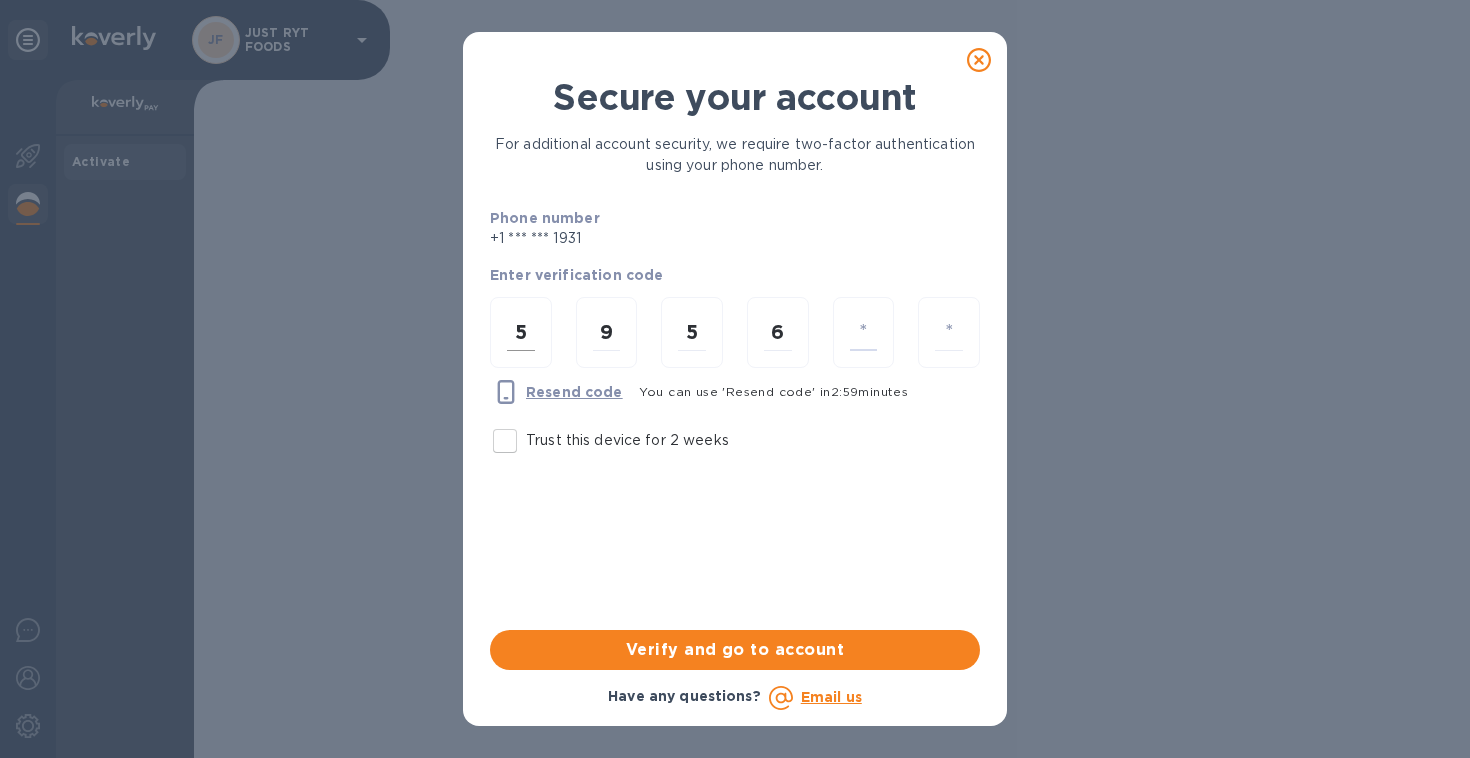 type on "0" 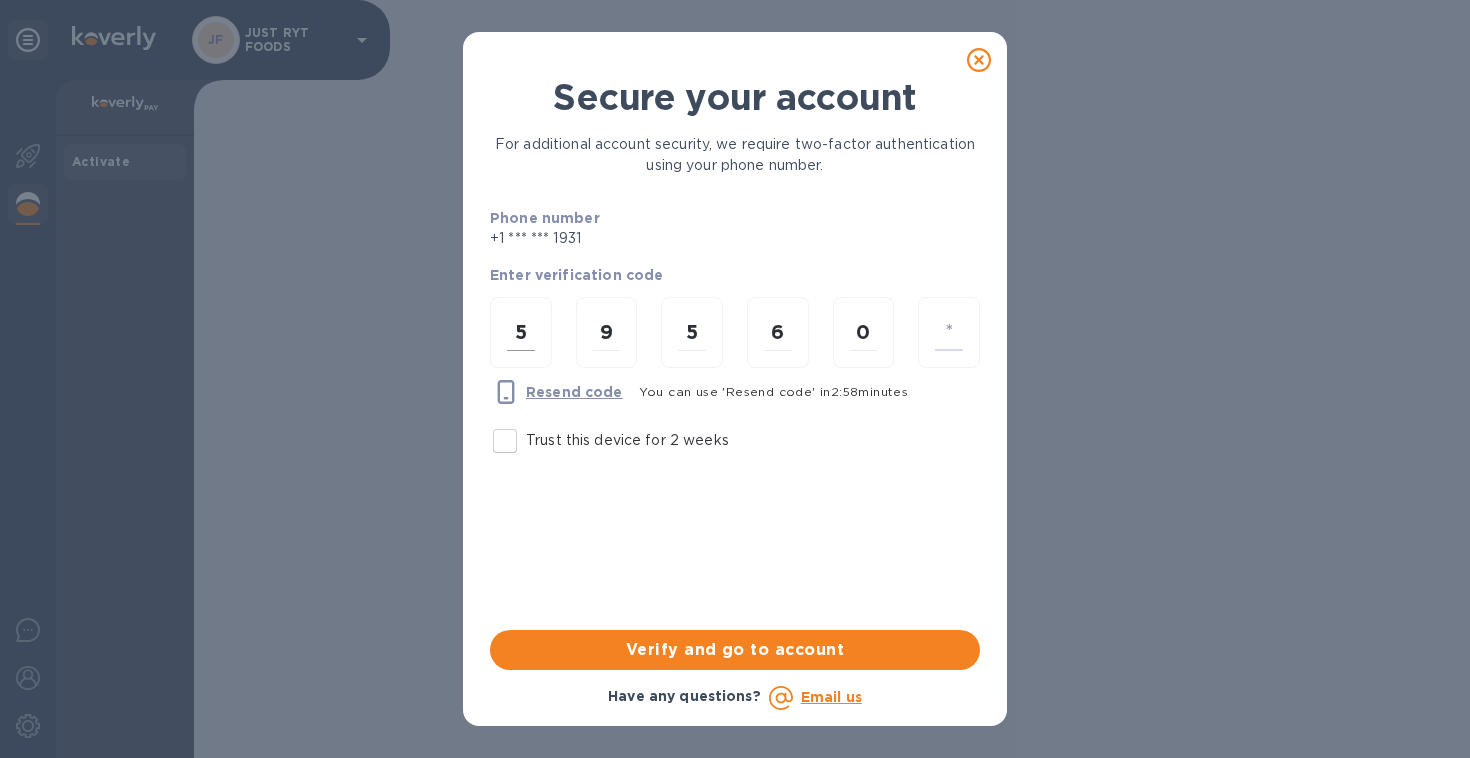 type on "6" 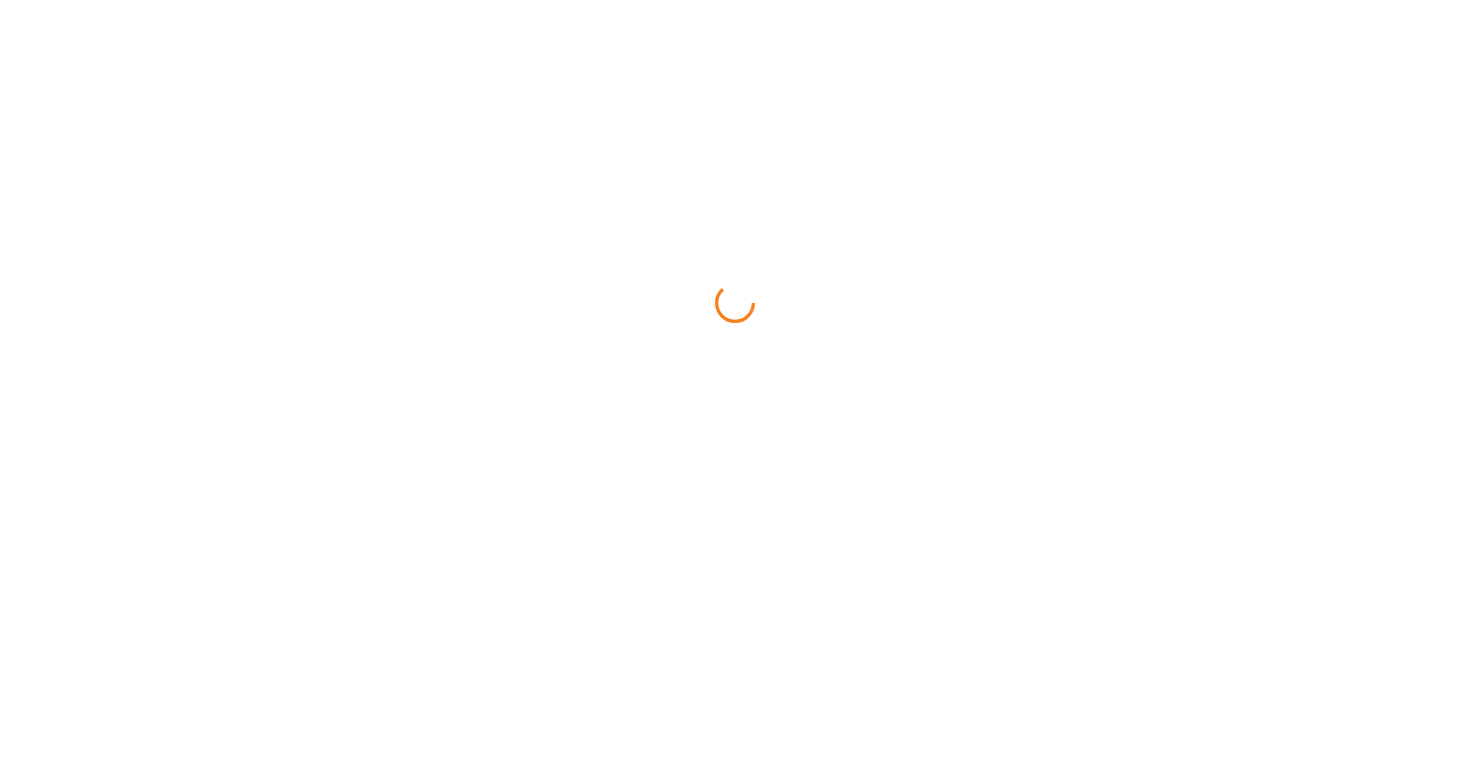 scroll, scrollTop: 0, scrollLeft: 0, axis: both 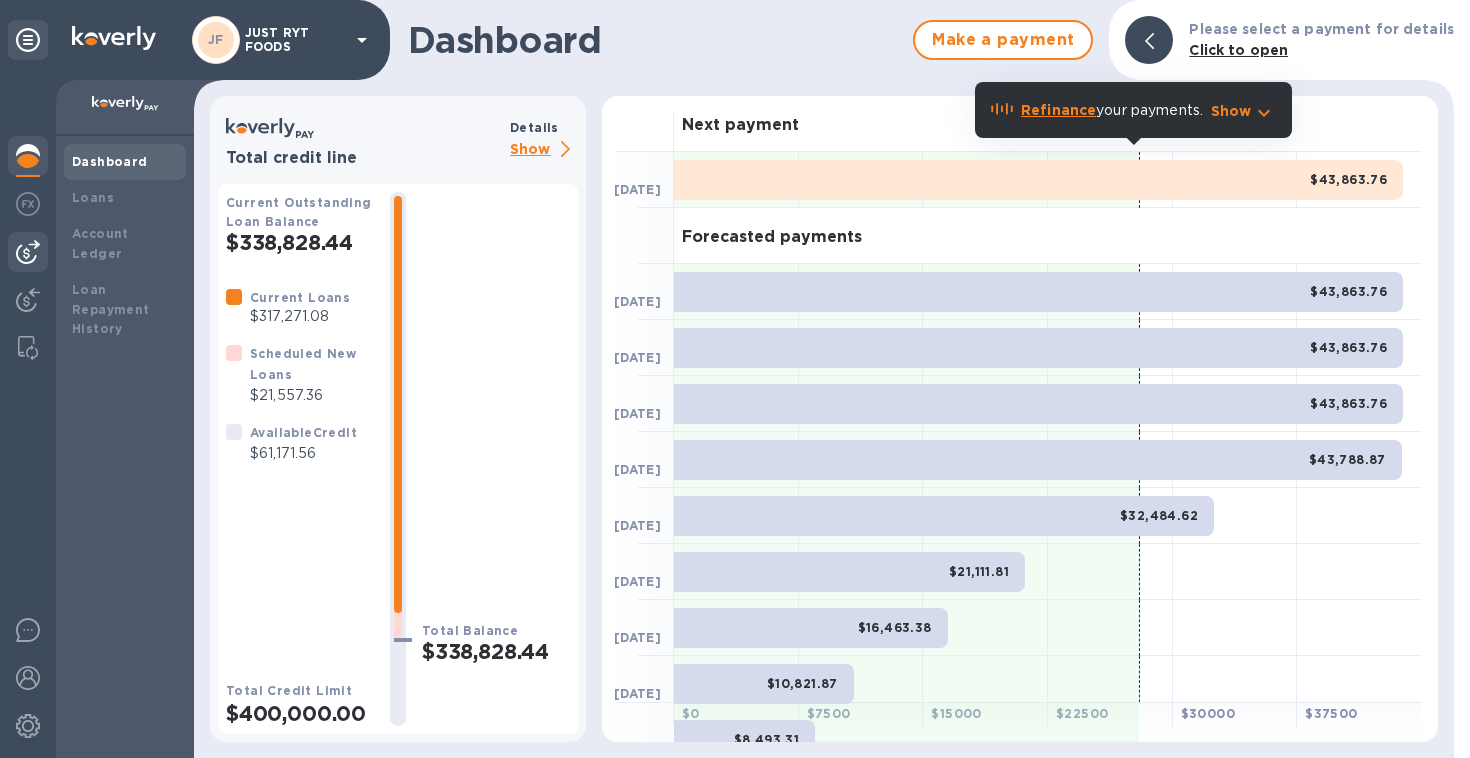 click at bounding box center [28, 252] 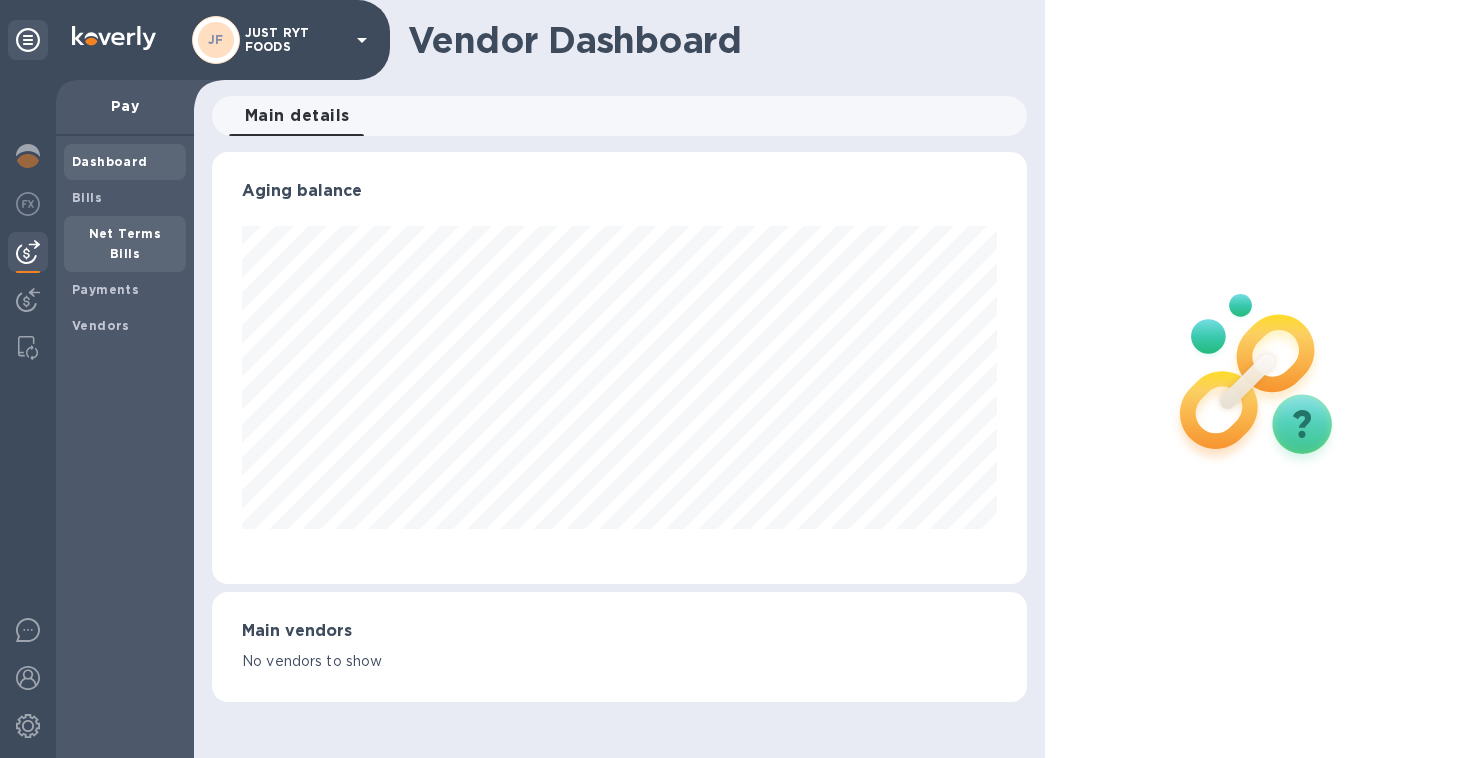scroll, scrollTop: 999568, scrollLeft: 999185, axis: both 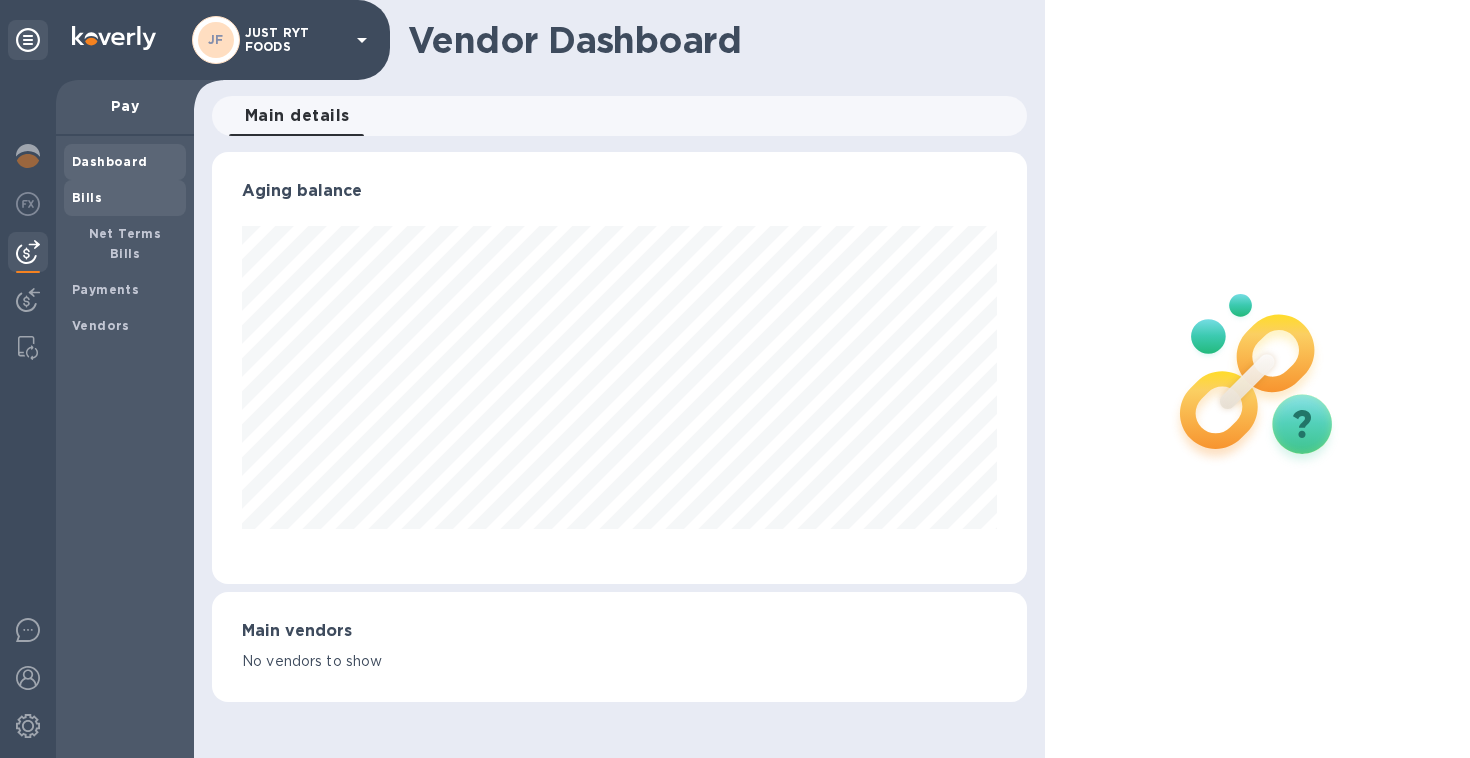 click on "Bills" at bounding box center [87, 197] 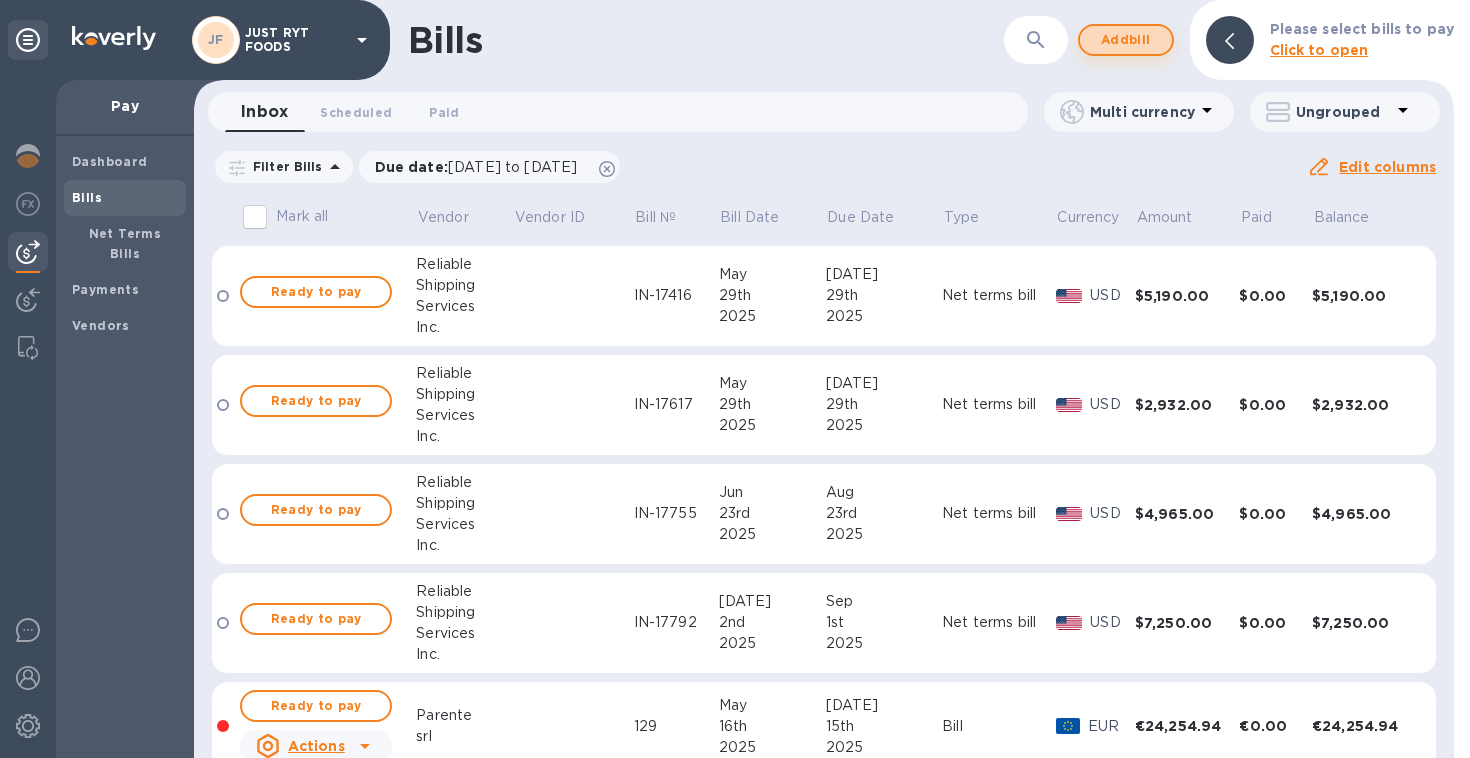 click on "Add   bill" at bounding box center (1126, 40) 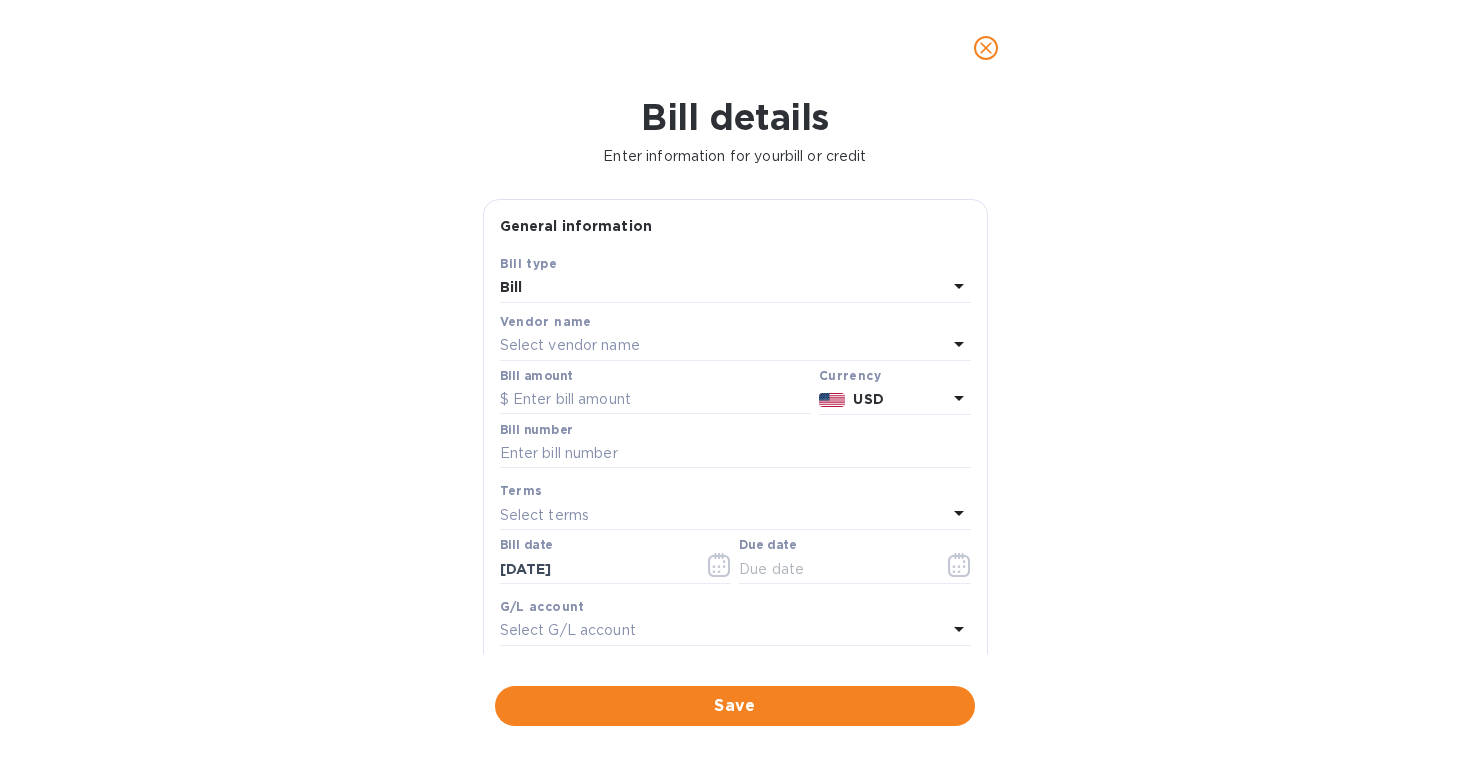 click on "Select vendor name" at bounding box center [723, 346] 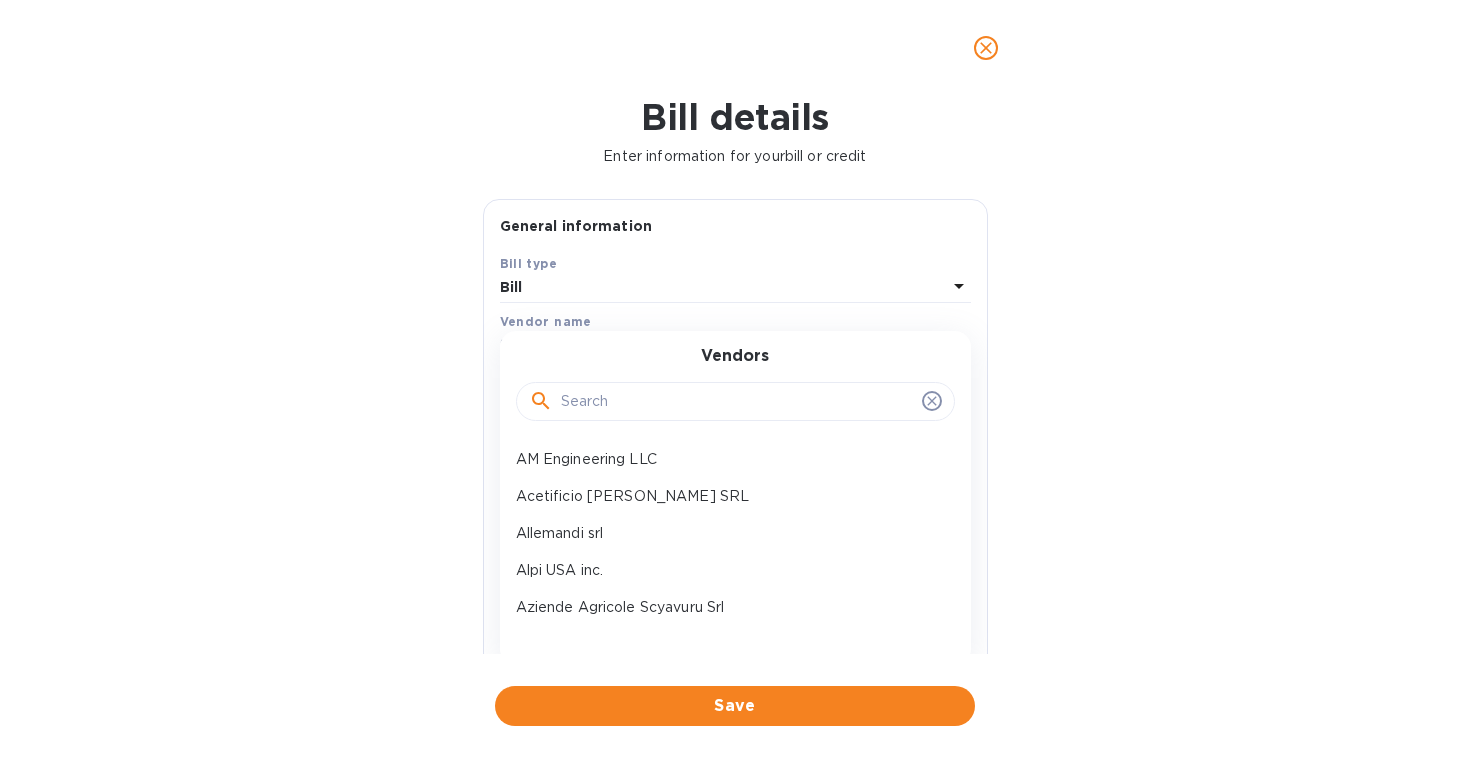 click at bounding box center (737, 402) 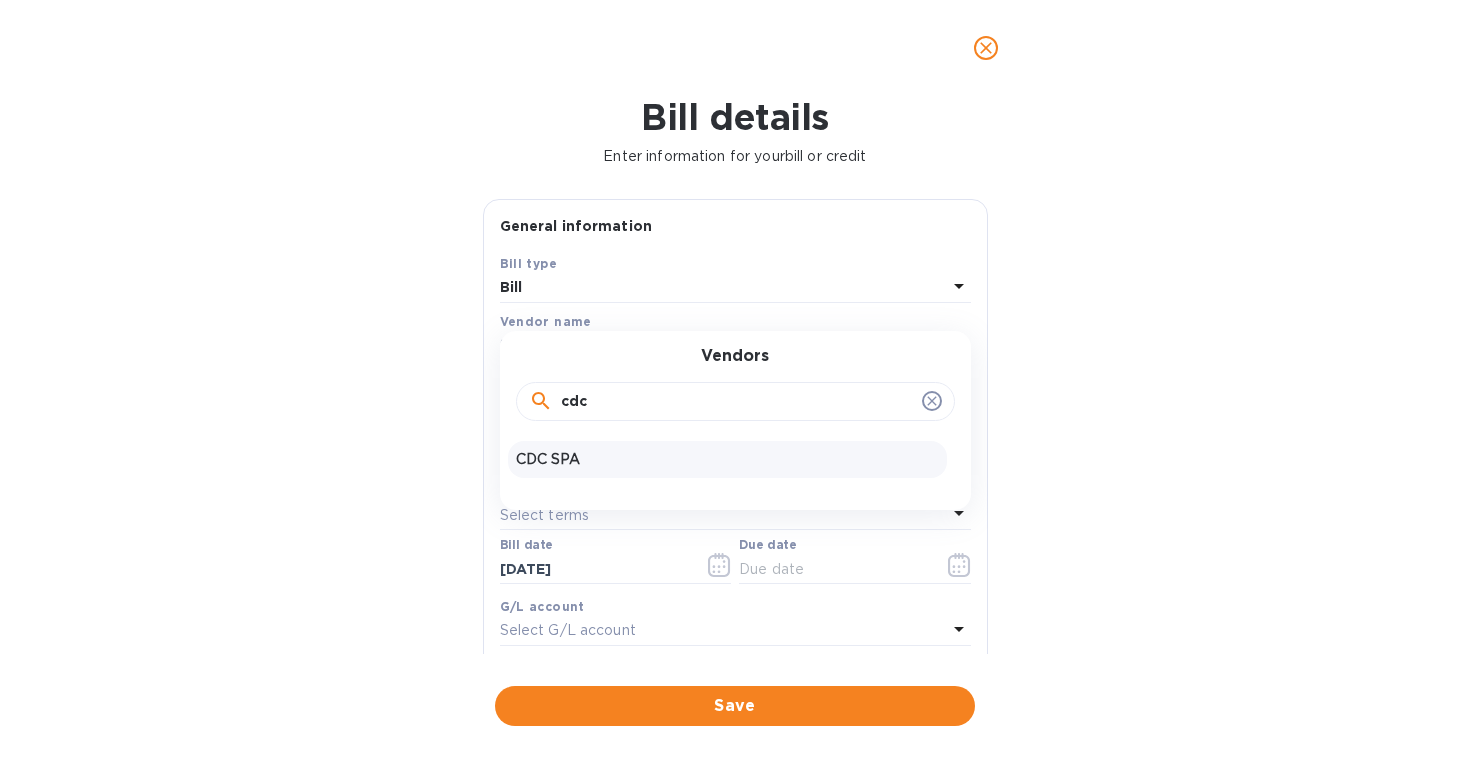 type on "cdc" 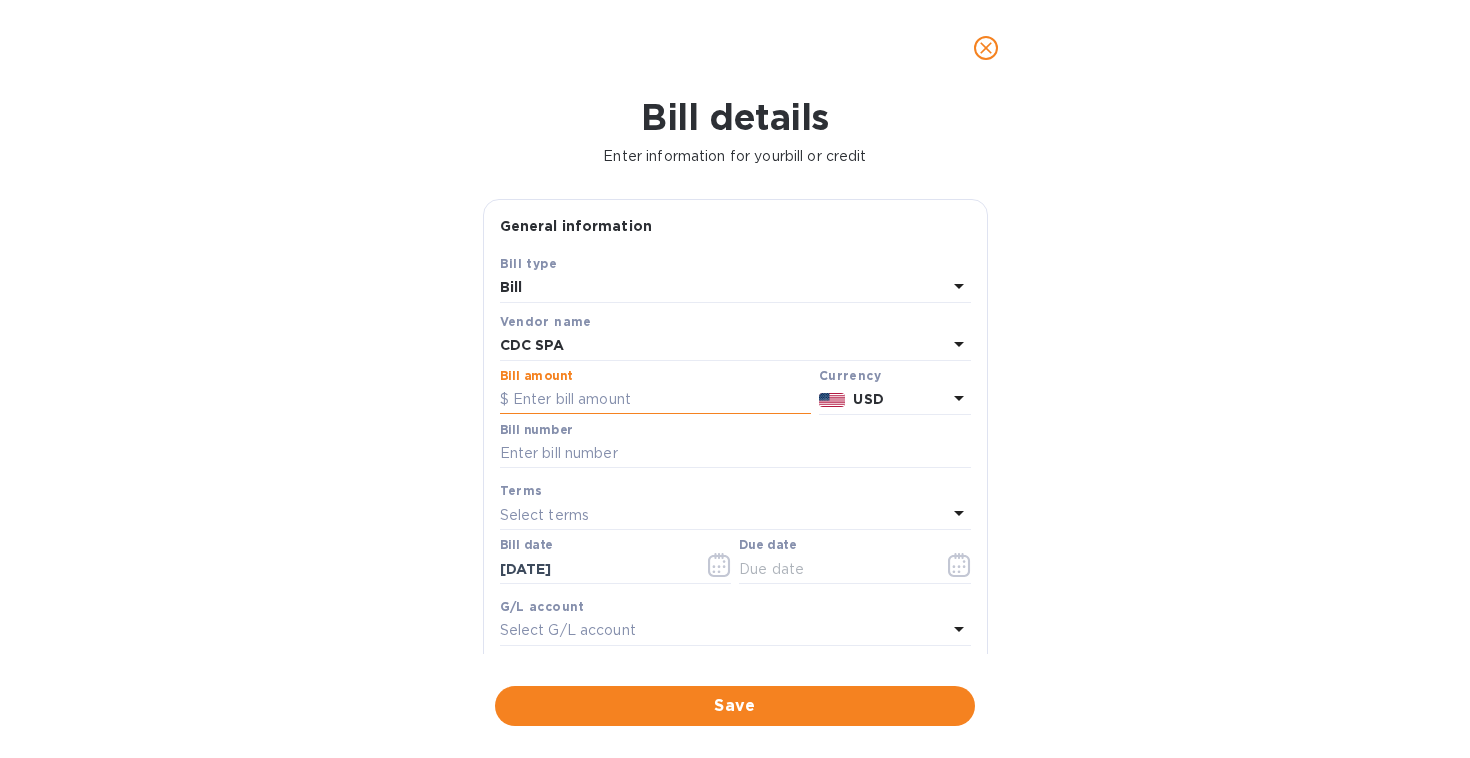 click at bounding box center [655, 400] 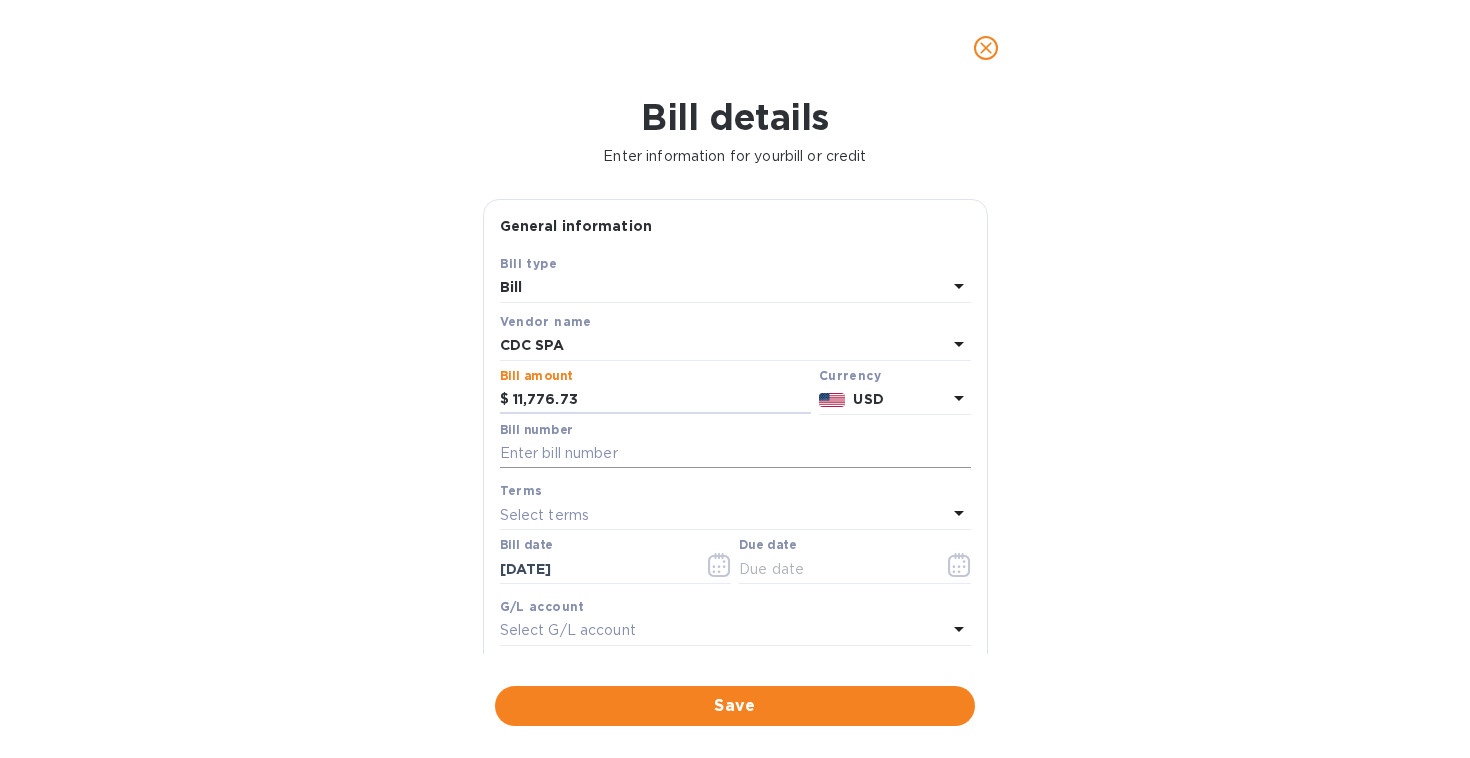 type on "11,776.73" 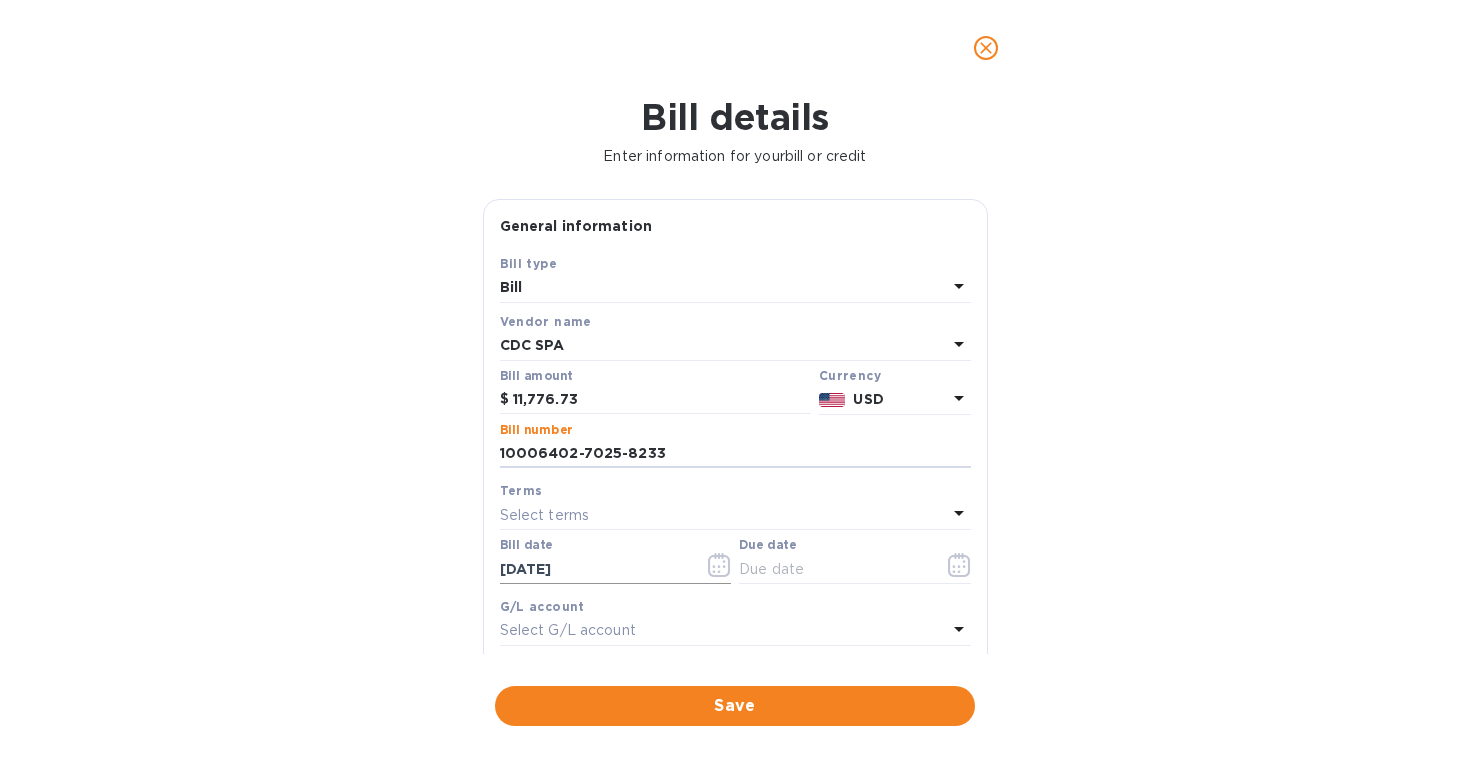 type on "10006402-7025-8233" 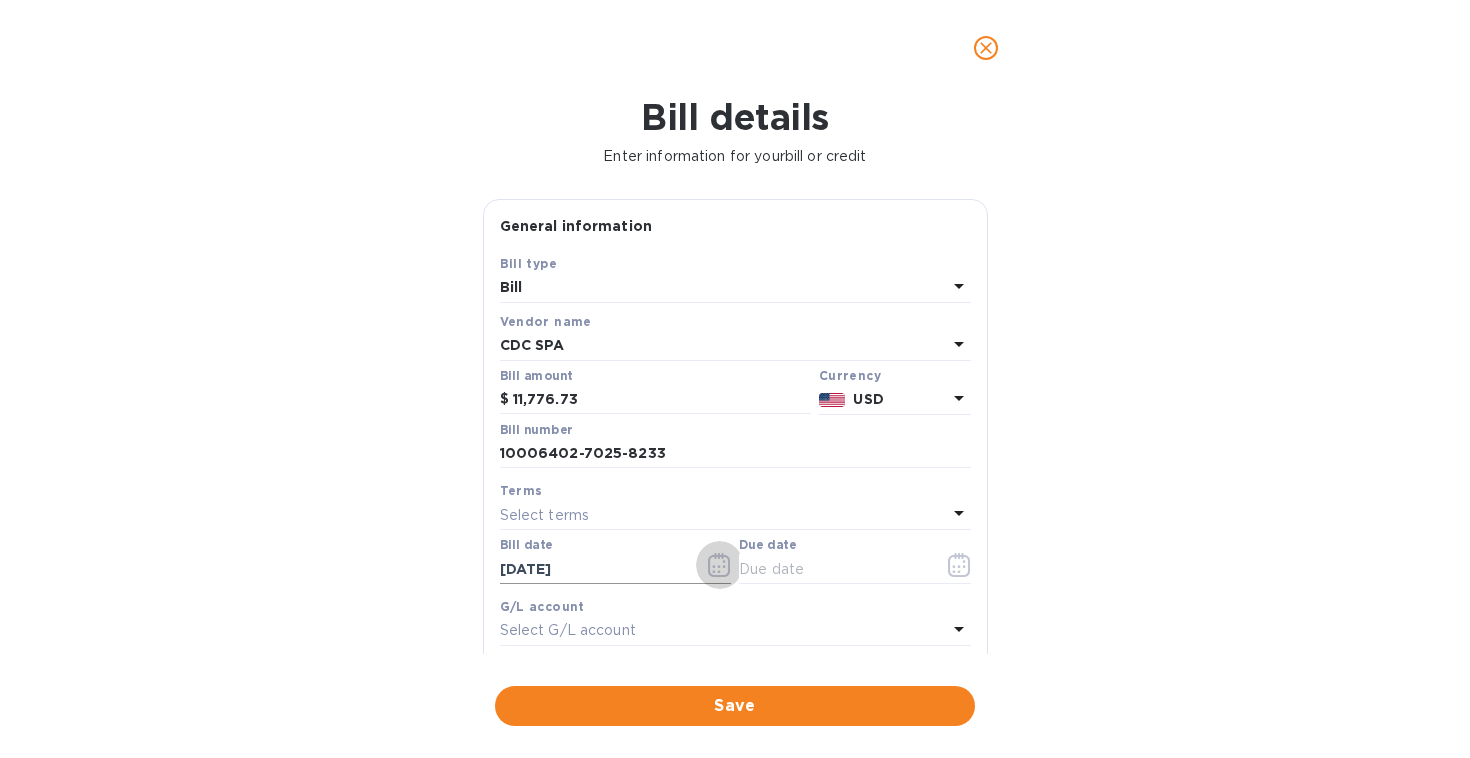 click 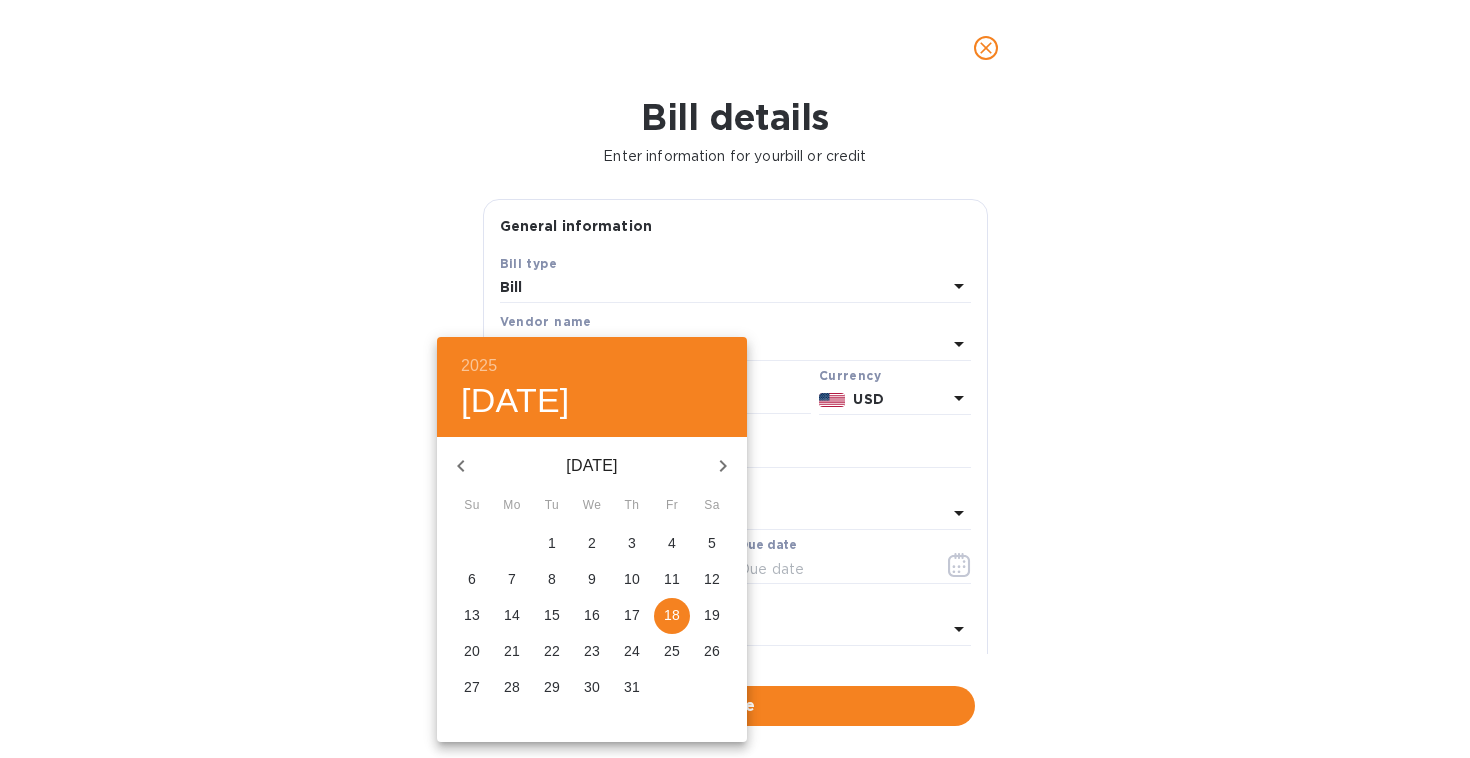 click 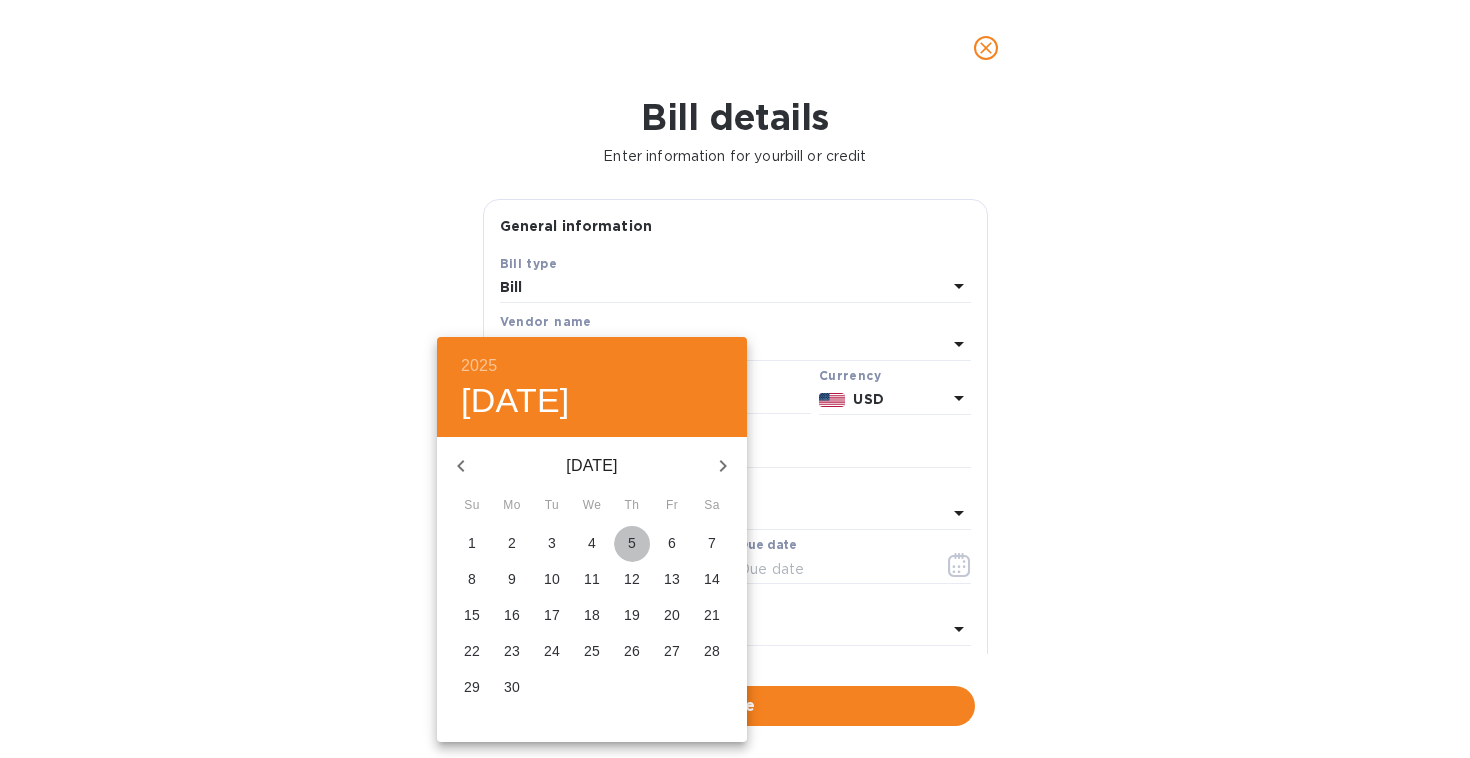 click on "5" at bounding box center [632, 543] 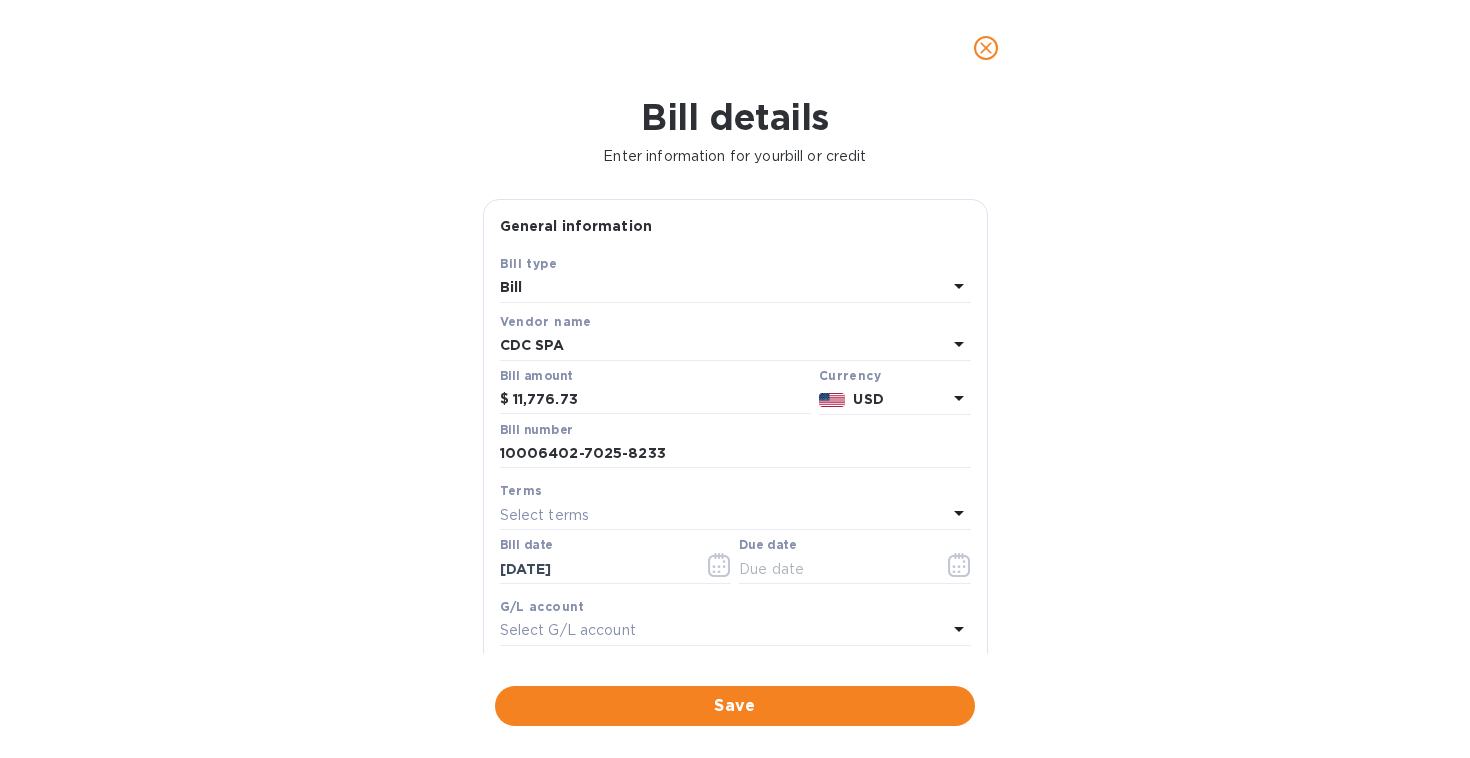 click on "Select terms" at bounding box center (723, 515) 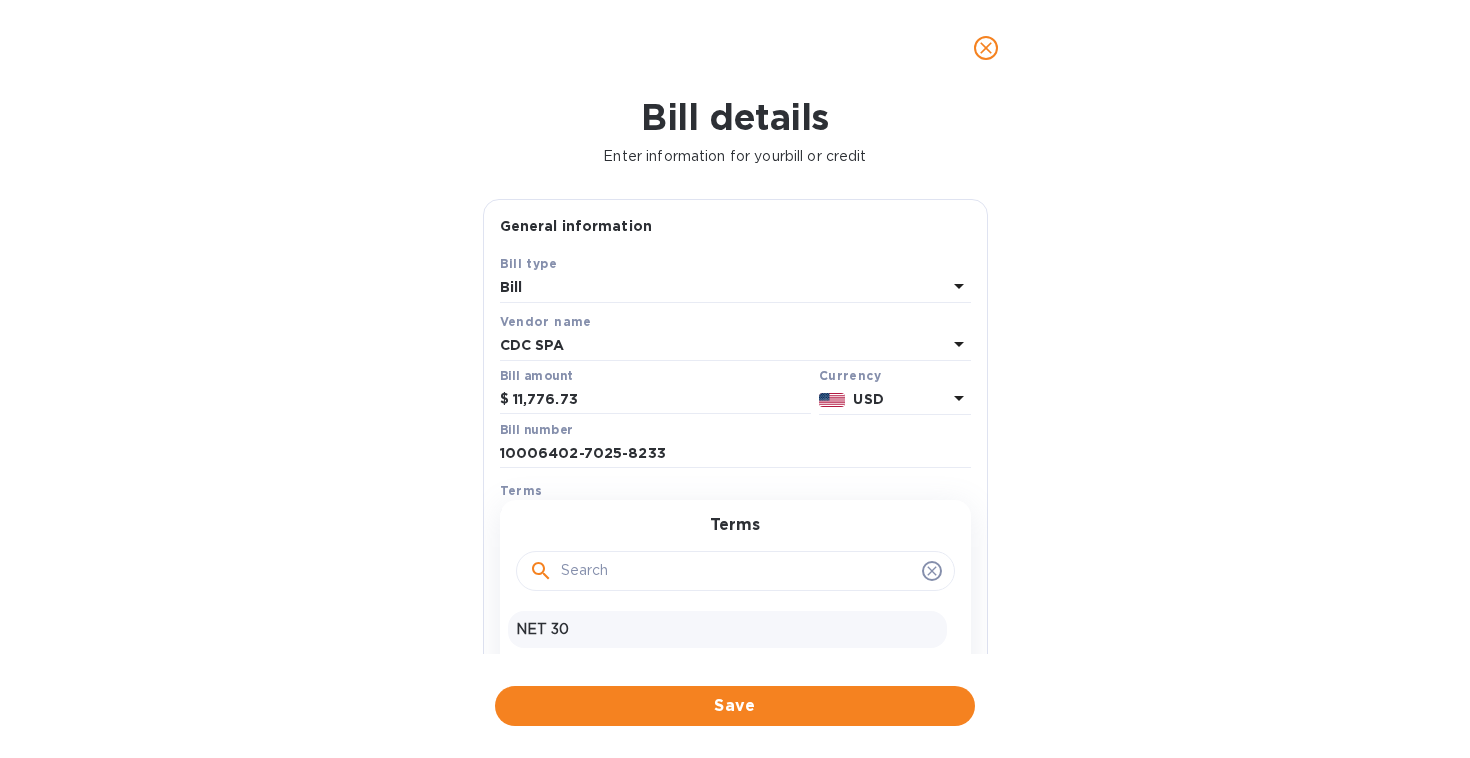 click on "NET 30" at bounding box center (727, 629) 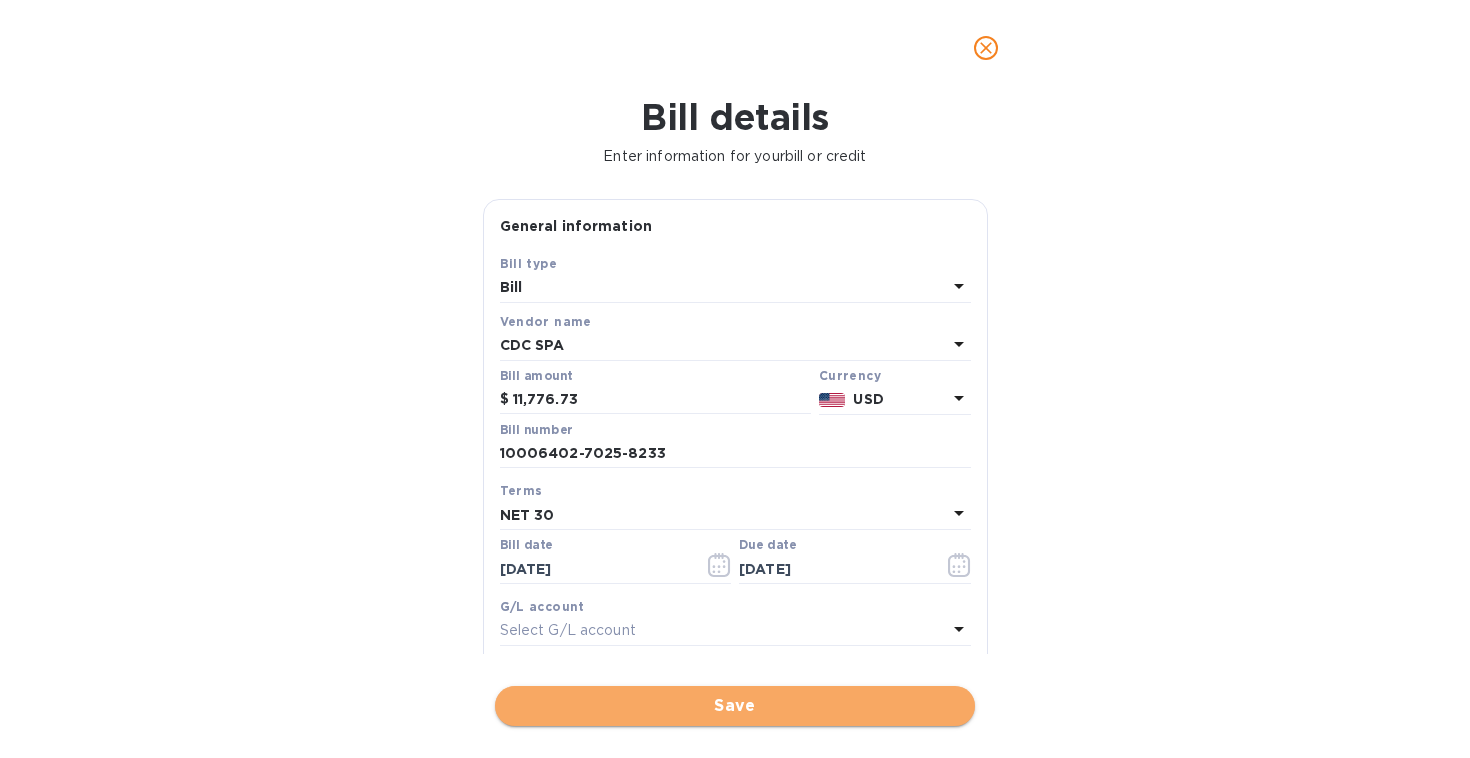 click on "Save" at bounding box center (735, 706) 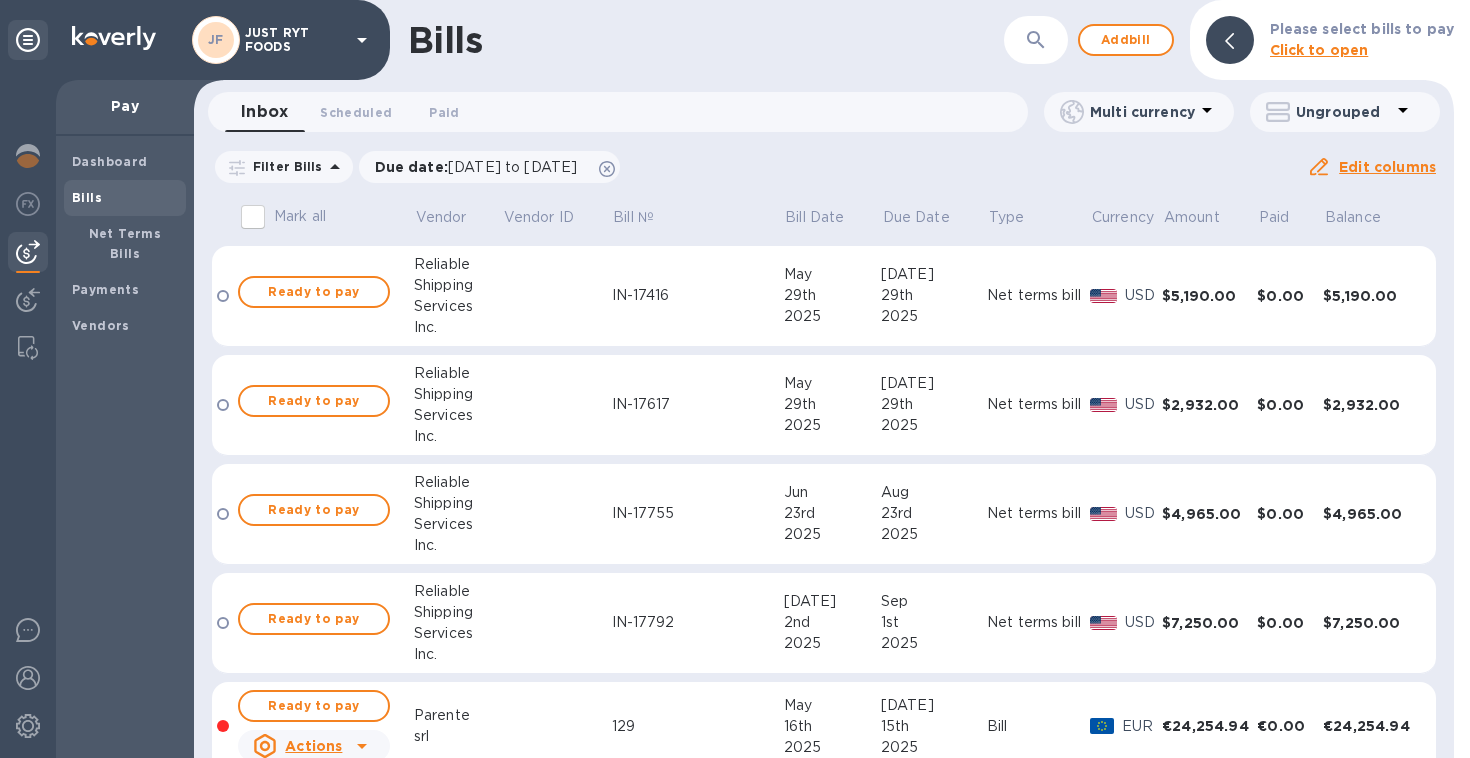 scroll, scrollTop: 230, scrollLeft: 0, axis: vertical 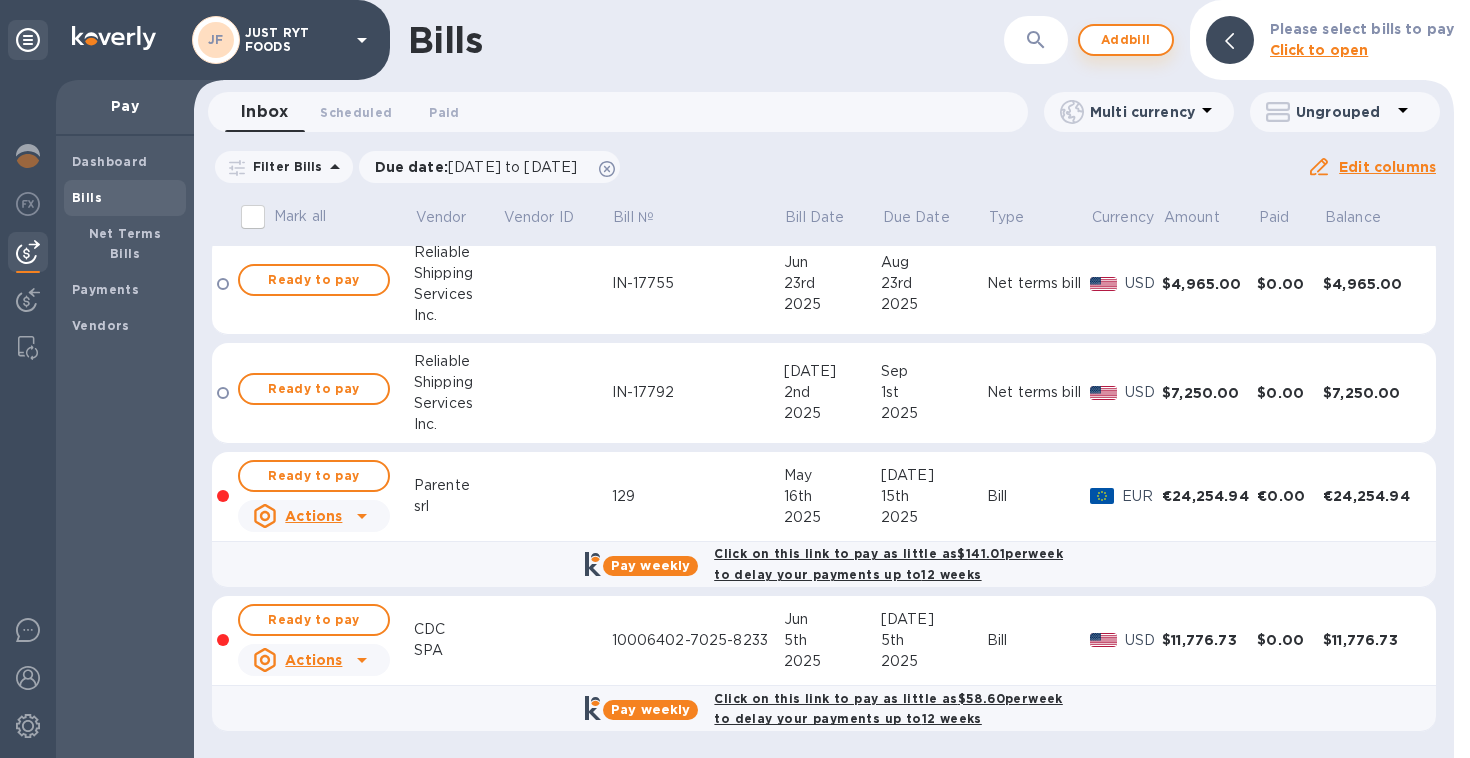 click on "Add   bill" at bounding box center (1126, 40) 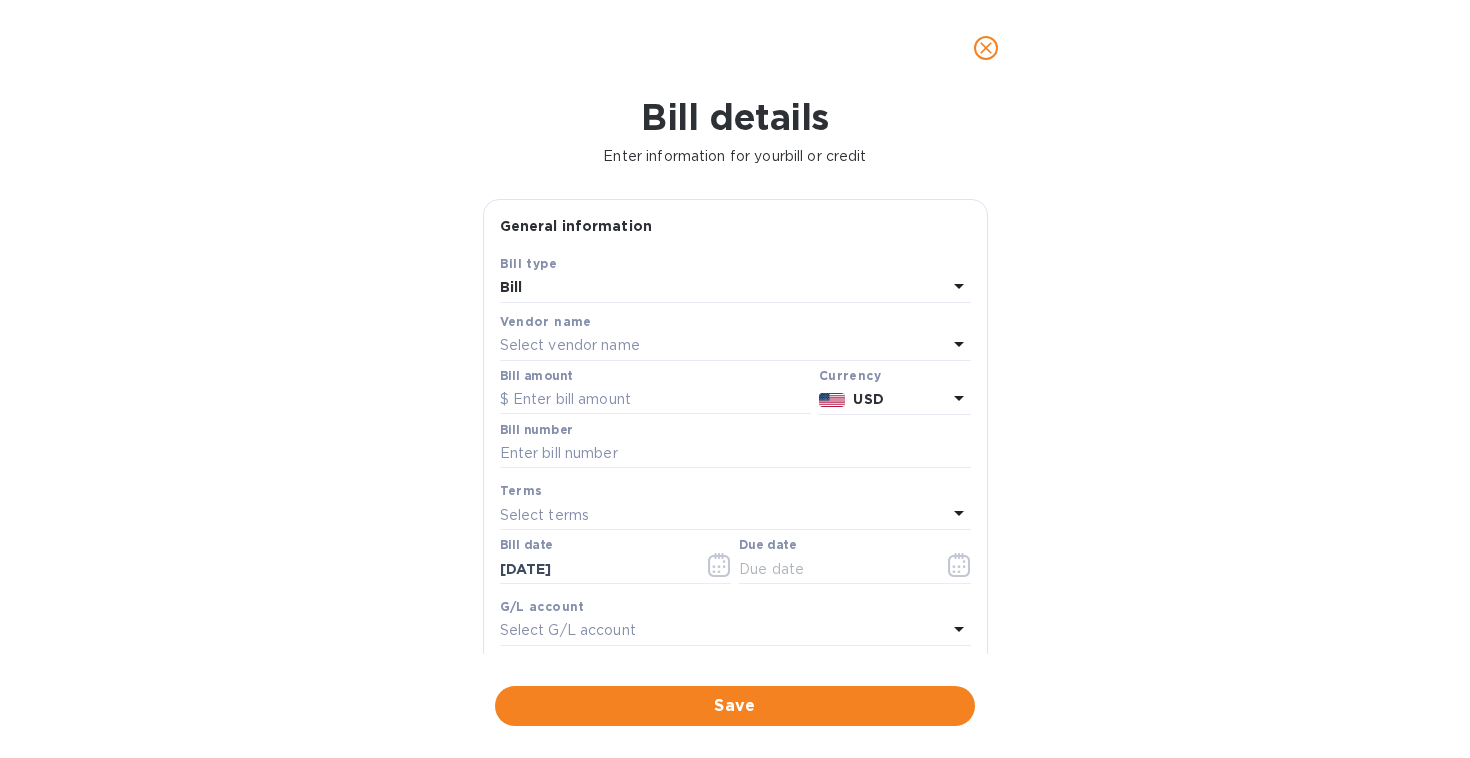 click on "Select vendor name" at bounding box center (570, 345) 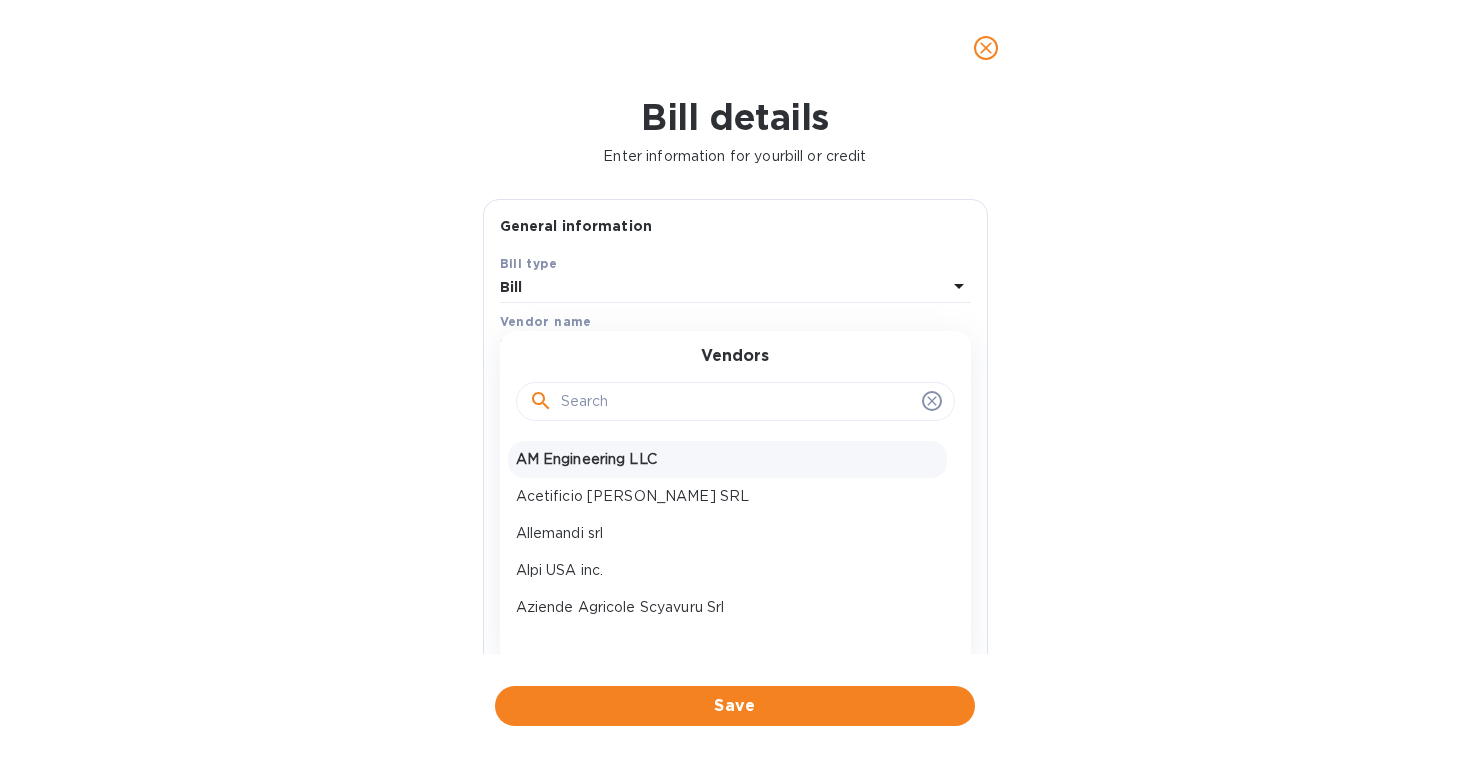 click on "AM Engineering LLC" at bounding box center (727, 459) 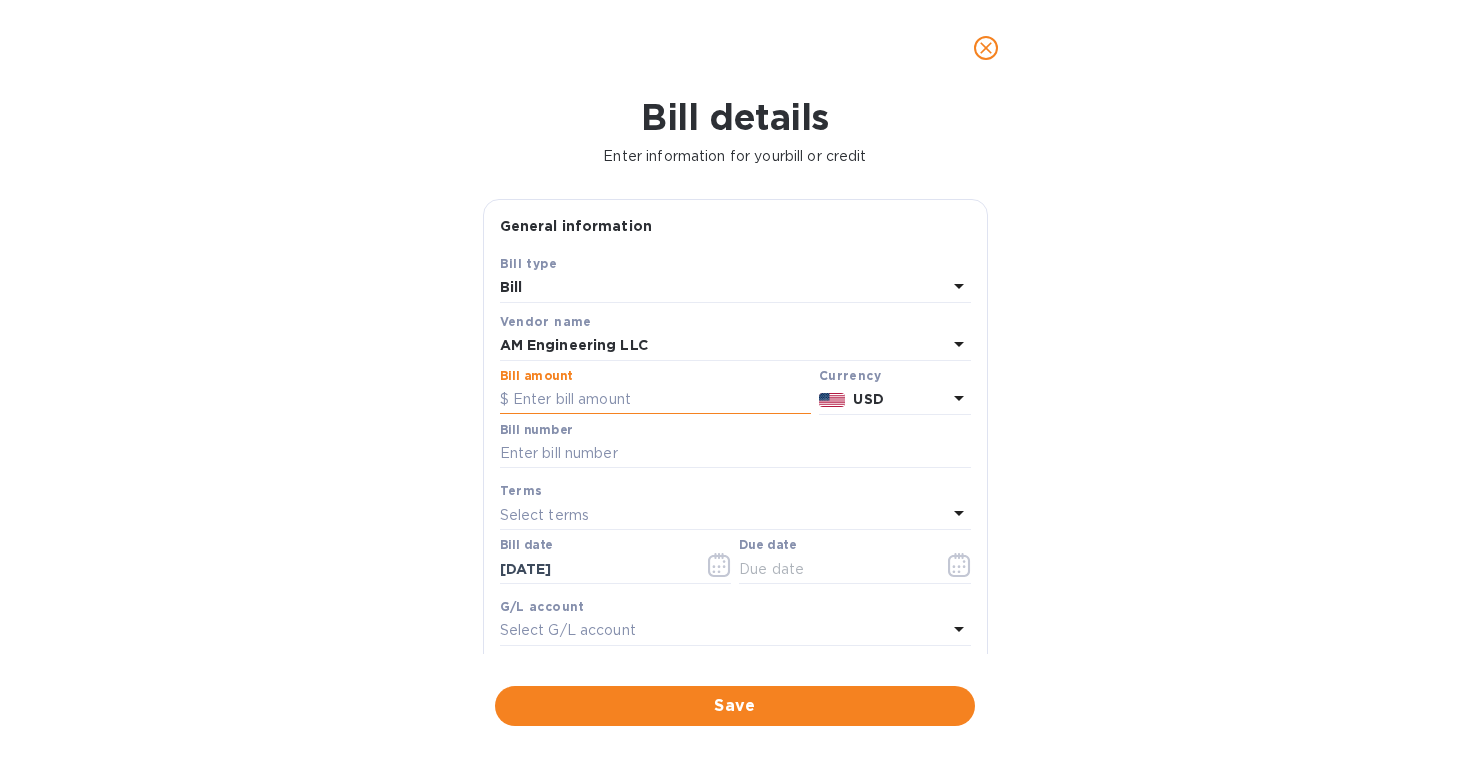 click at bounding box center [655, 400] 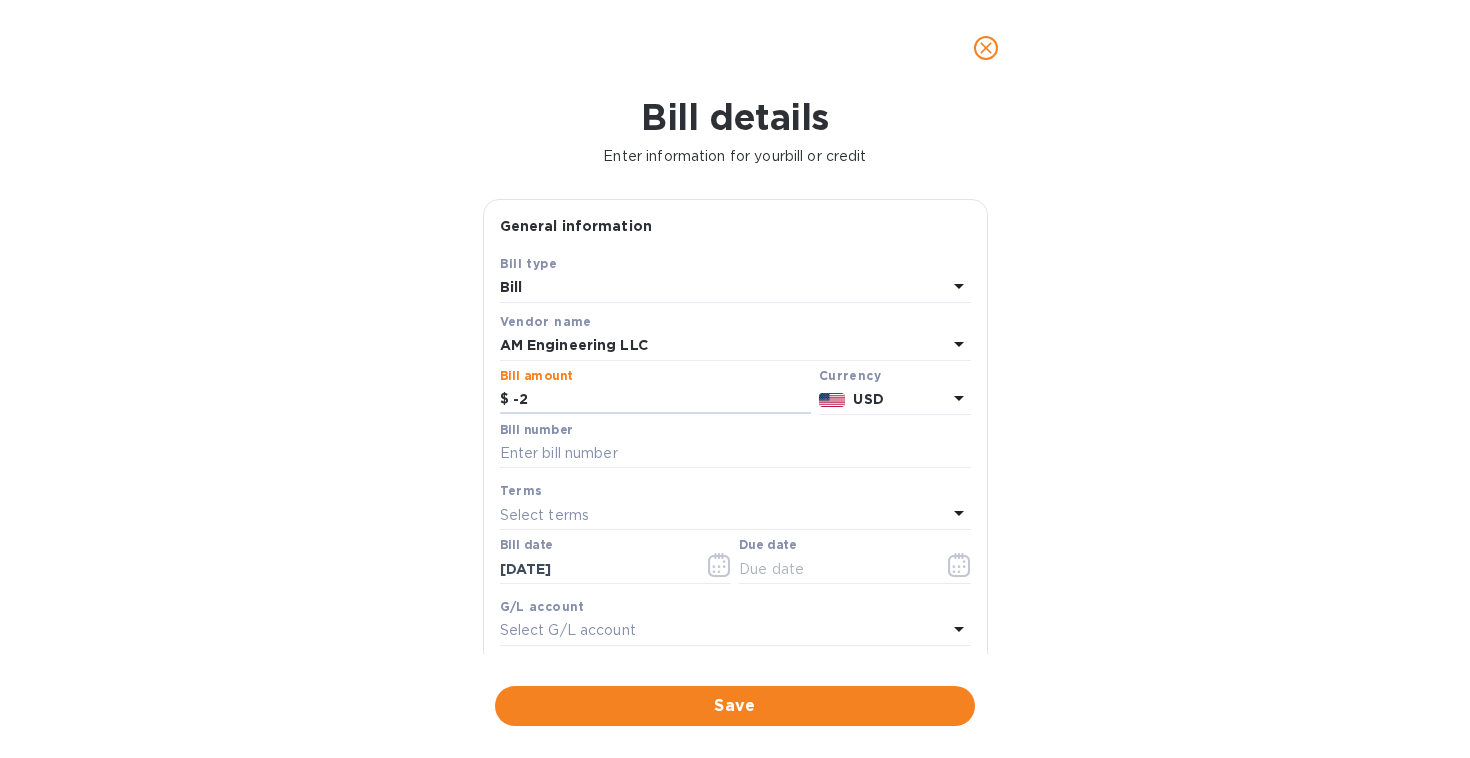 type on "-" 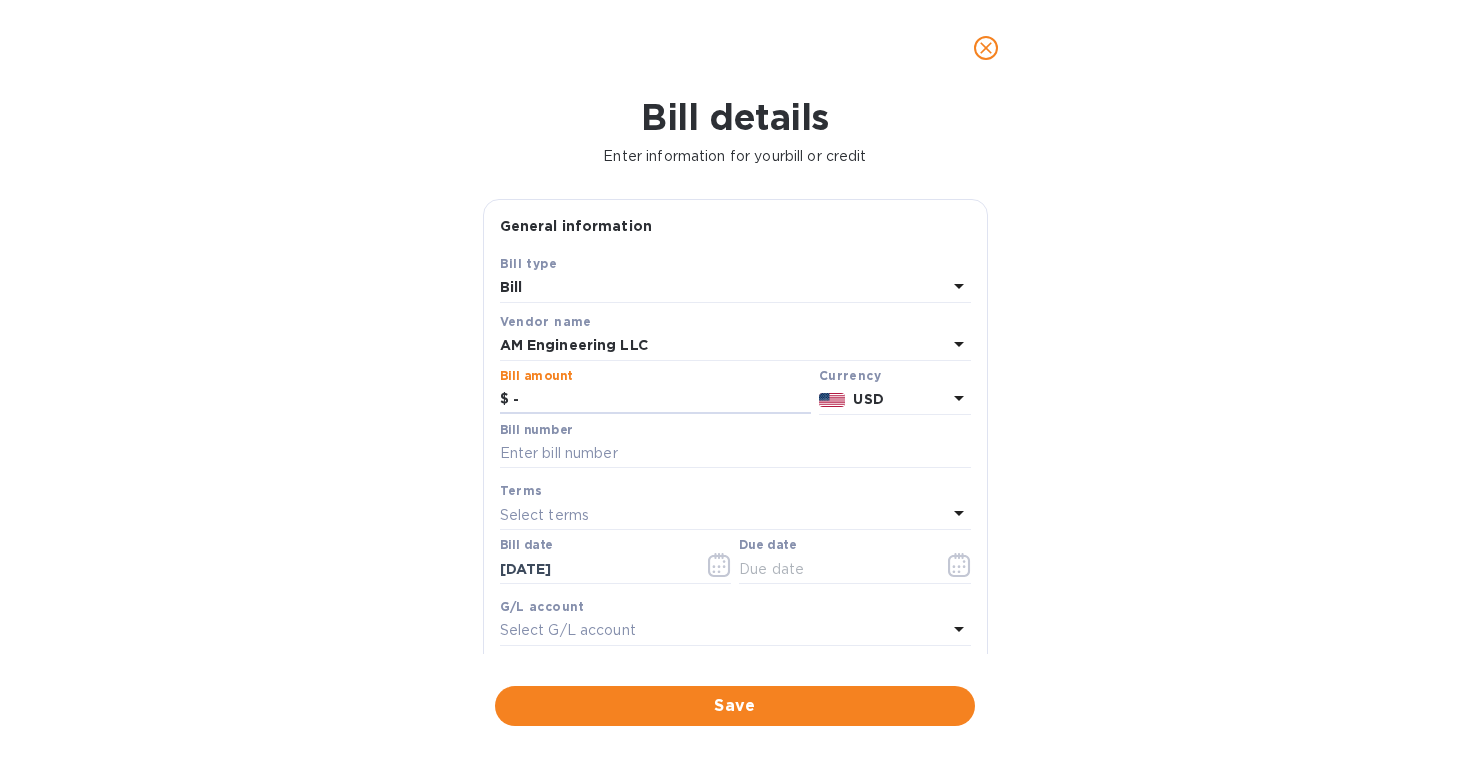 type 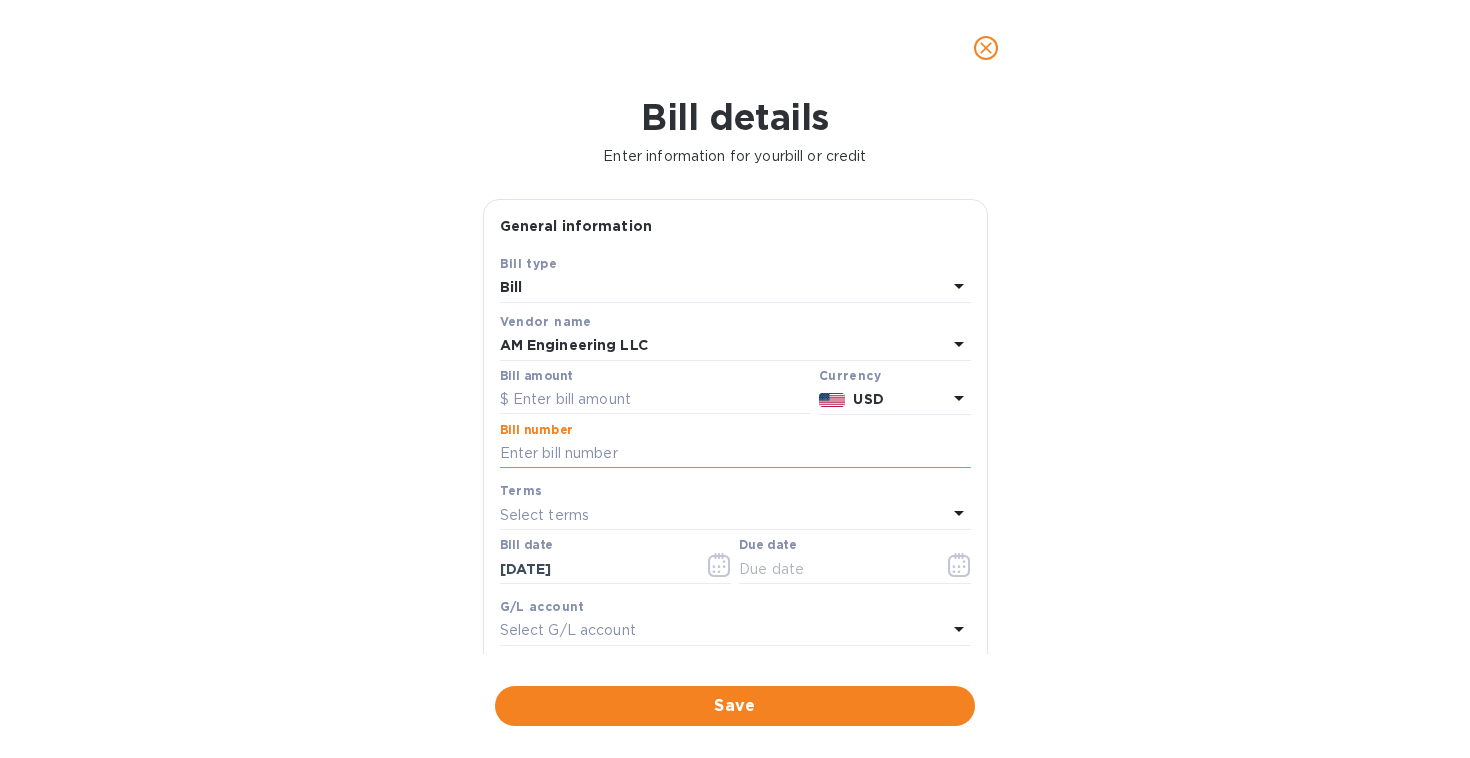 click at bounding box center [735, 454] 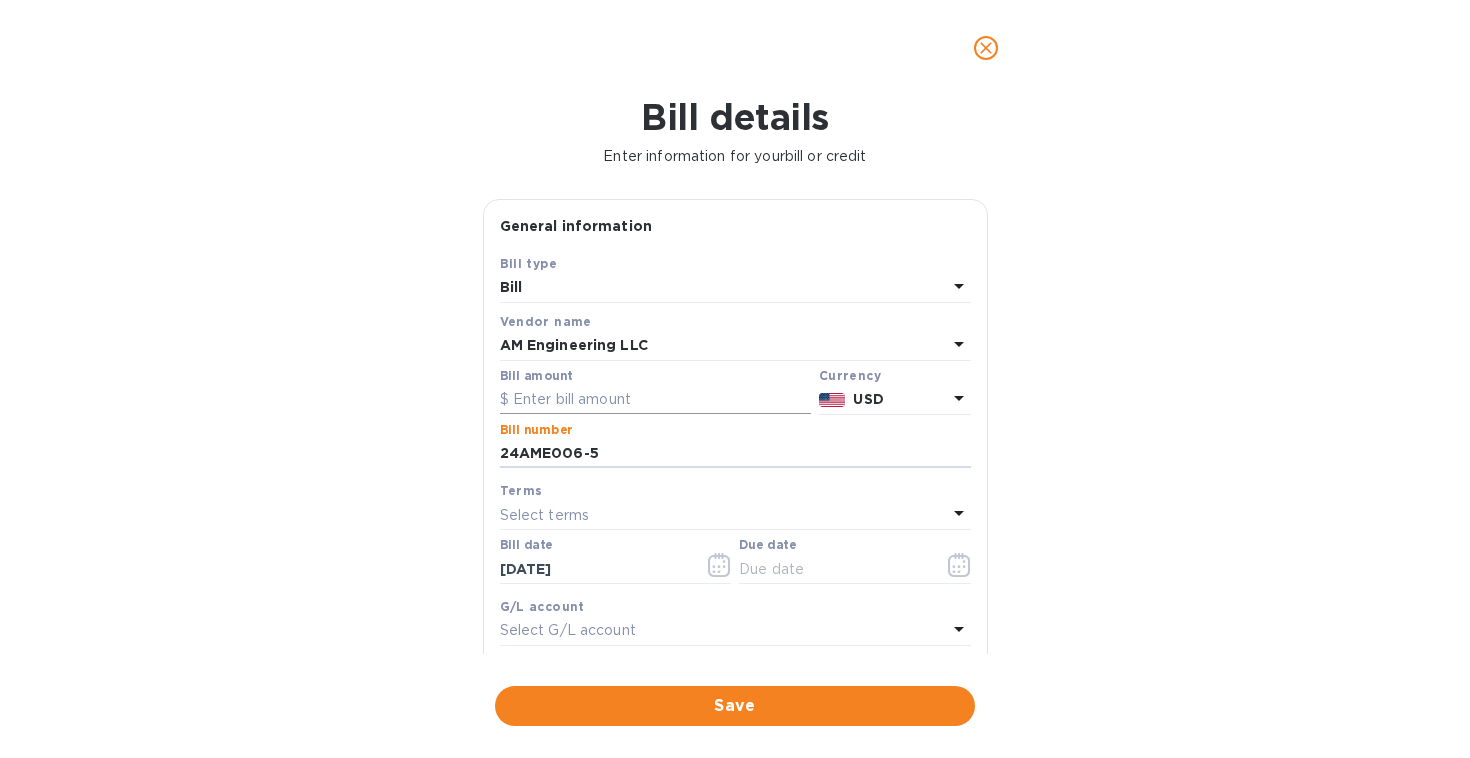 type on "24AME006-5" 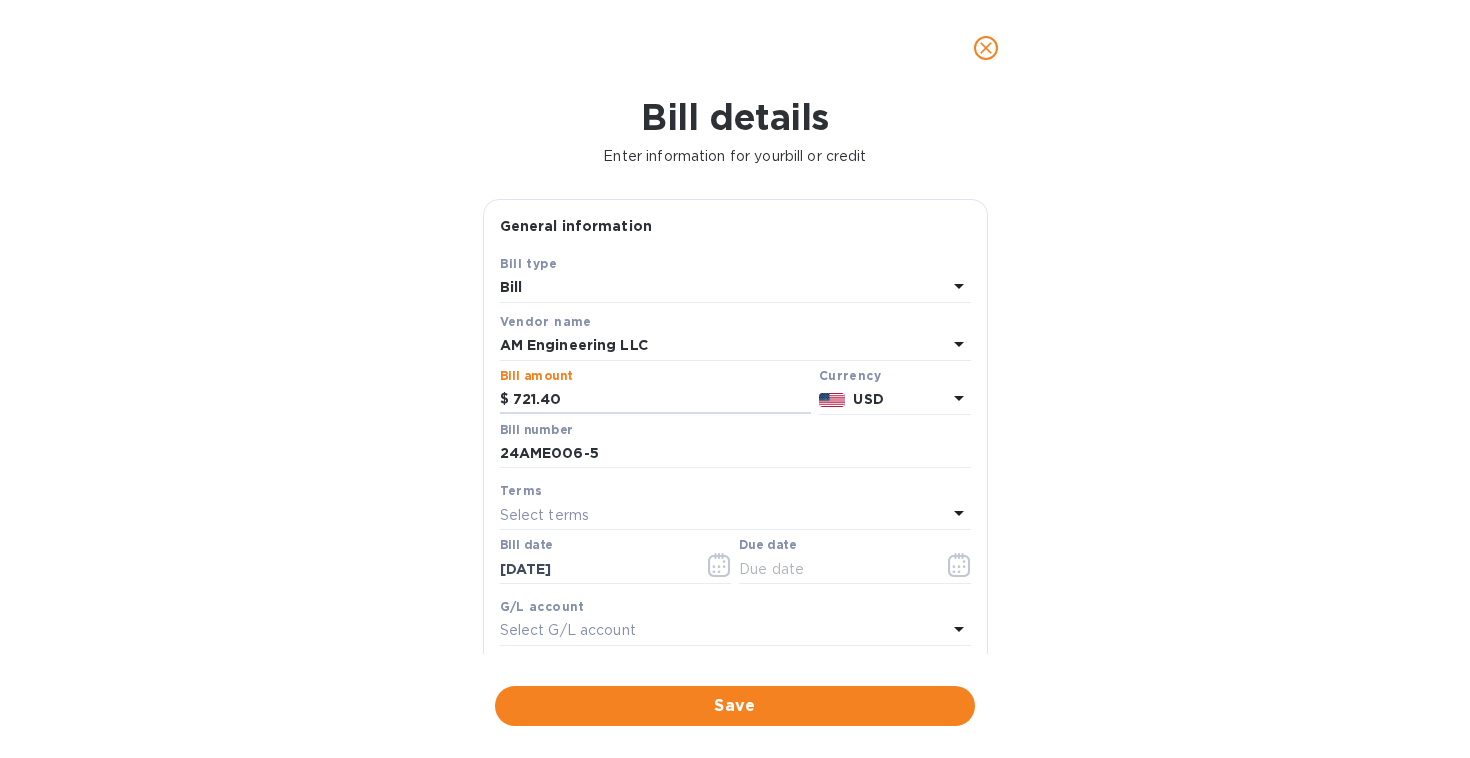 type on "721.40" 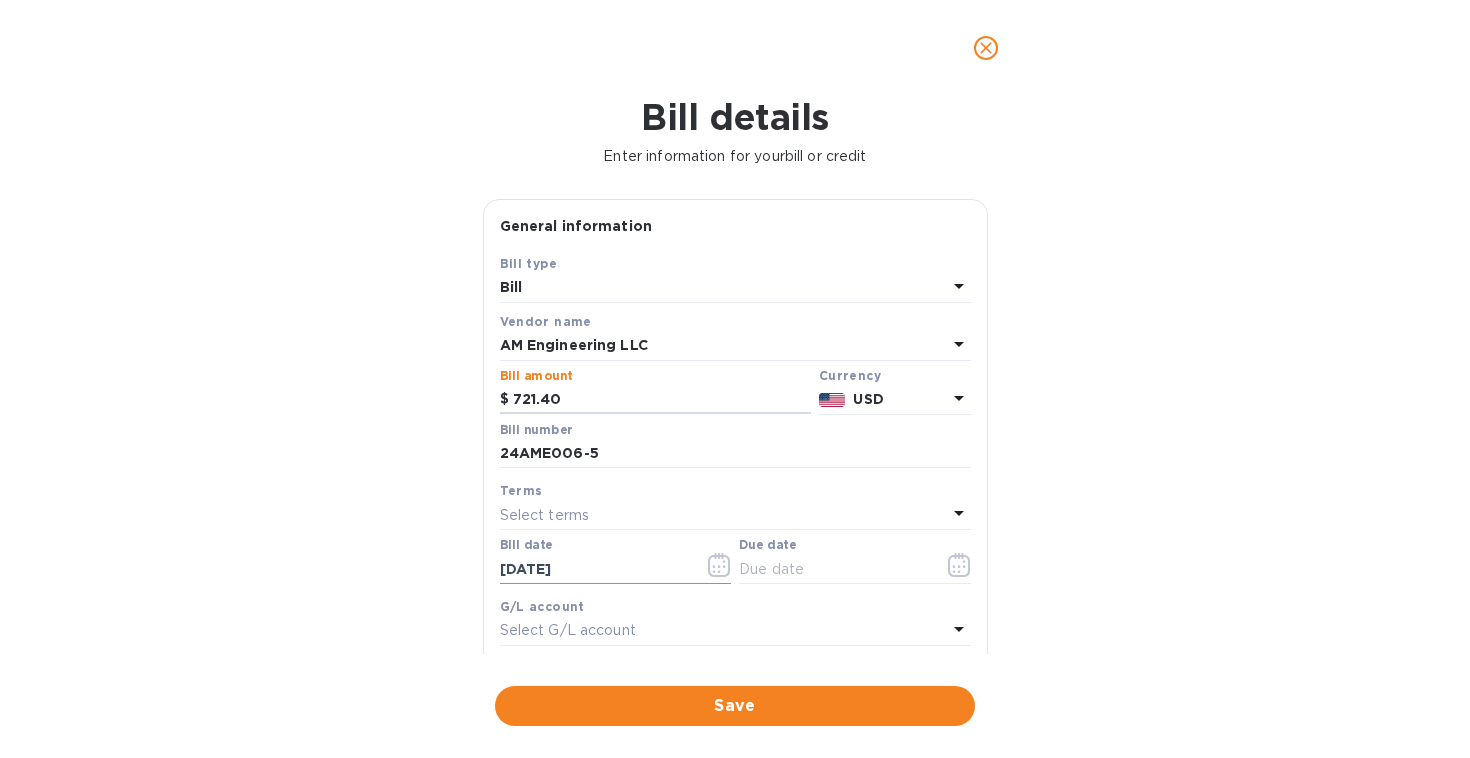 click on "[DATE]" at bounding box center [594, 569] 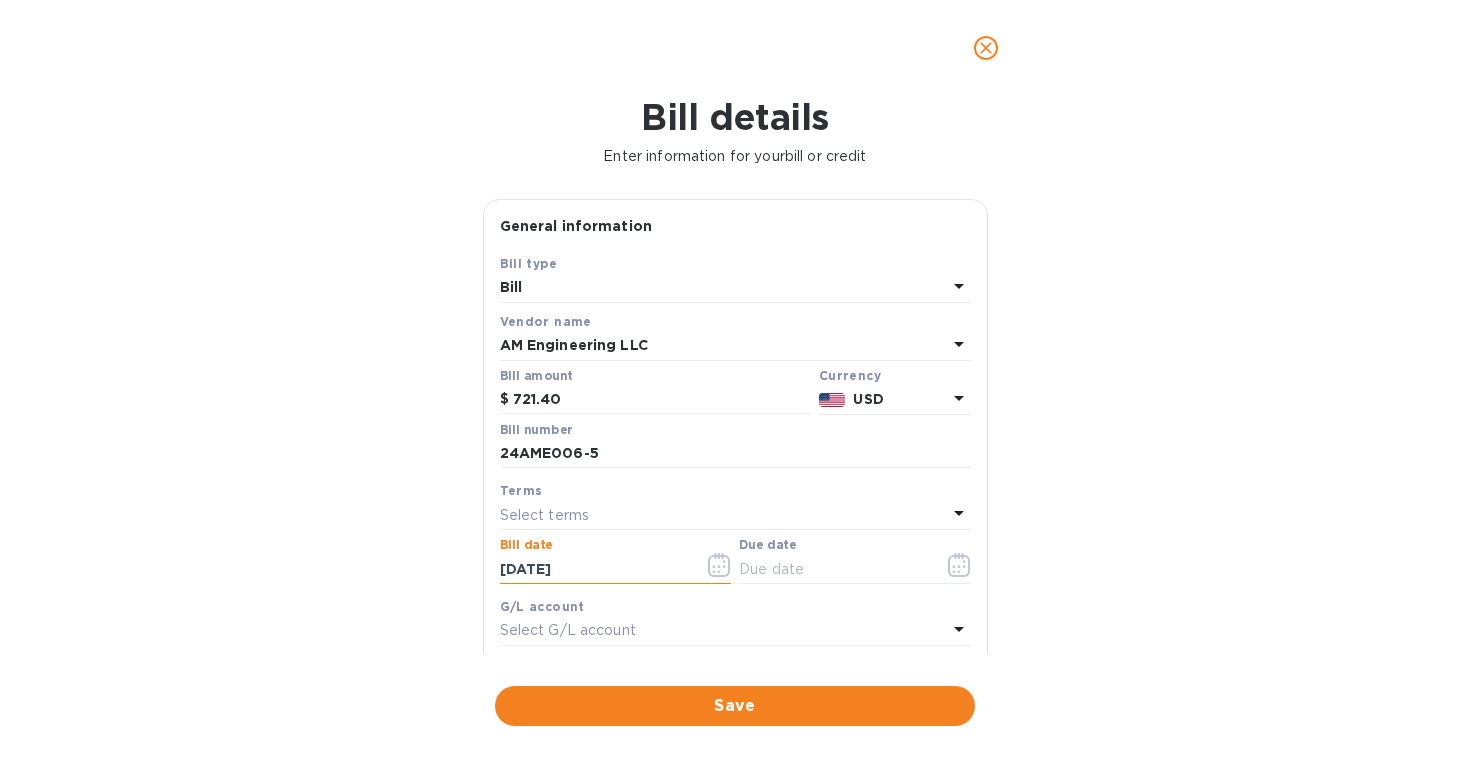 click 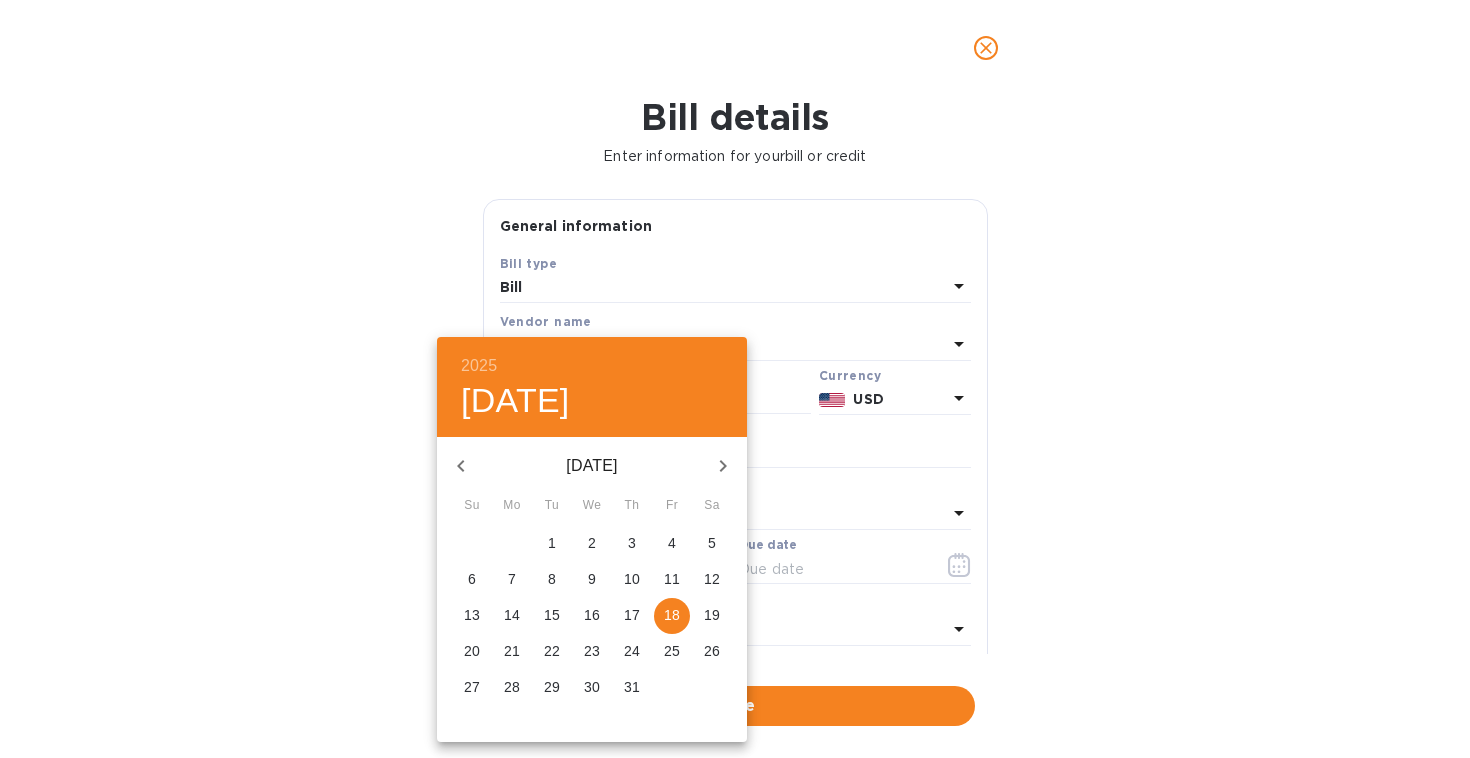 click 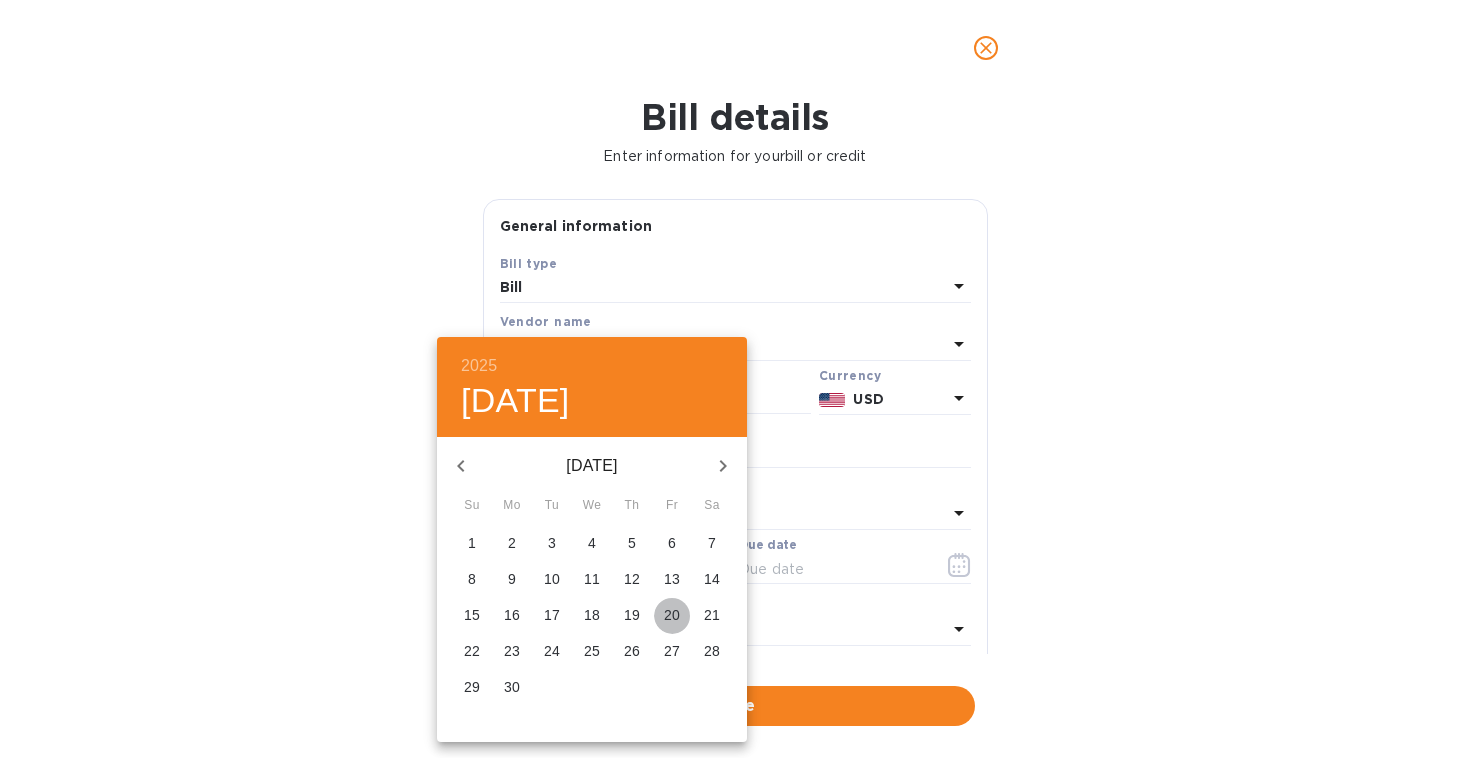 click on "20" at bounding box center [672, 615] 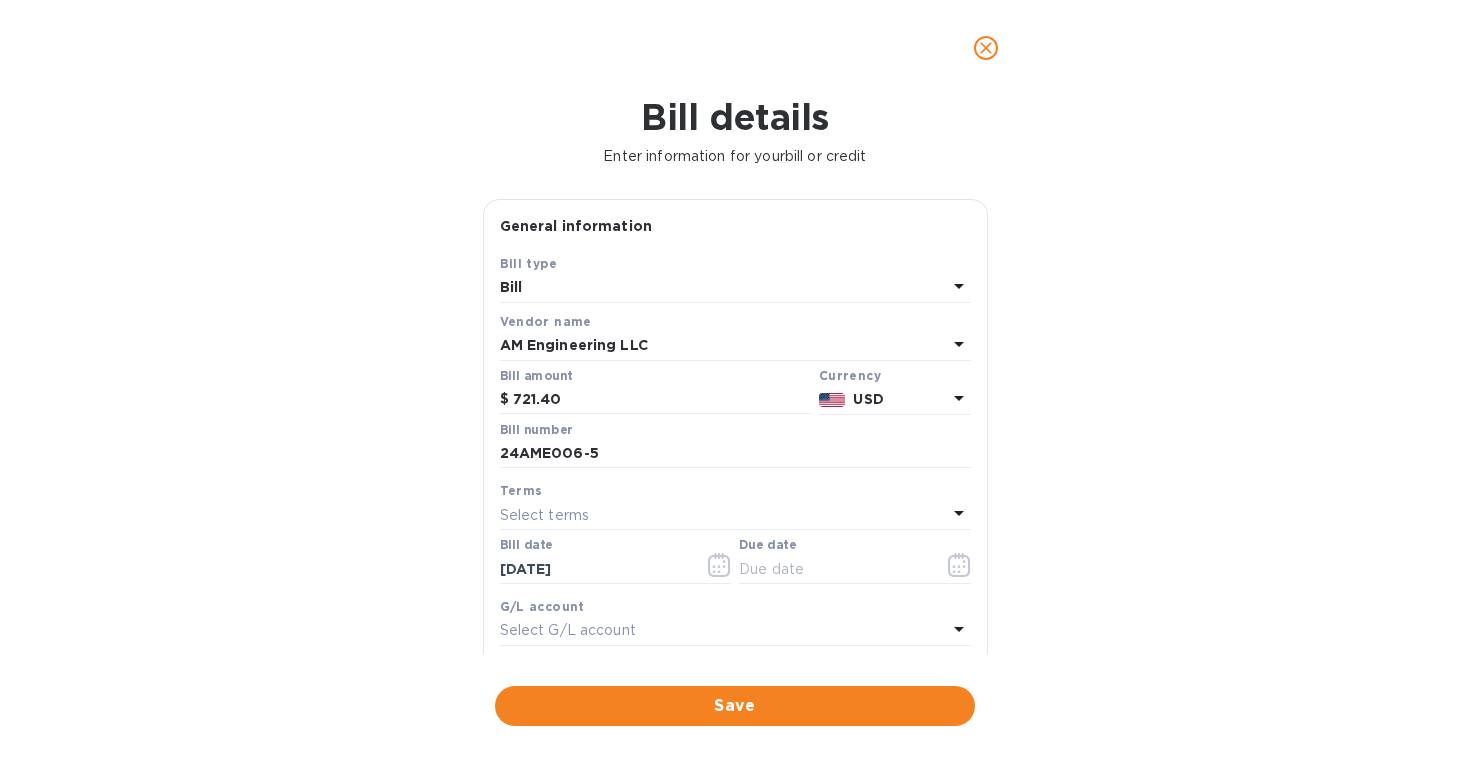 click on "Select terms" at bounding box center (723, 515) 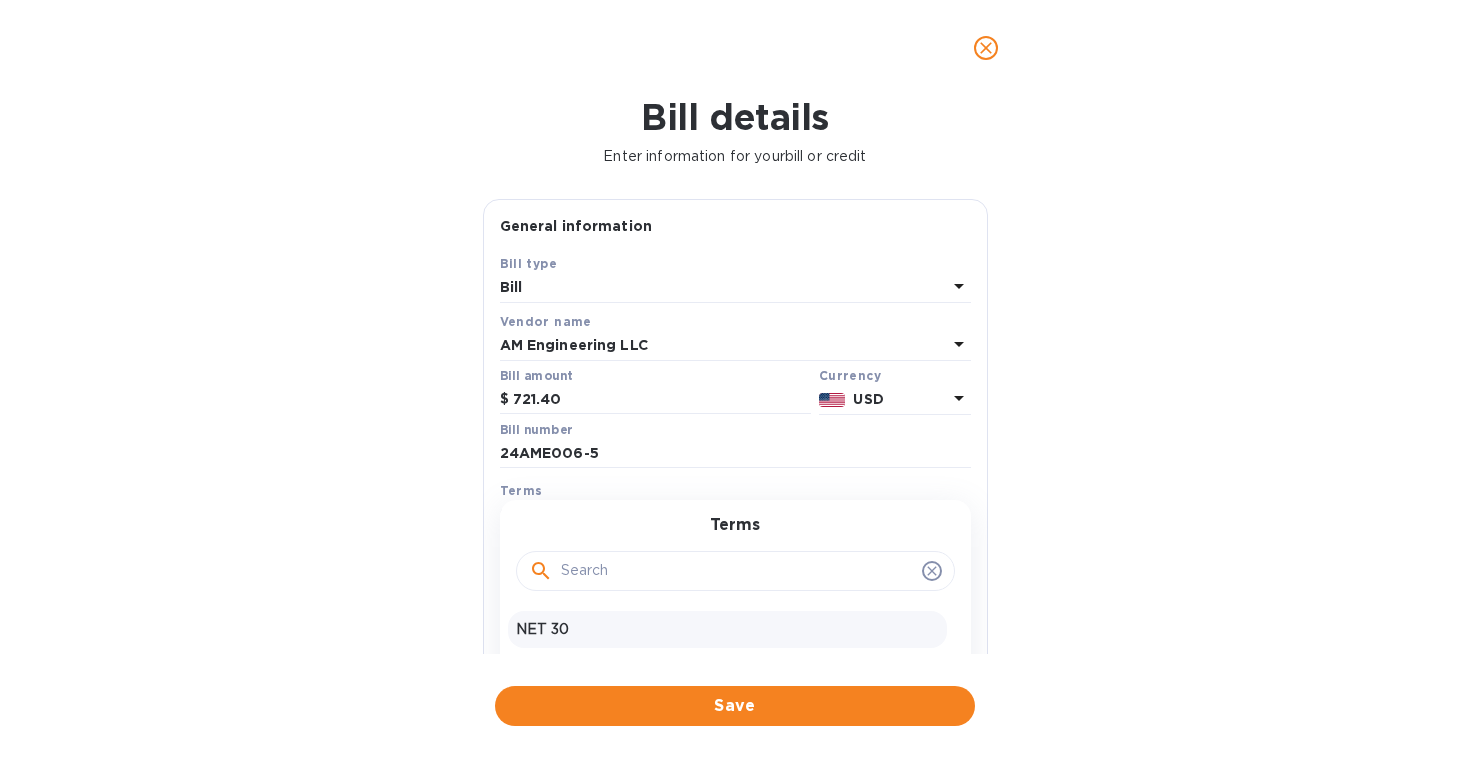 click on "NET 30" at bounding box center (727, 629) 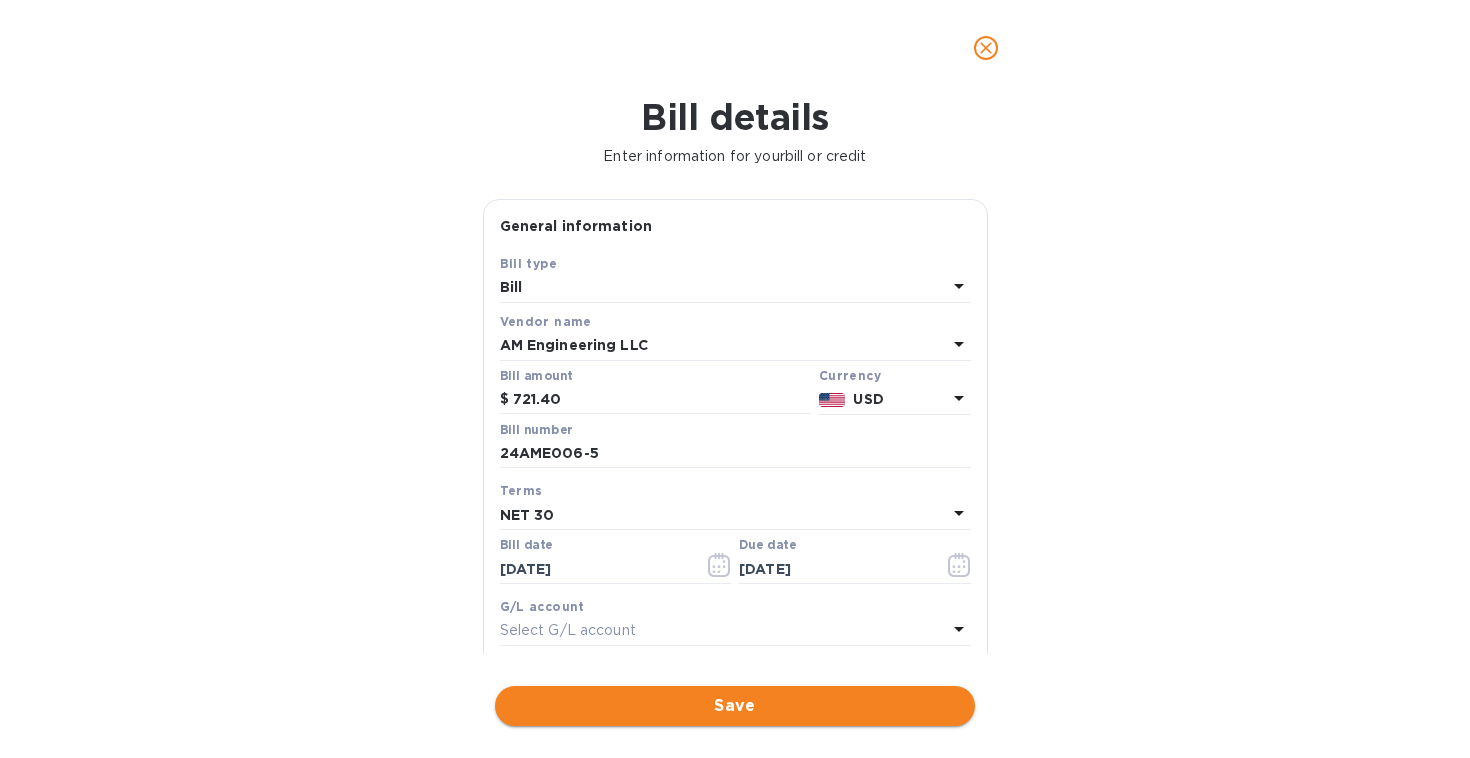 click on "Save" at bounding box center (735, 706) 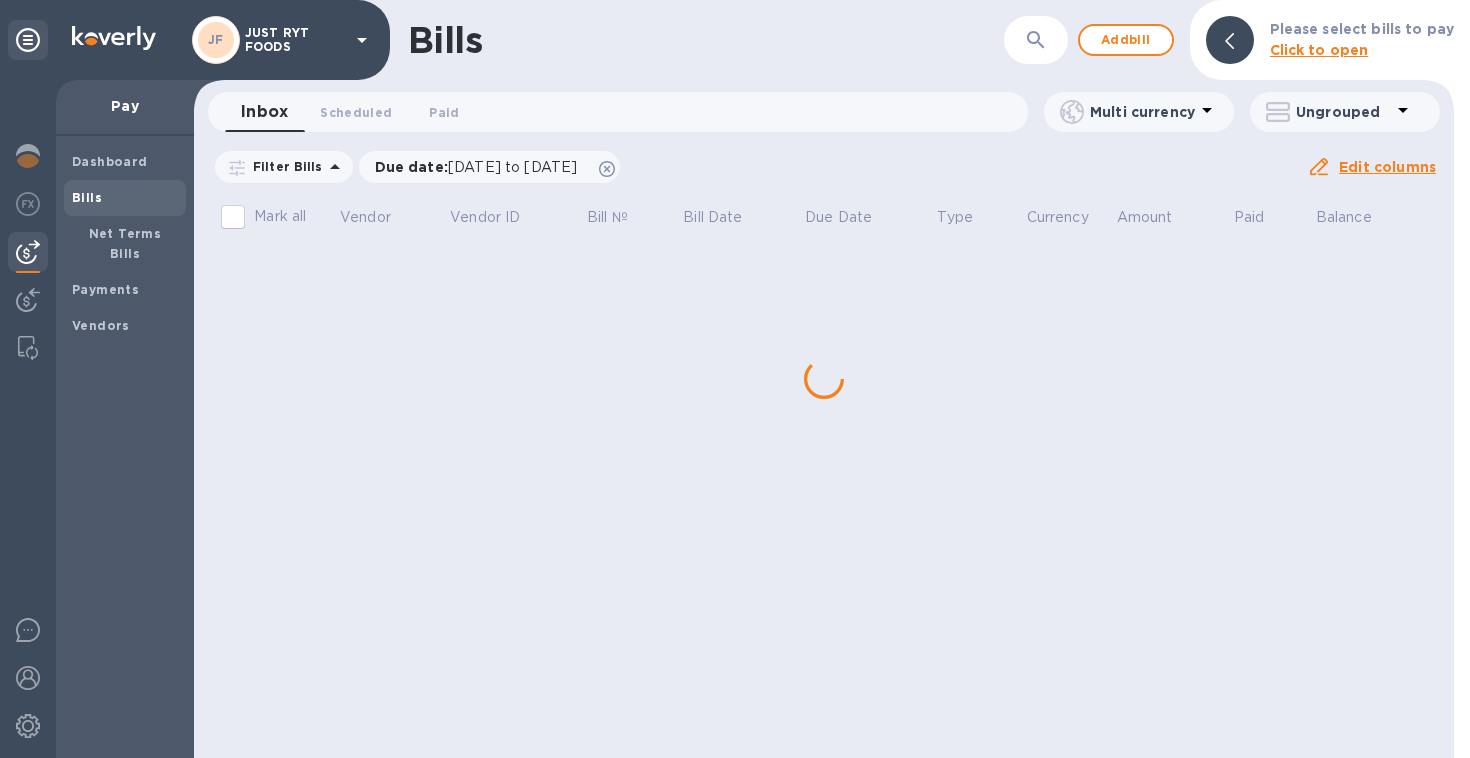 scroll, scrollTop: 0, scrollLeft: 0, axis: both 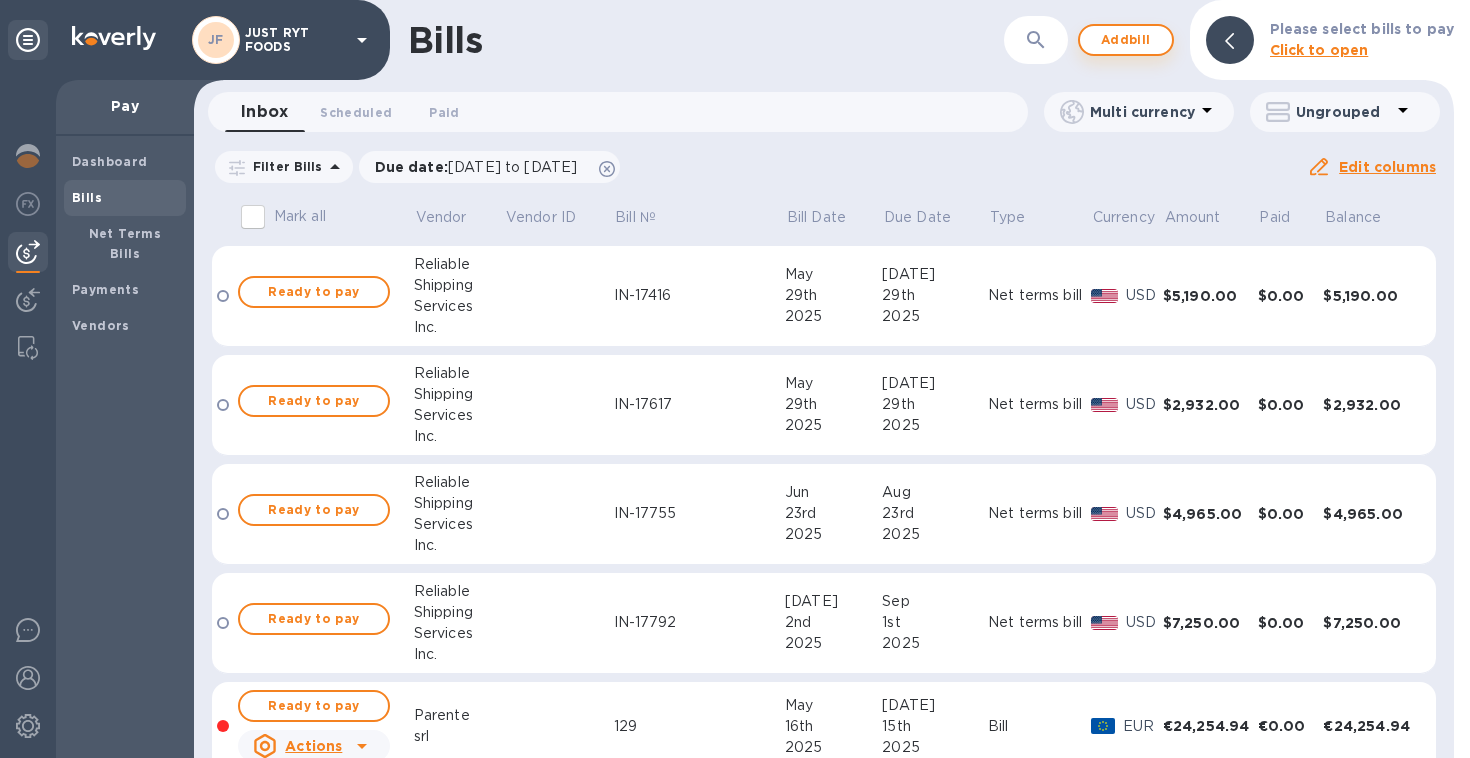 click on "Add   bill" at bounding box center (1126, 40) 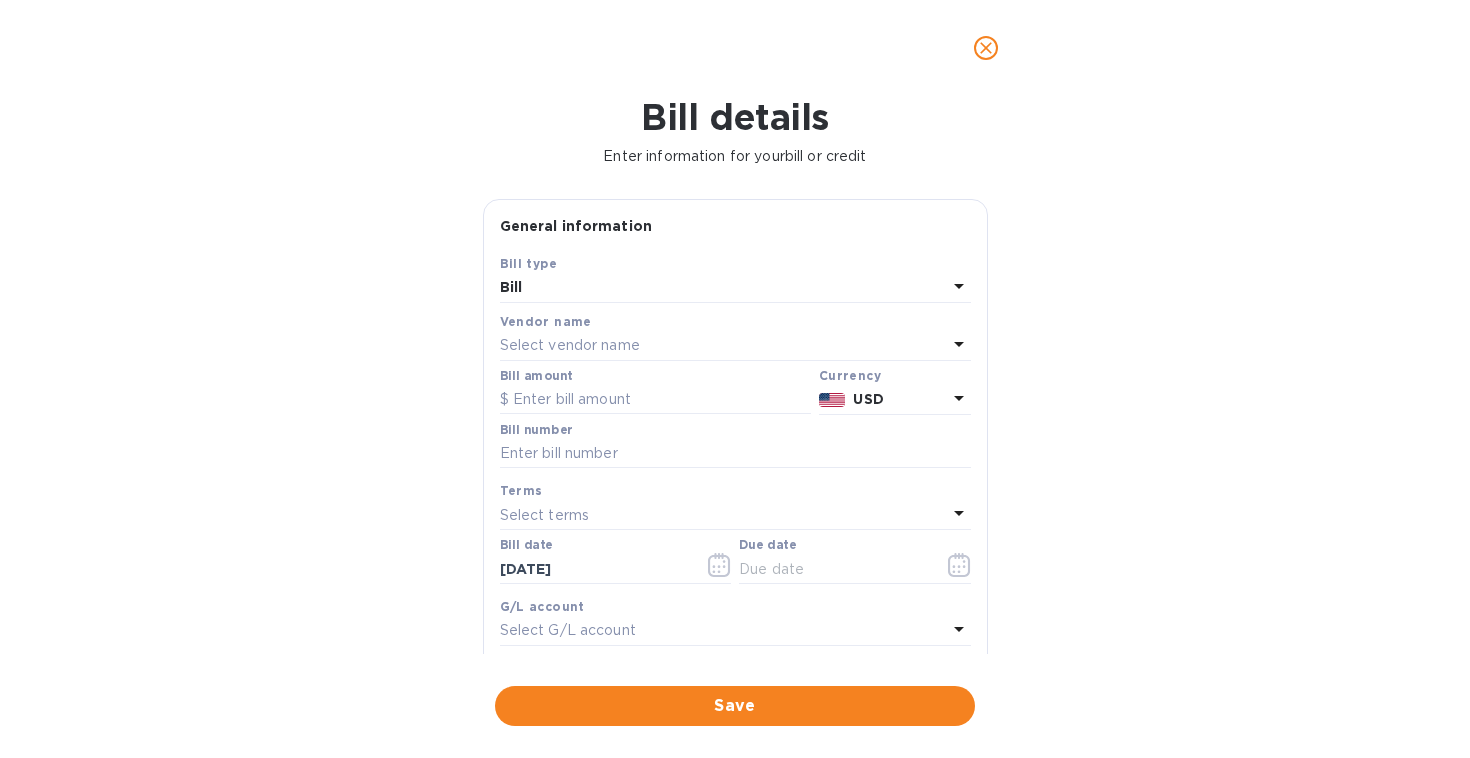 click on "Vendor name Select vendor name" at bounding box center (735, 336) 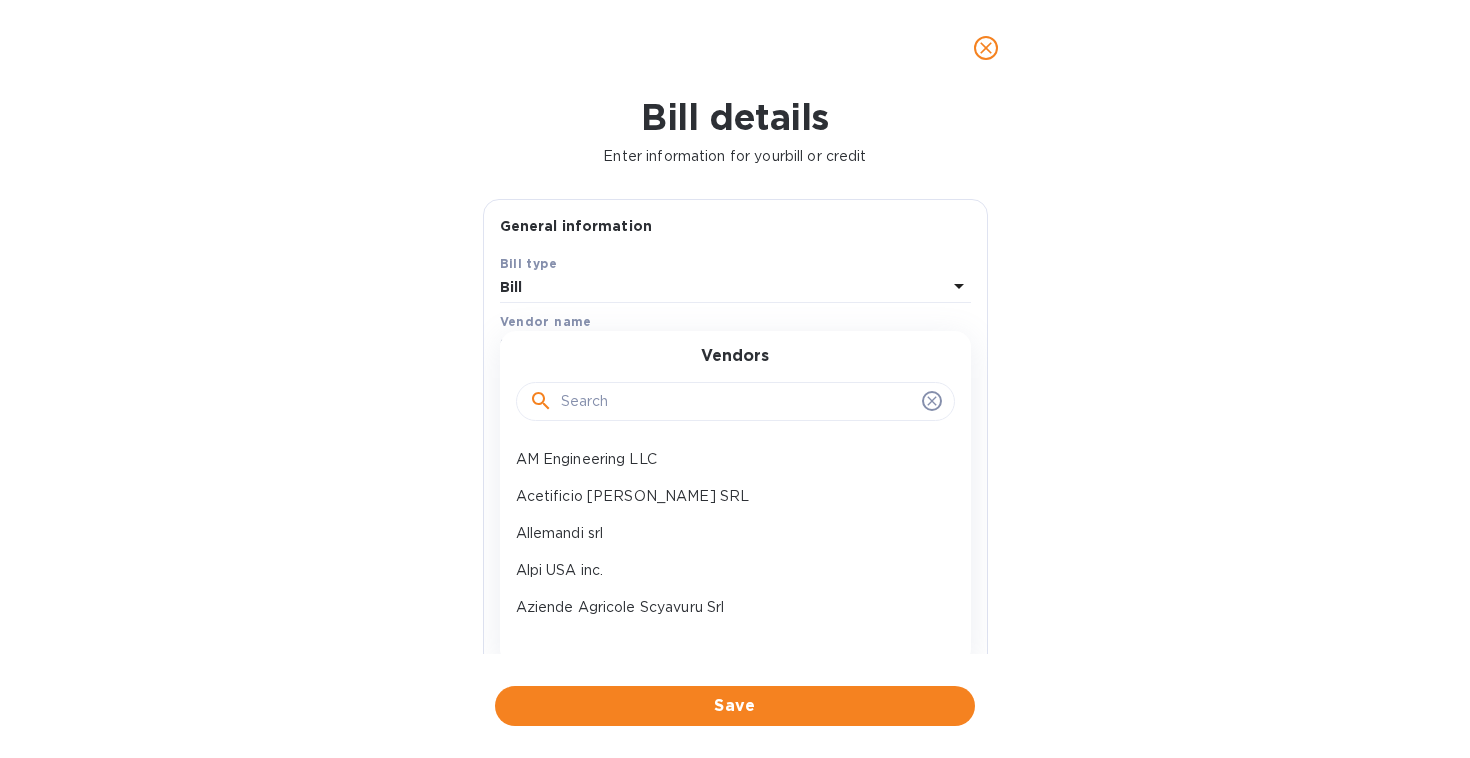click at bounding box center (737, 402) 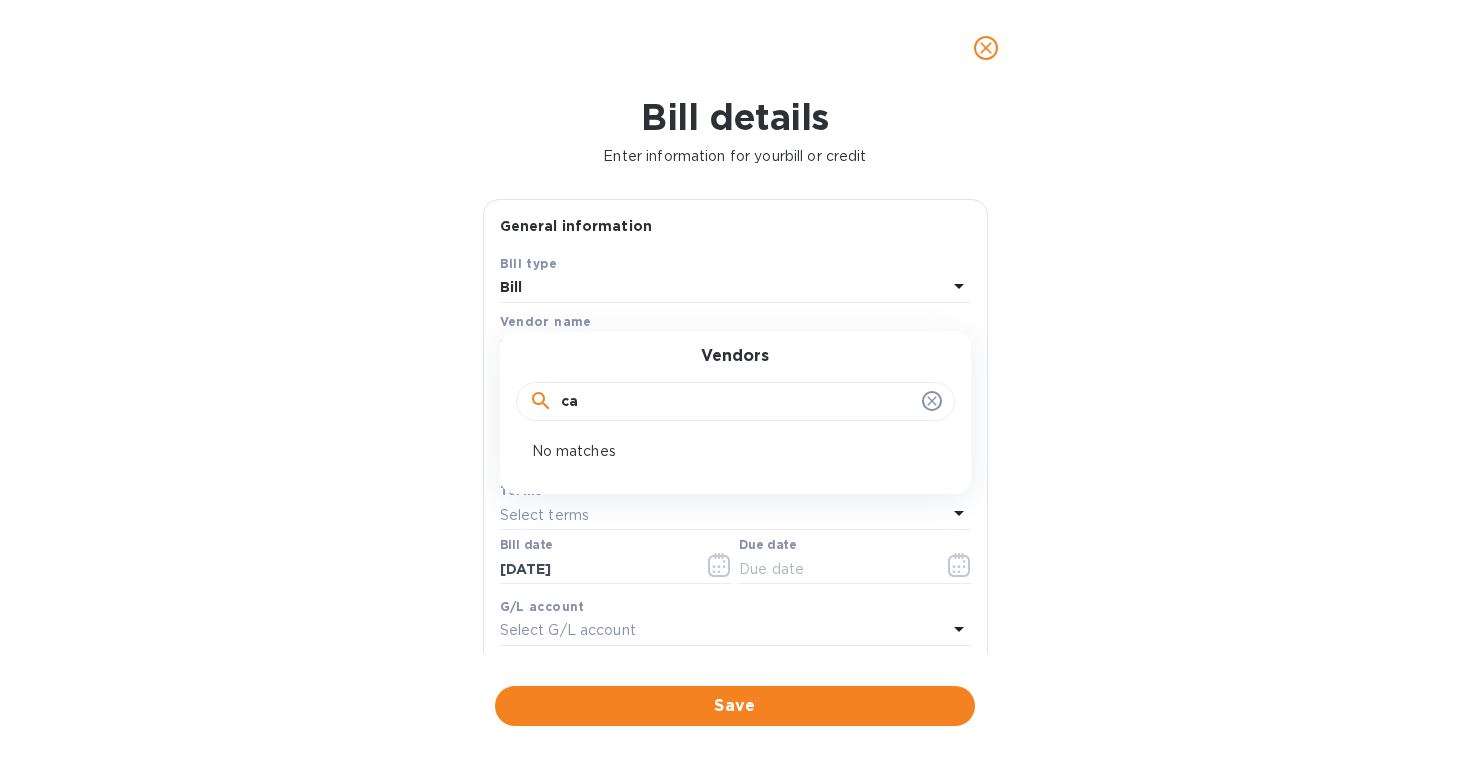 type on "c" 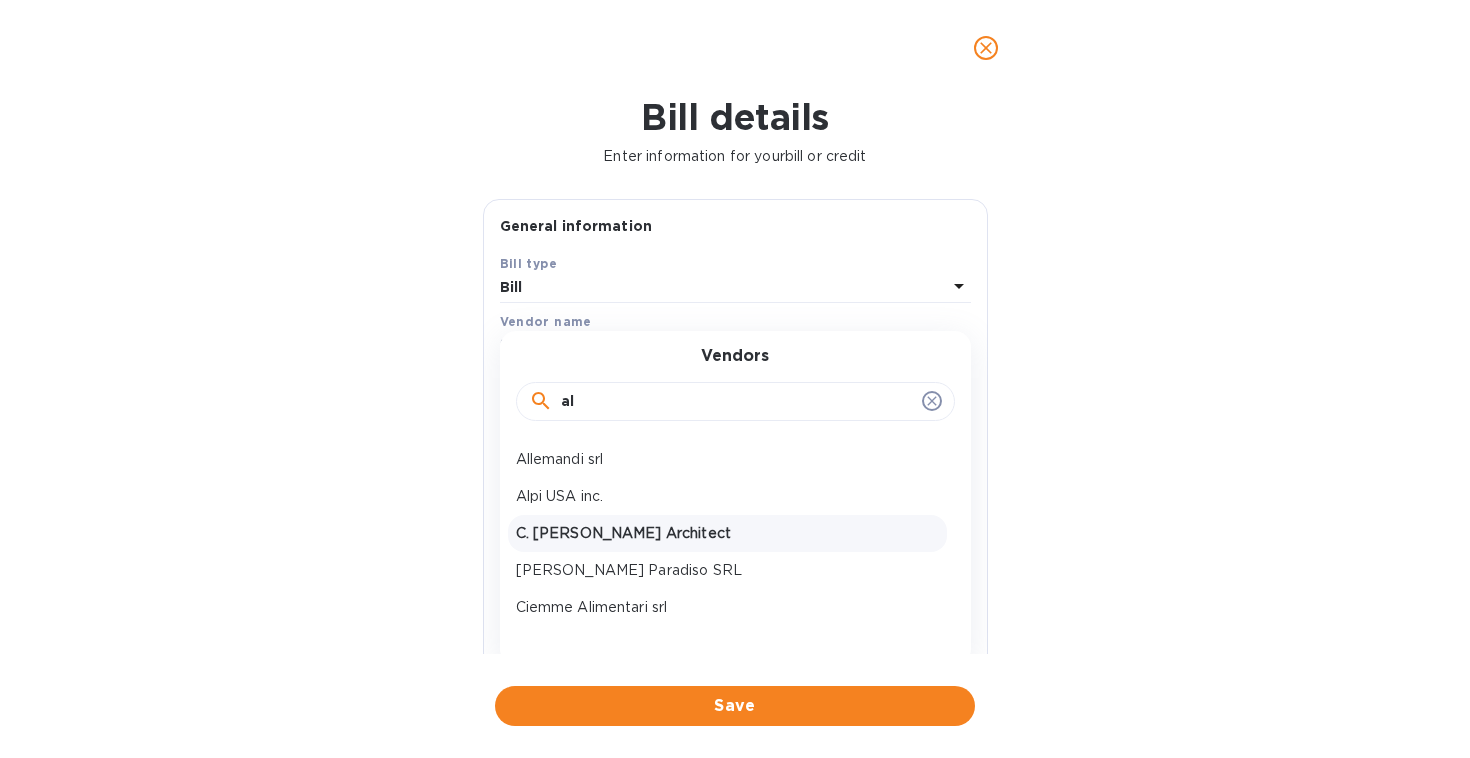 type on "al" 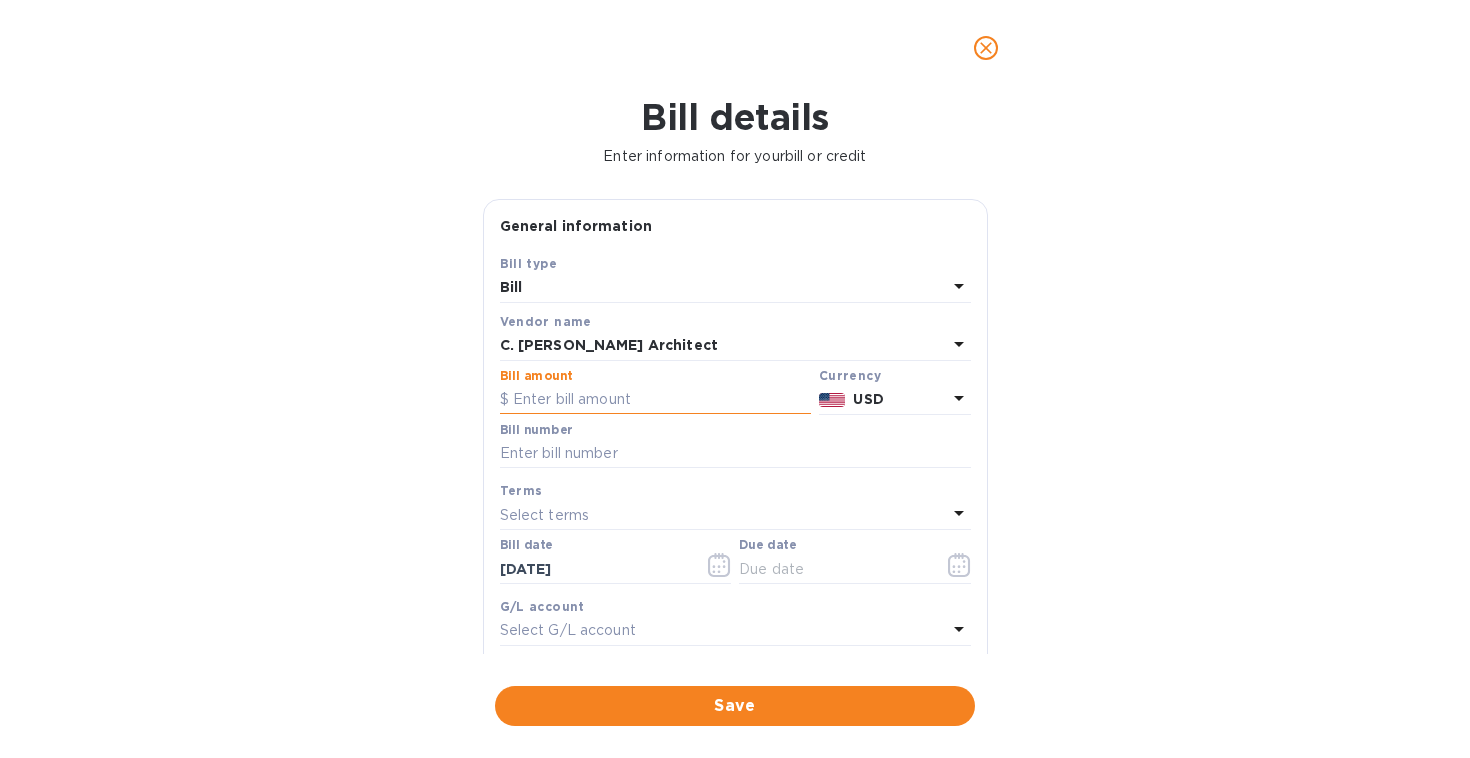 click at bounding box center [655, 400] 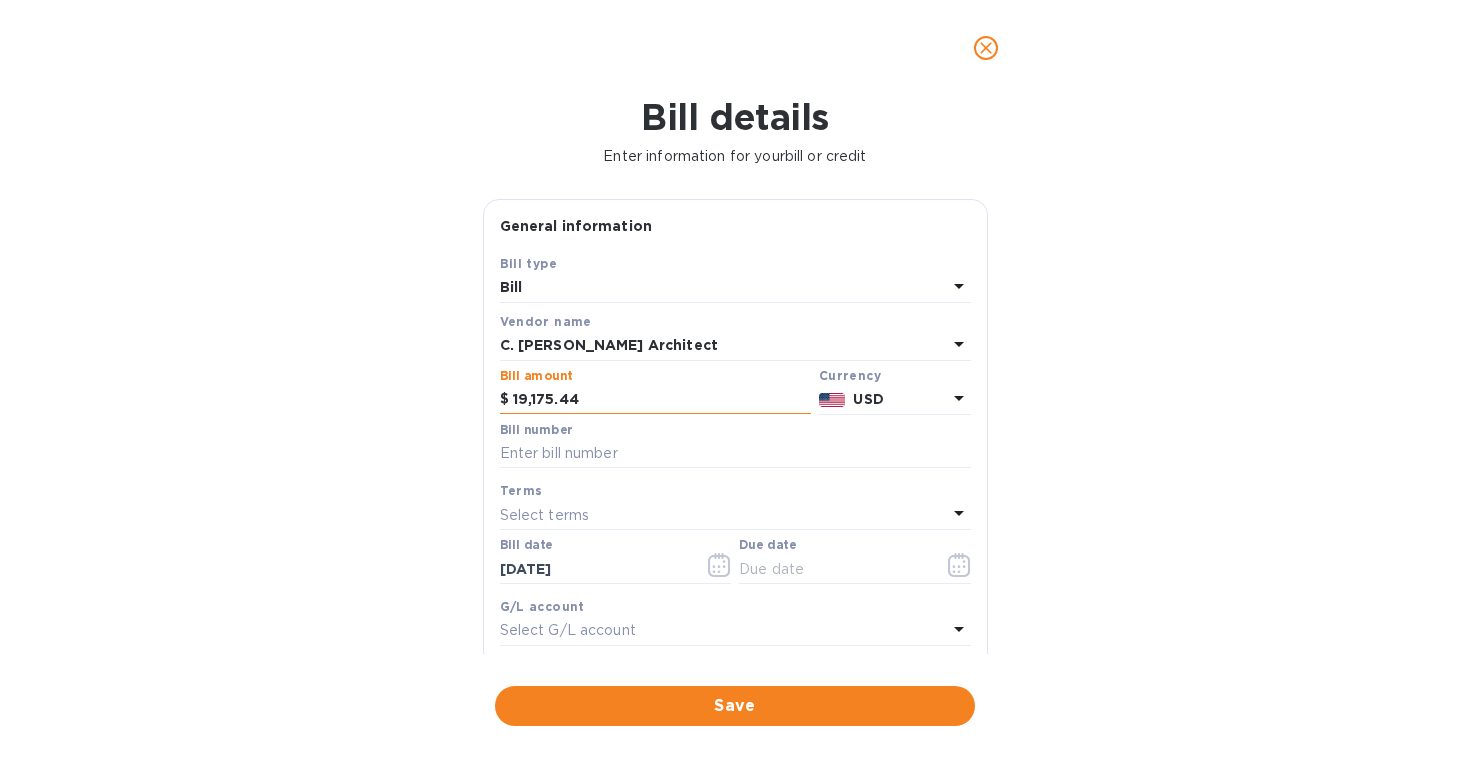 type on "19,175.44" 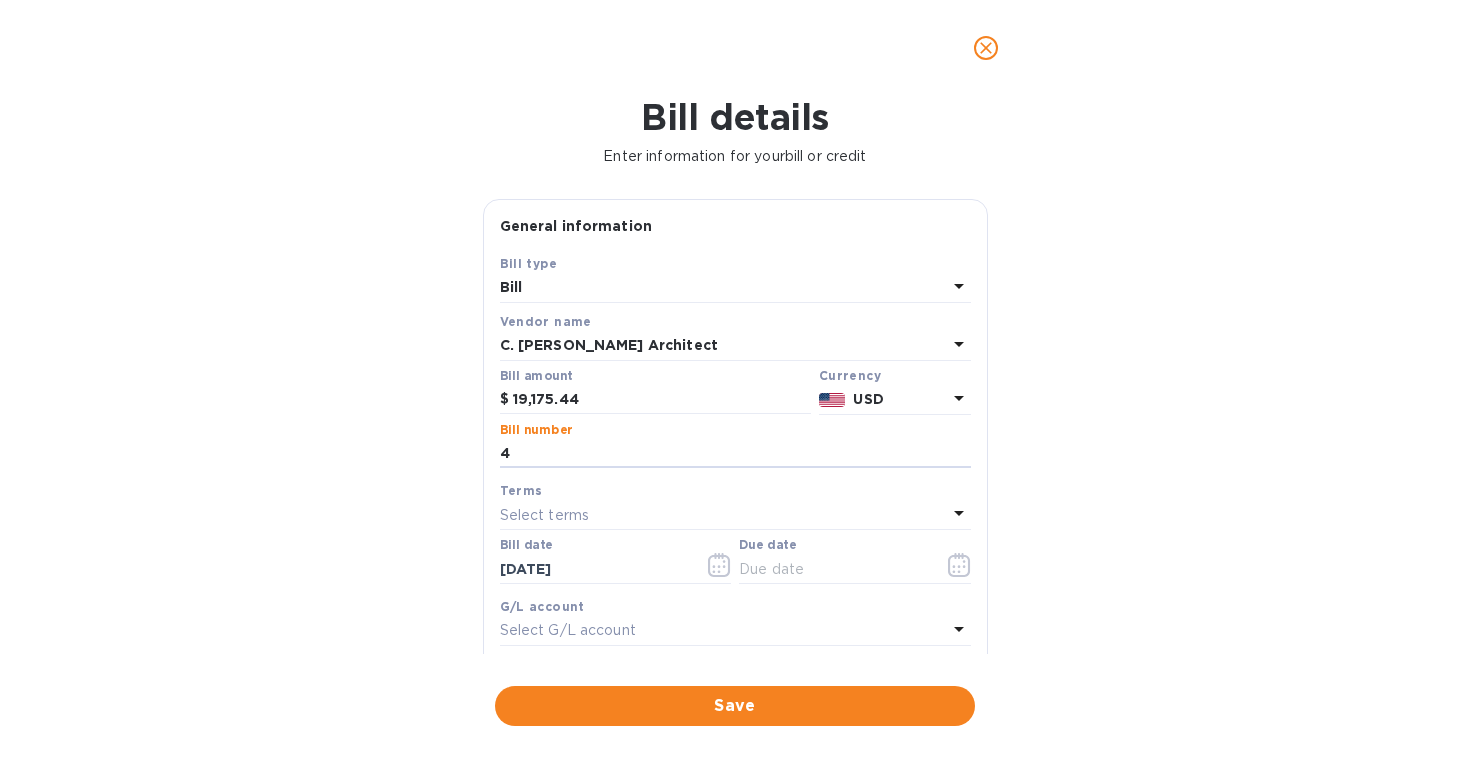 type on "4" 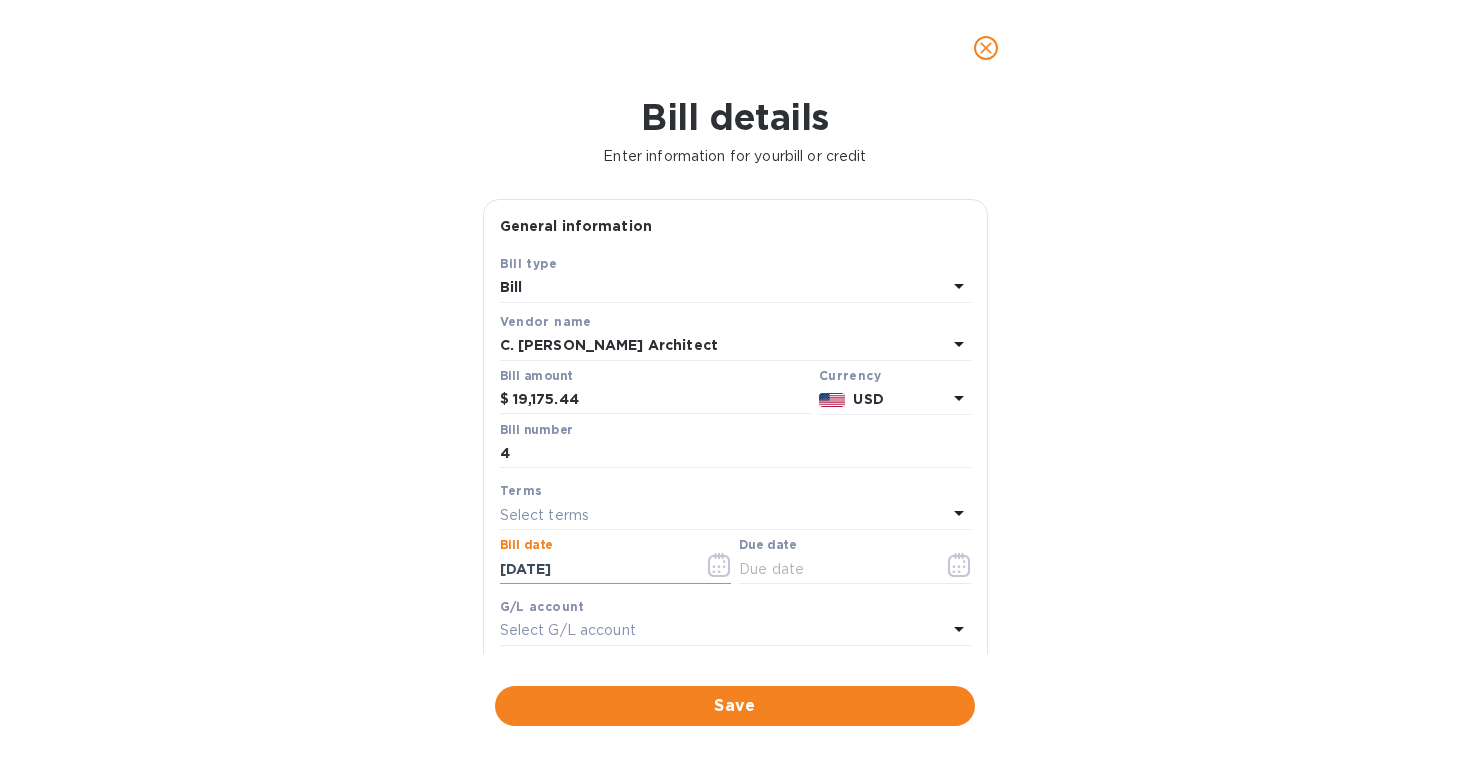 click 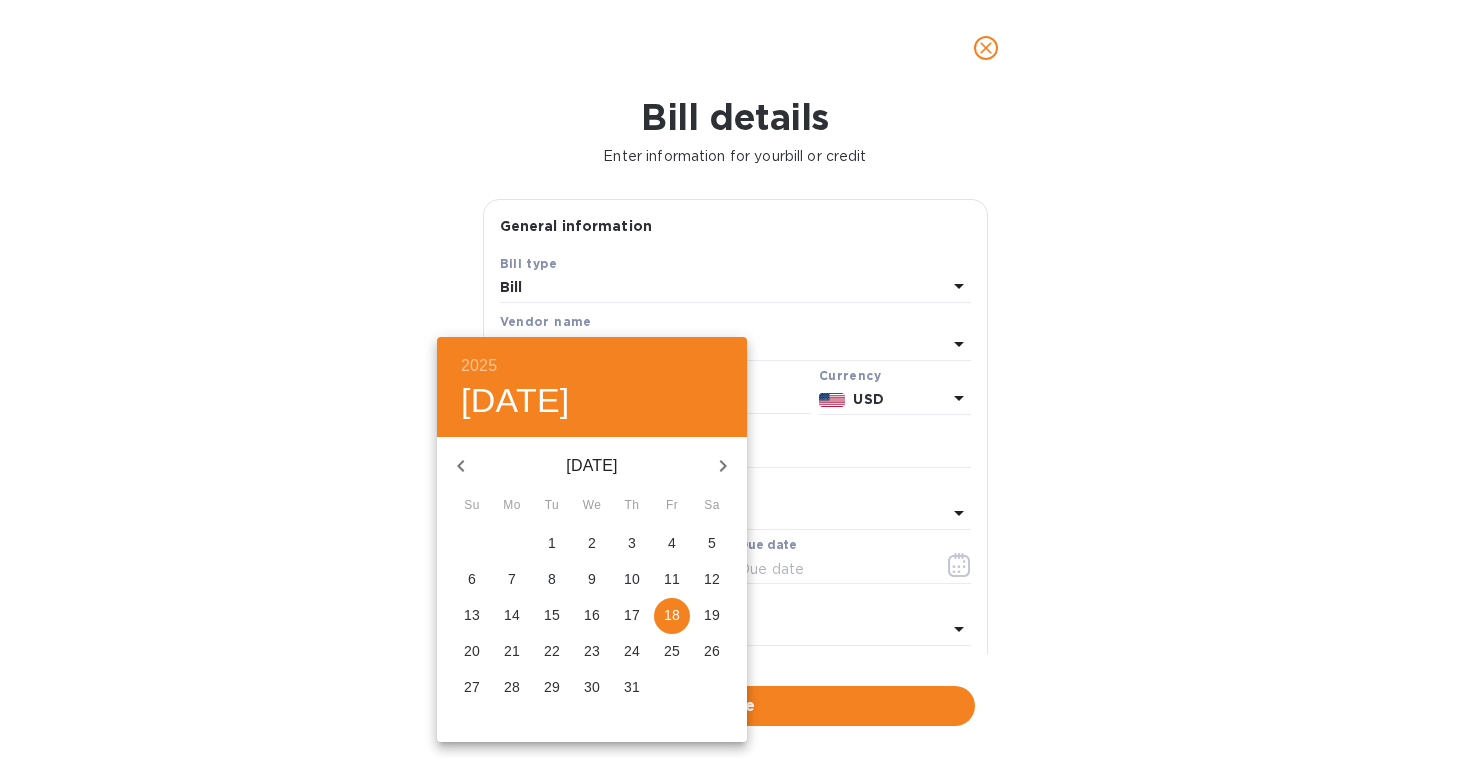 click 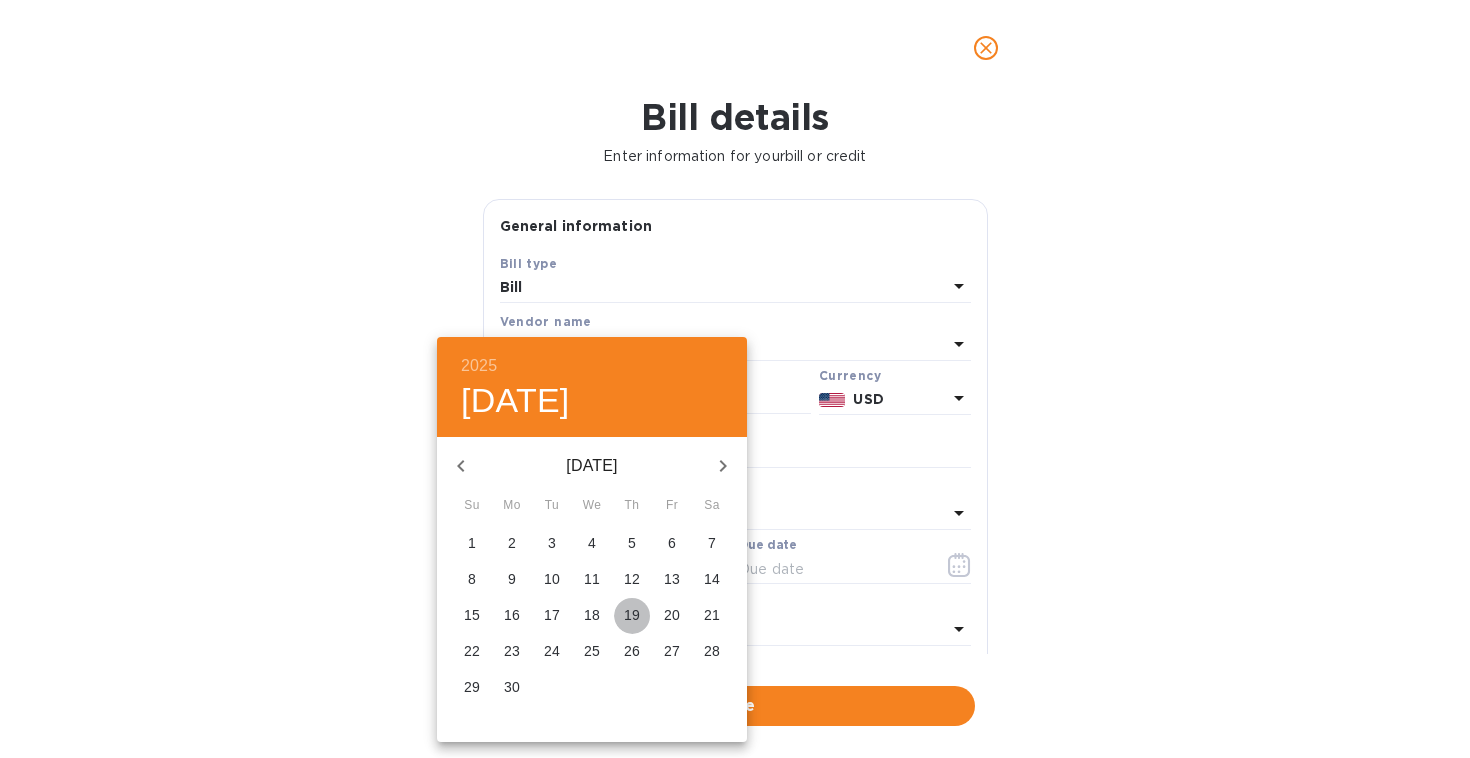 click on "19" at bounding box center (632, 615) 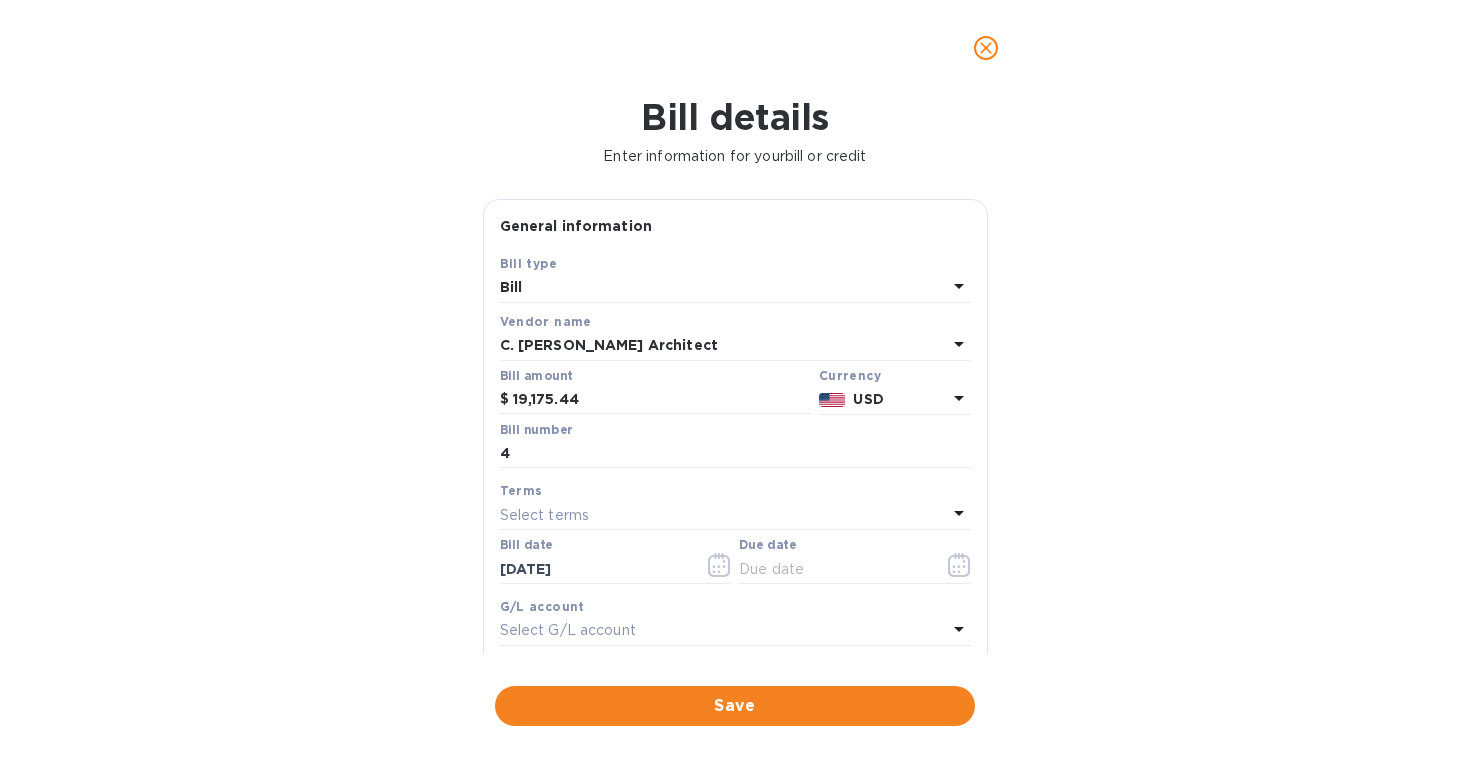 click on "Select terms" at bounding box center [545, 515] 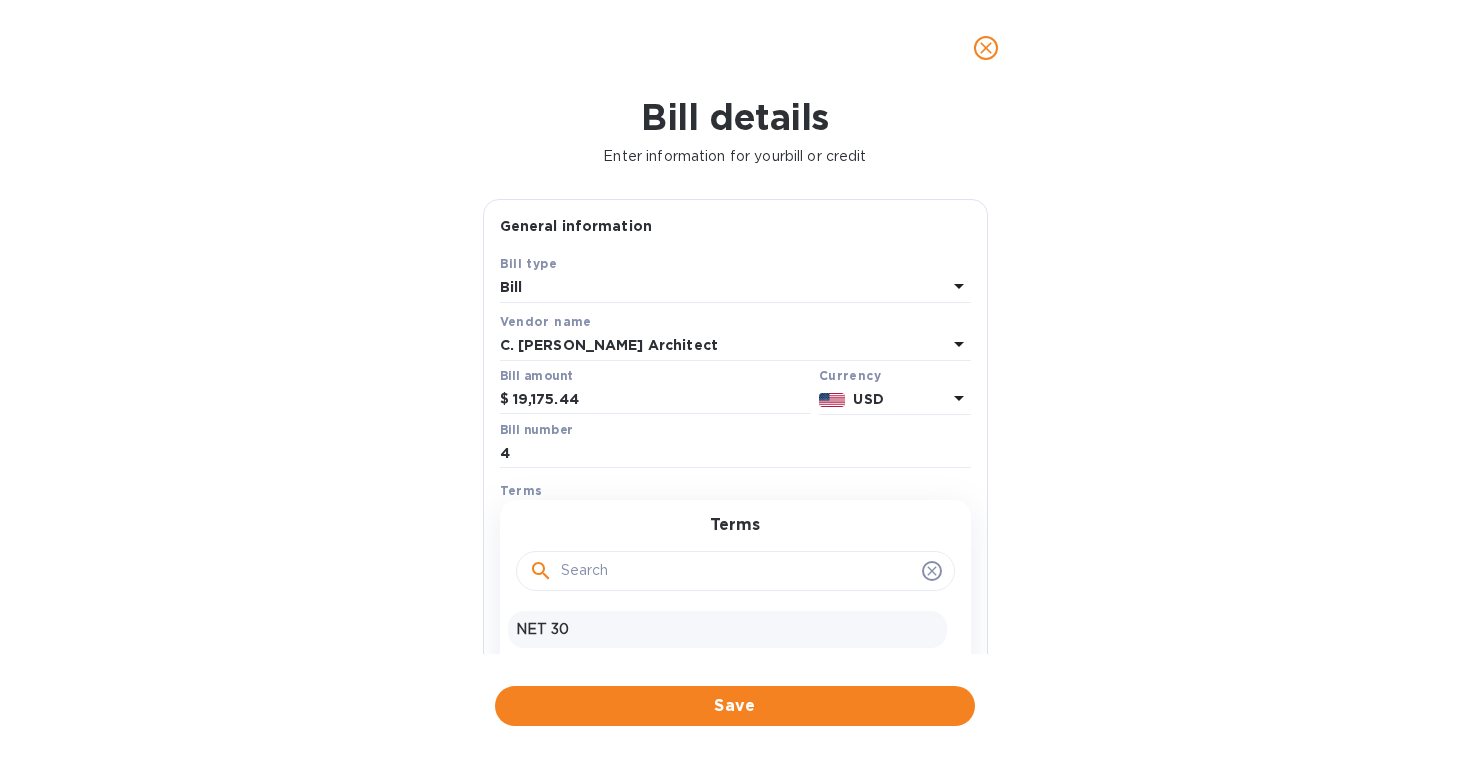 click on "NET 30" at bounding box center (727, 629) 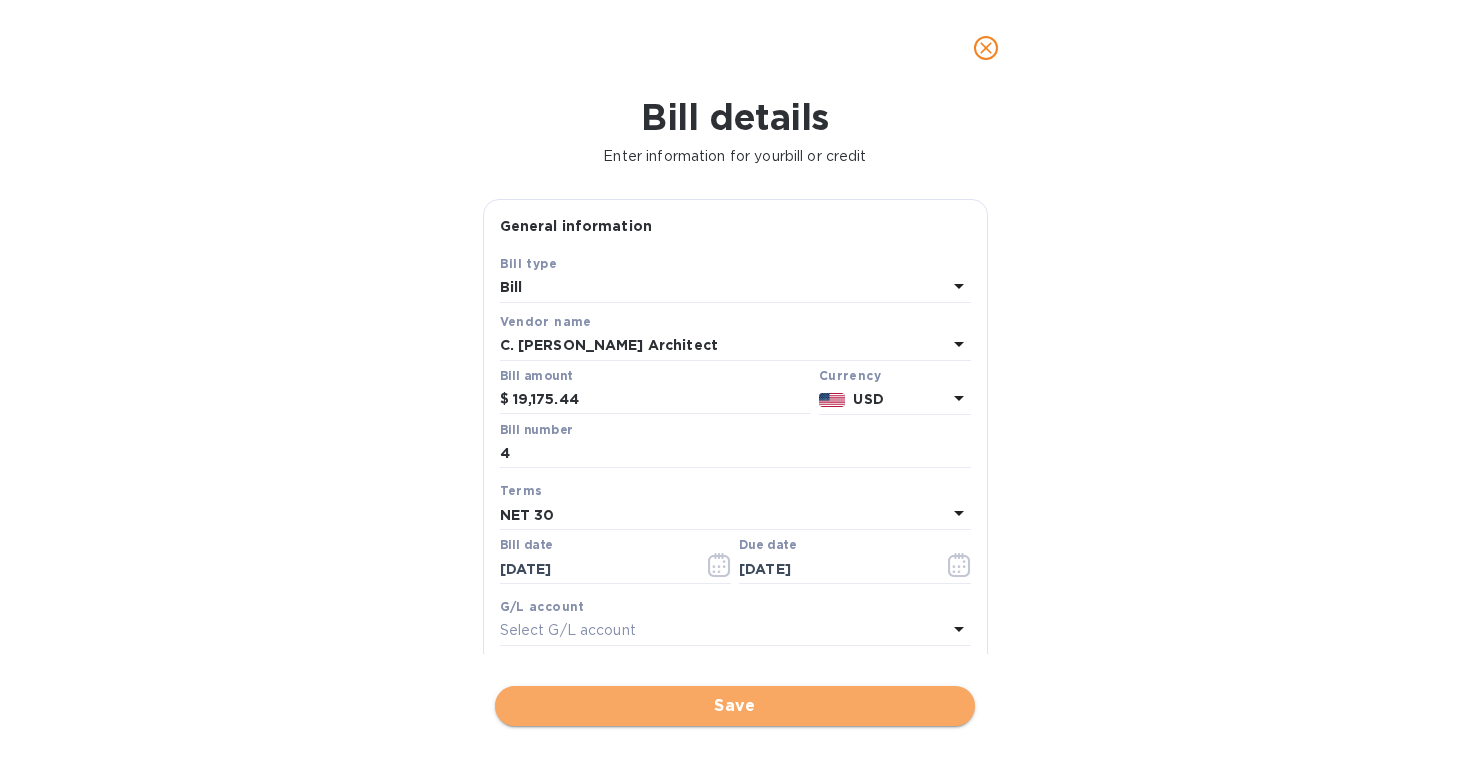 click on "Save" at bounding box center (735, 706) 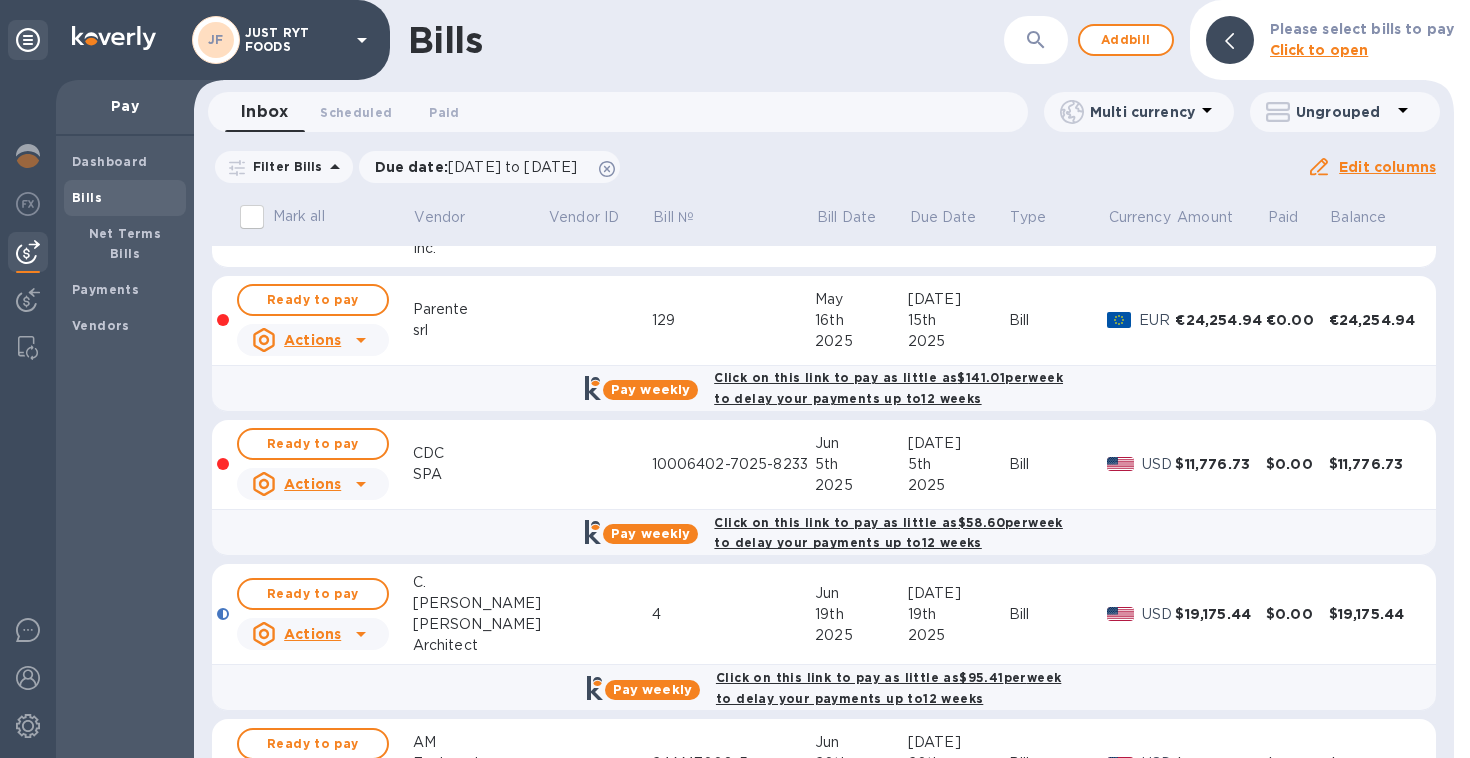 scroll, scrollTop: 529, scrollLeft: 0, axis: vertical 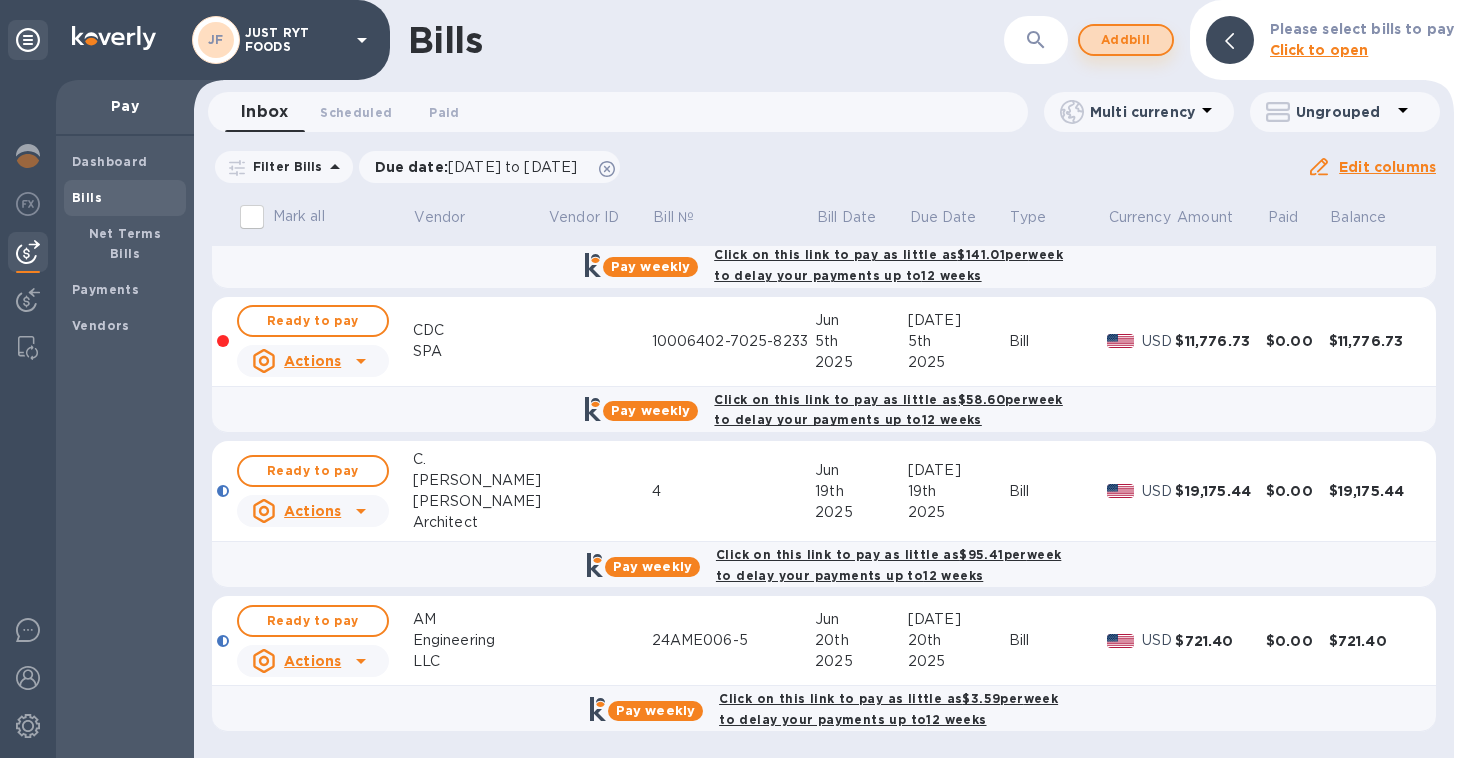 click on "Add   bill" at bounding box center [1126, 40] 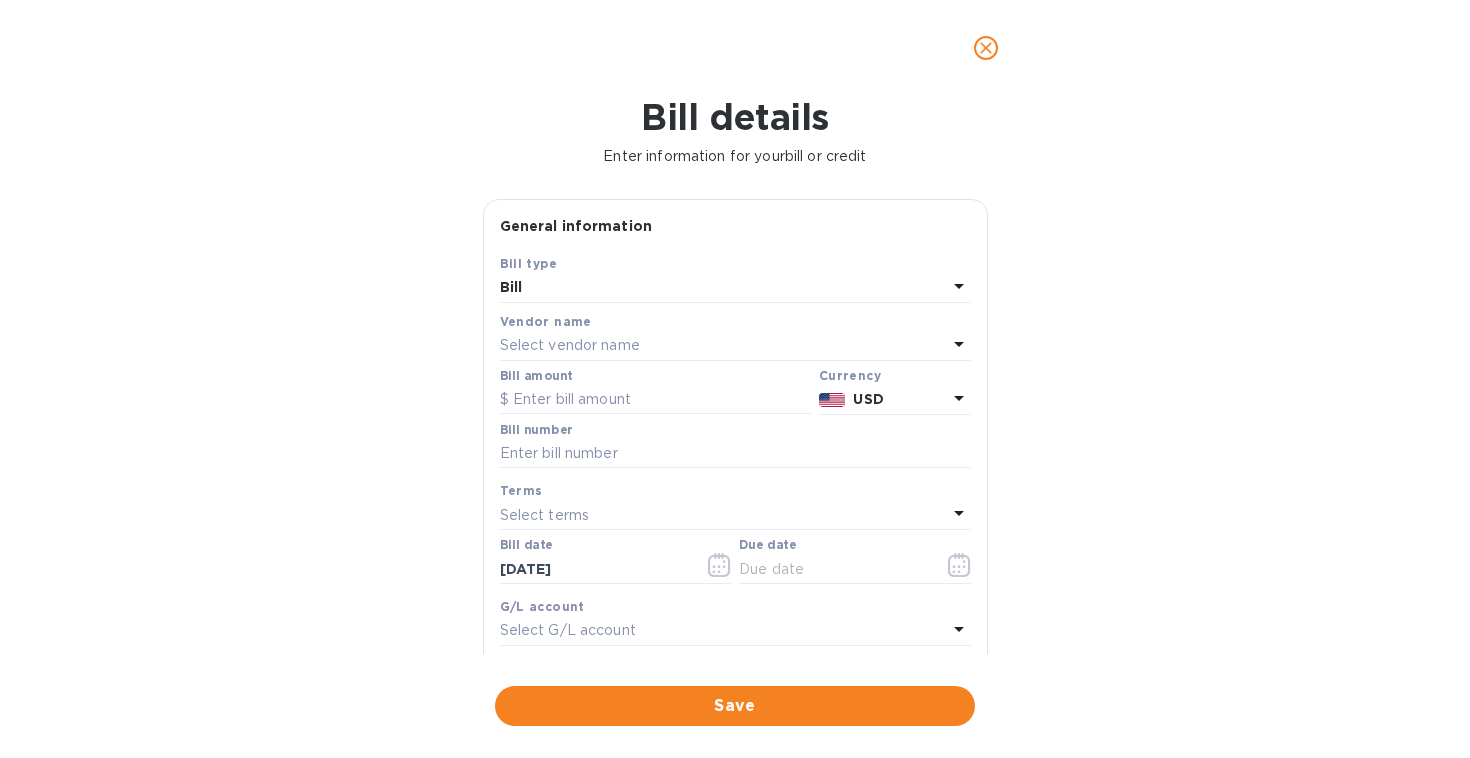 click on "Select vendor name" at bounding box center (723, 346) 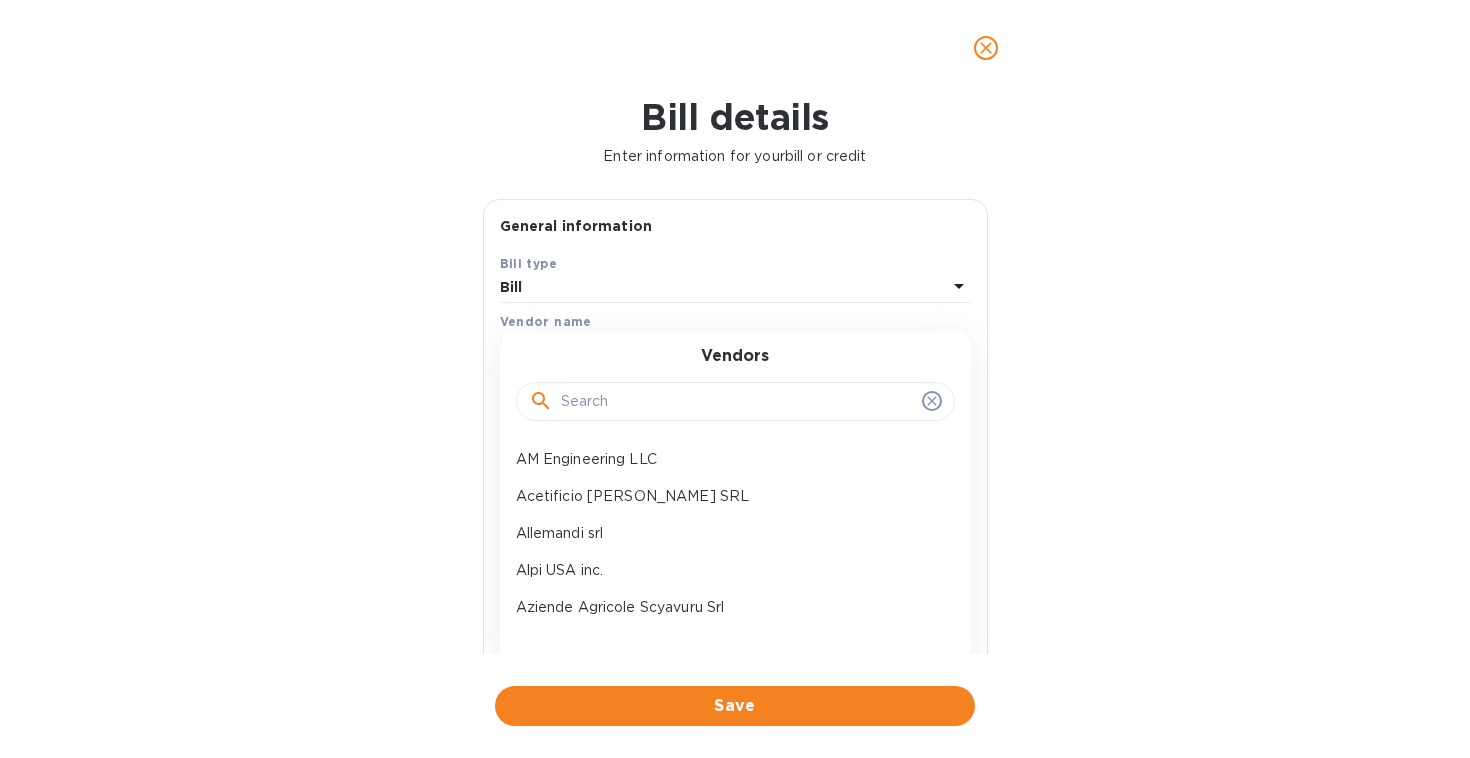 click at bounding box center (737, 402) 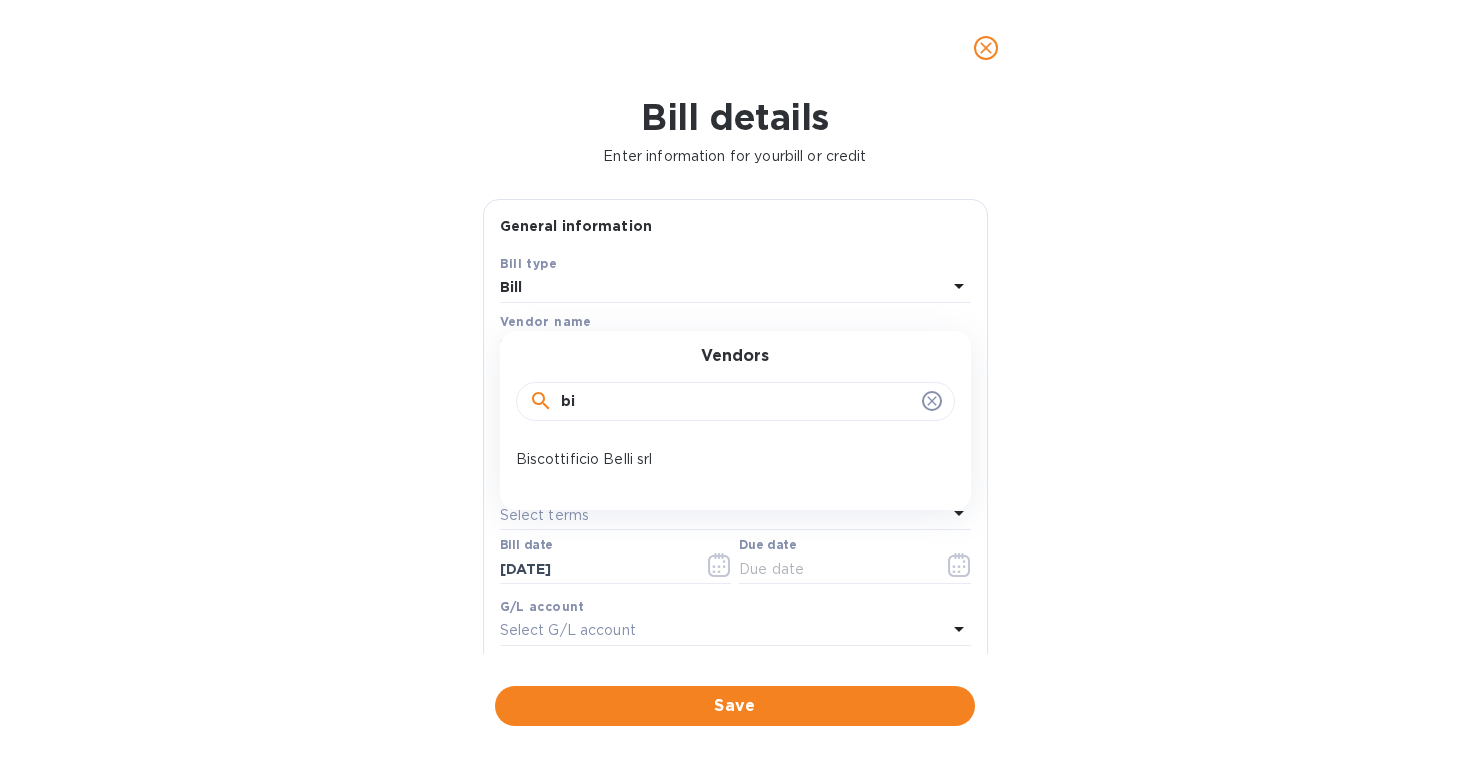 type on "b" 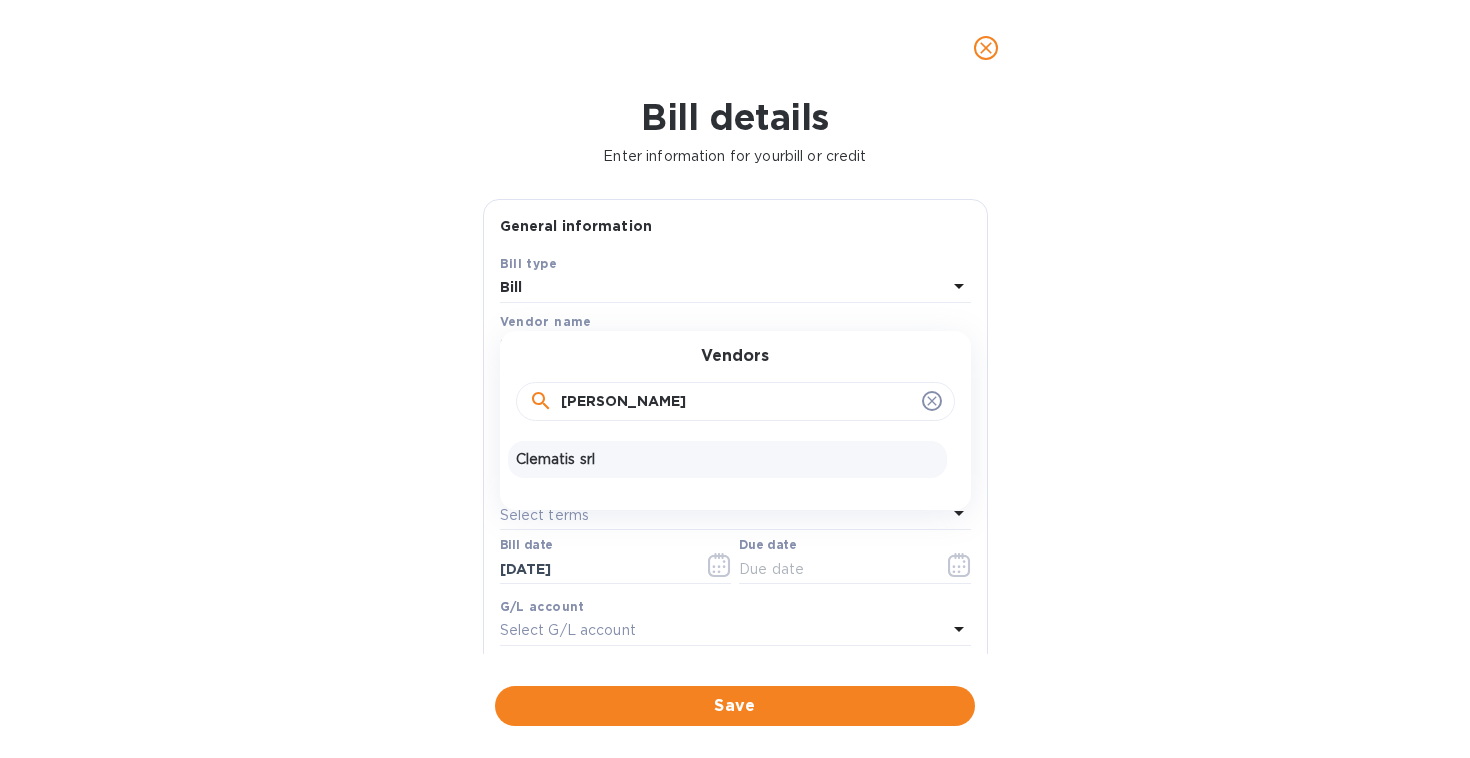 type on "[PERSON_NAME]" 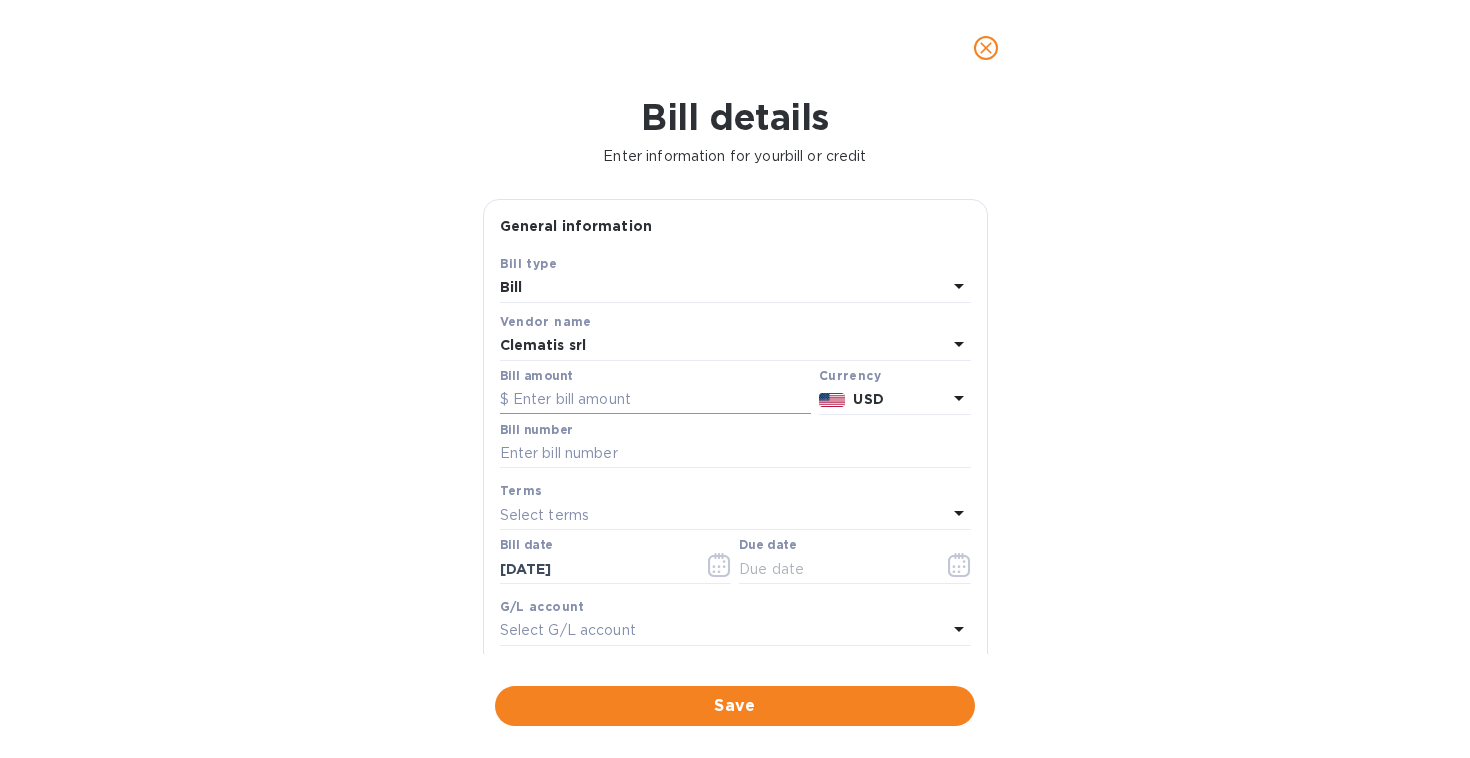 click at bounding box center [655, 400] 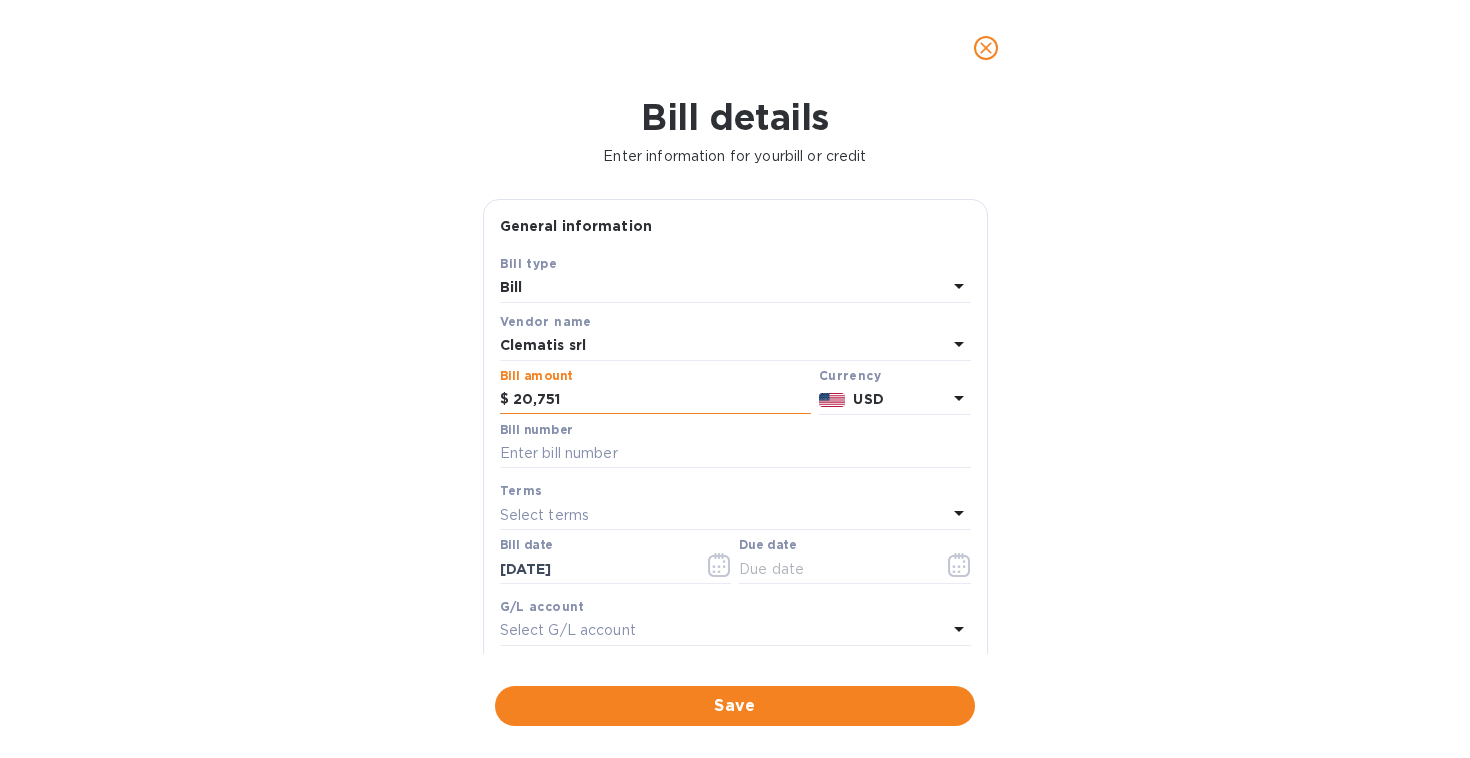 type on "20,751" 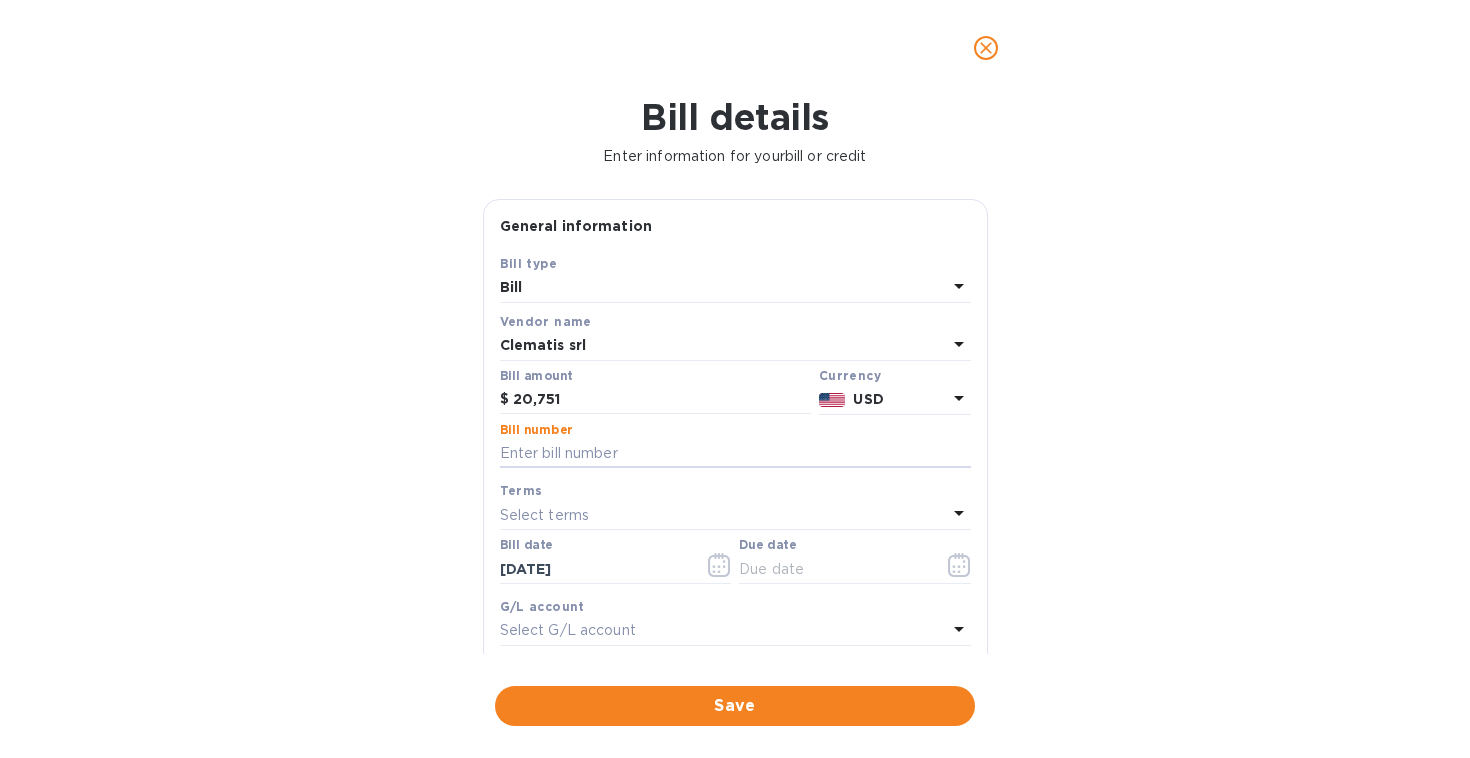 click on "USD" at bounding box center [899, 399] 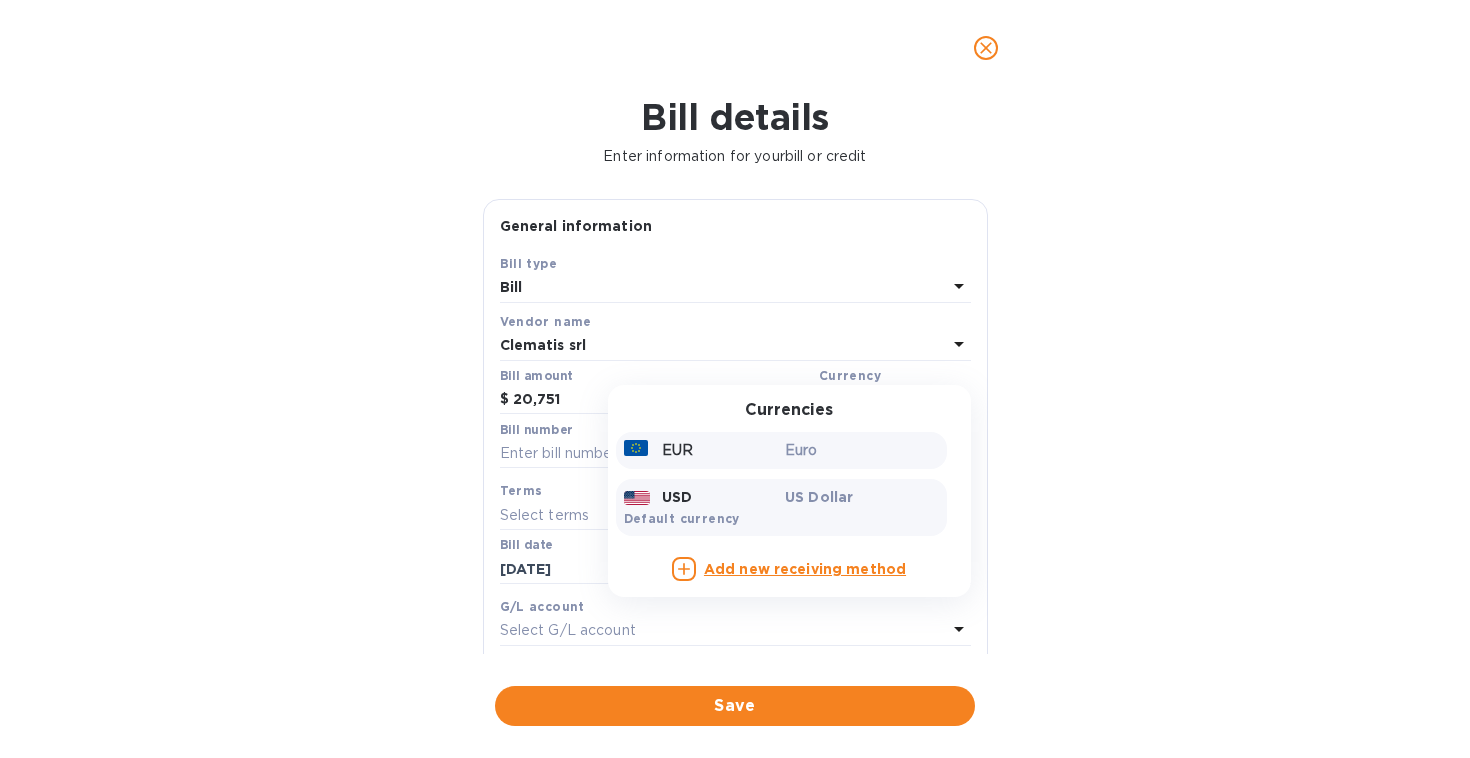 click on "Euro" at bounding box center [862, 450] 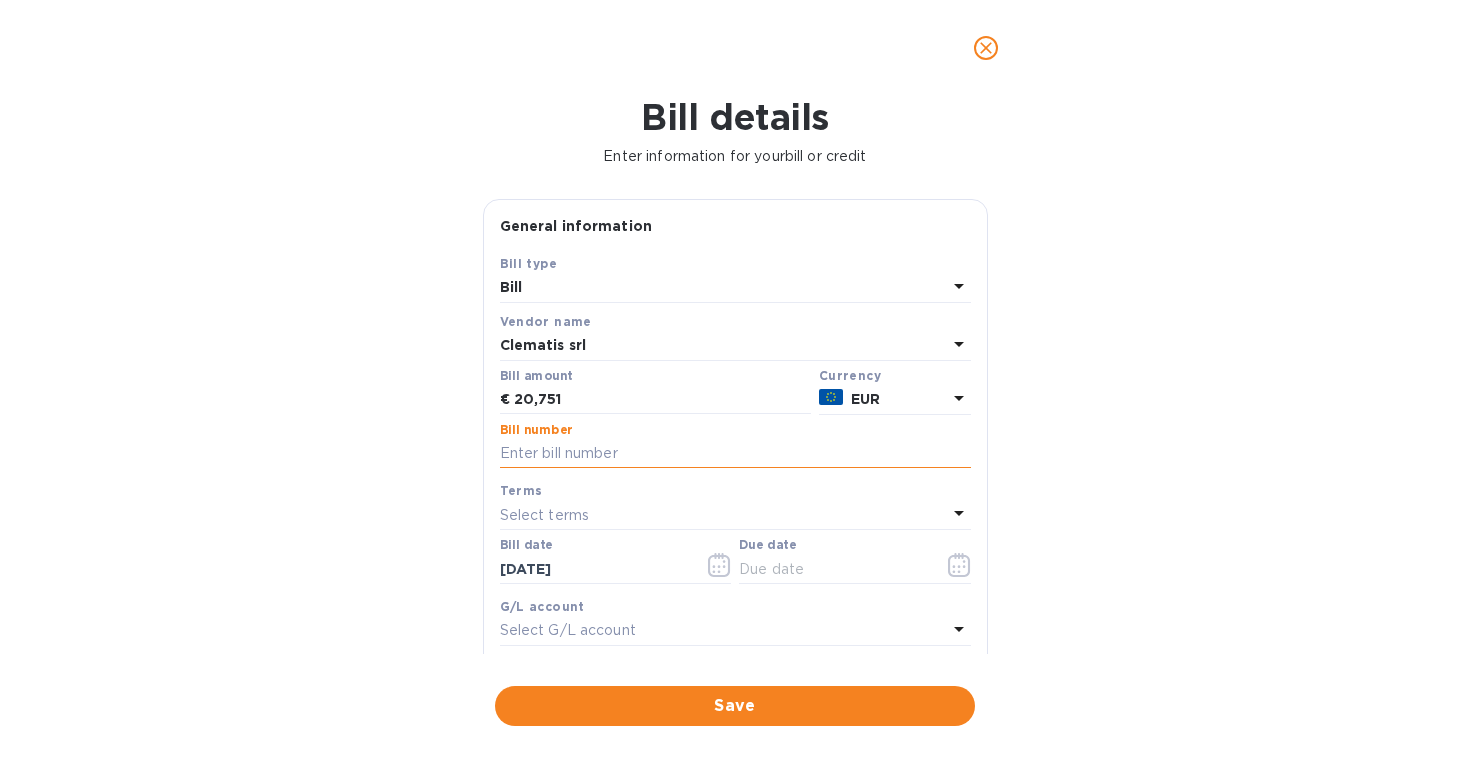 click at bounding box center [735, 454] 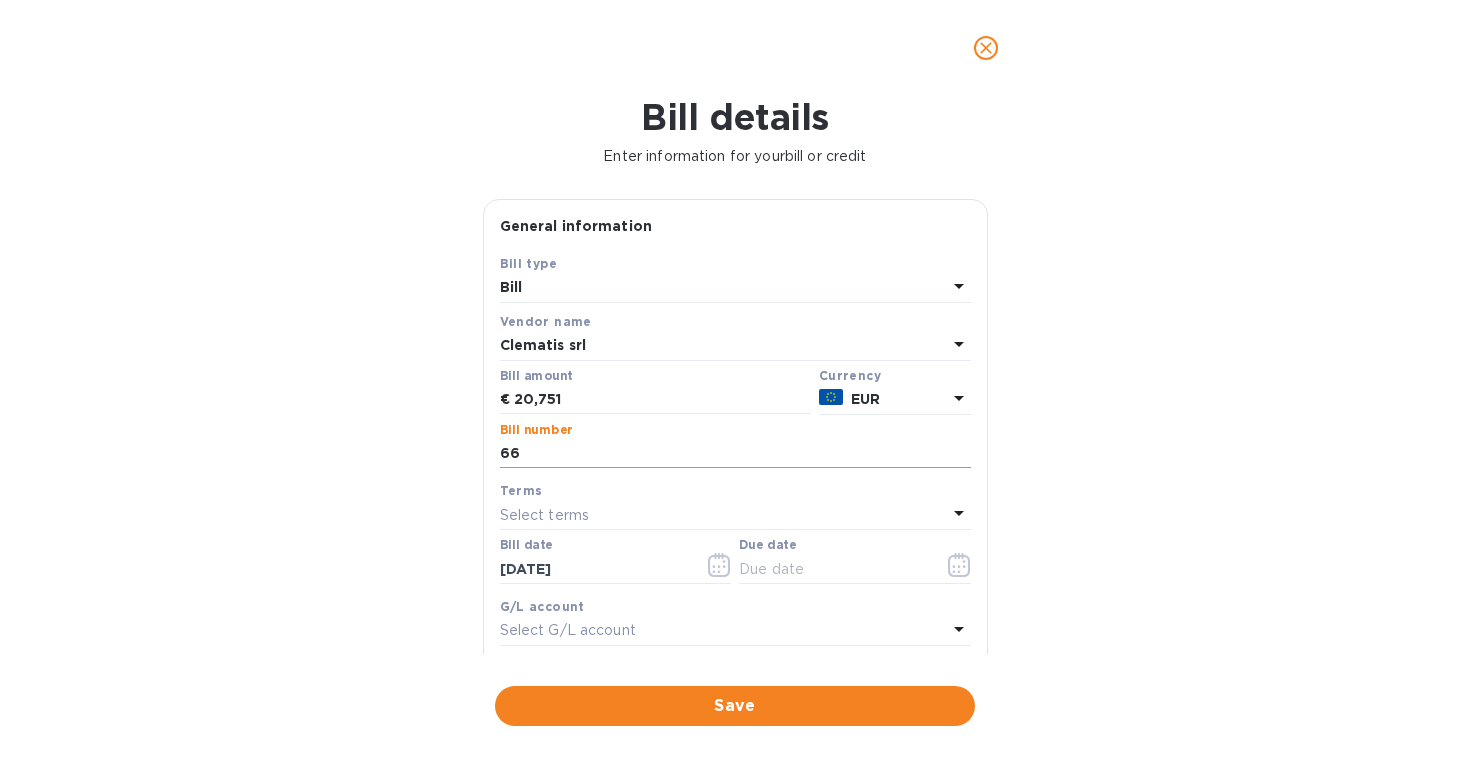 type on "66" 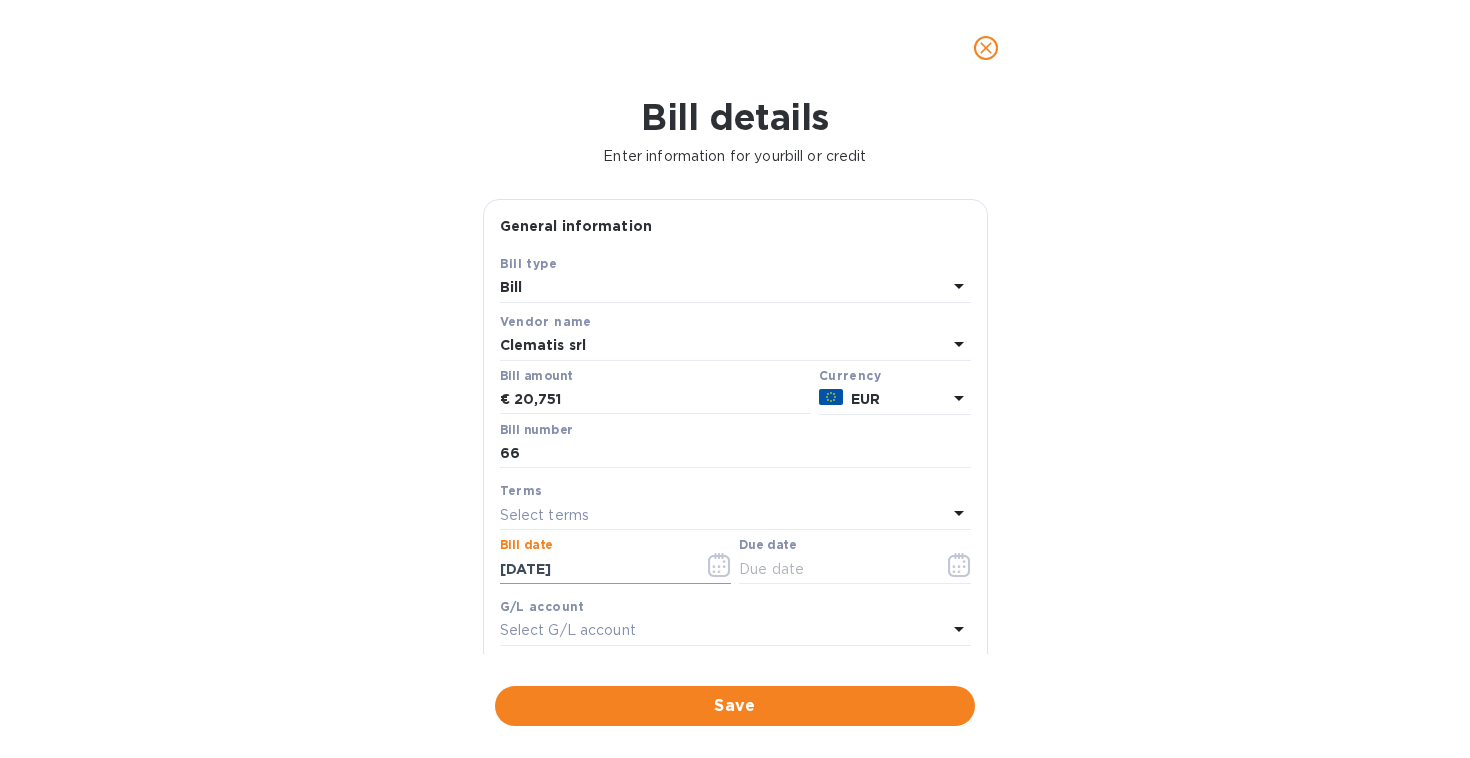 click 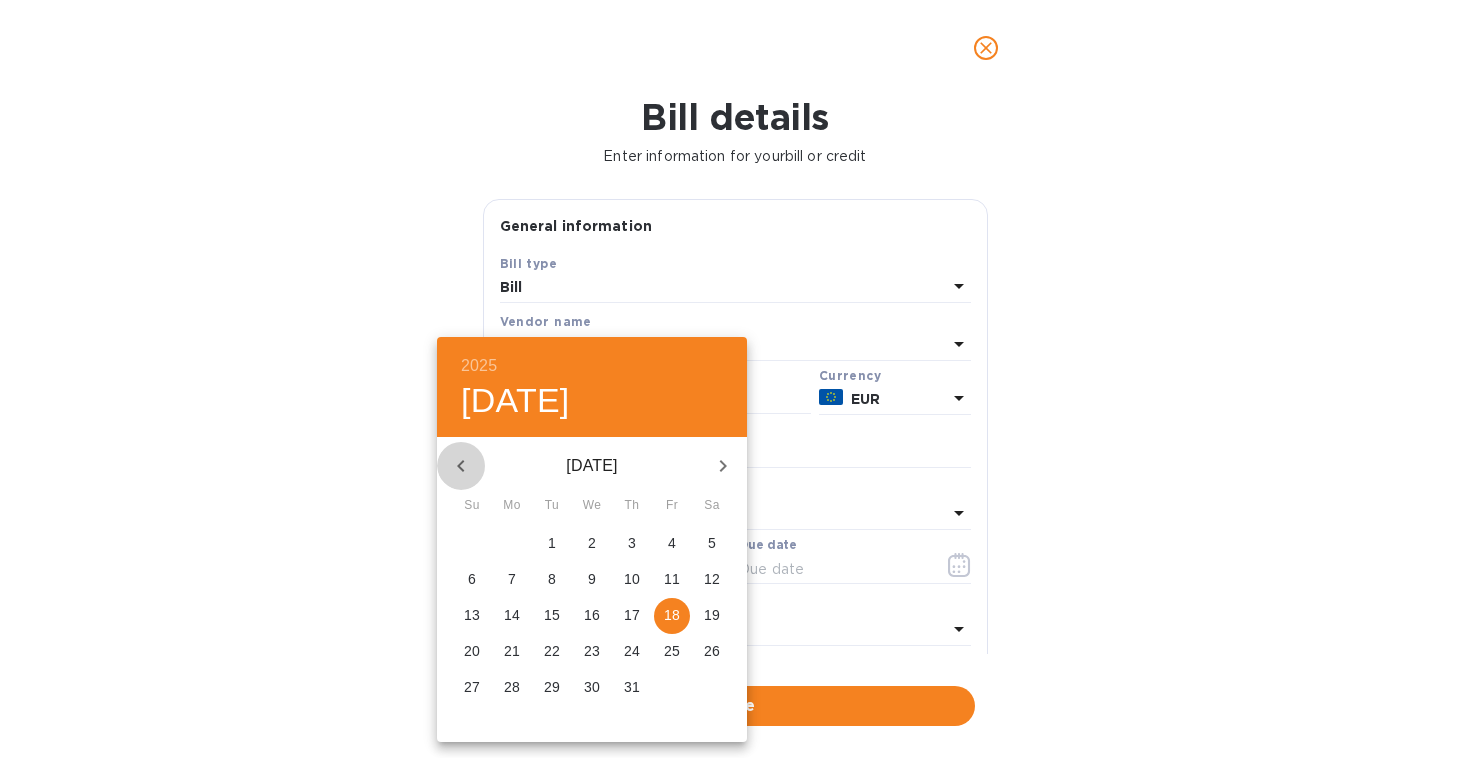 click 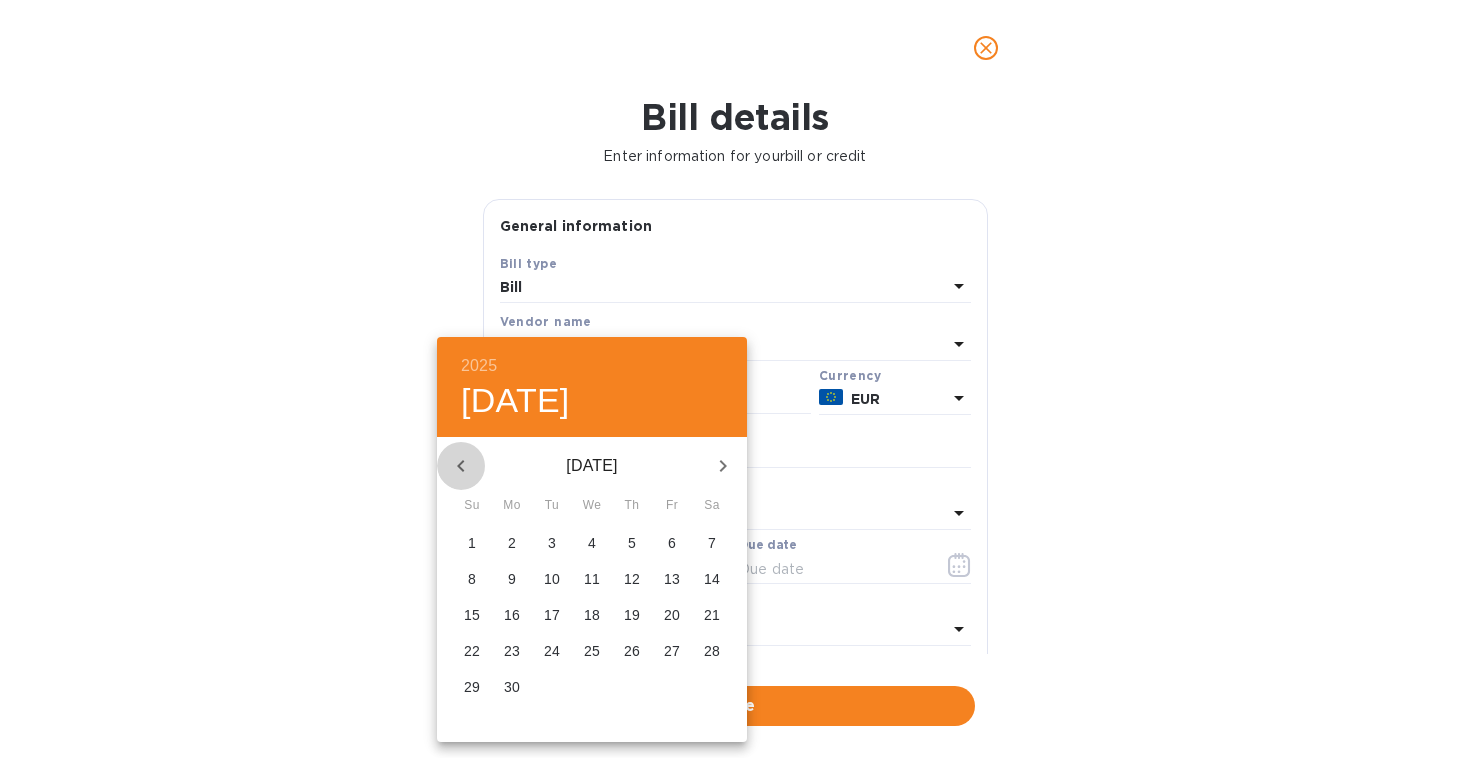 click 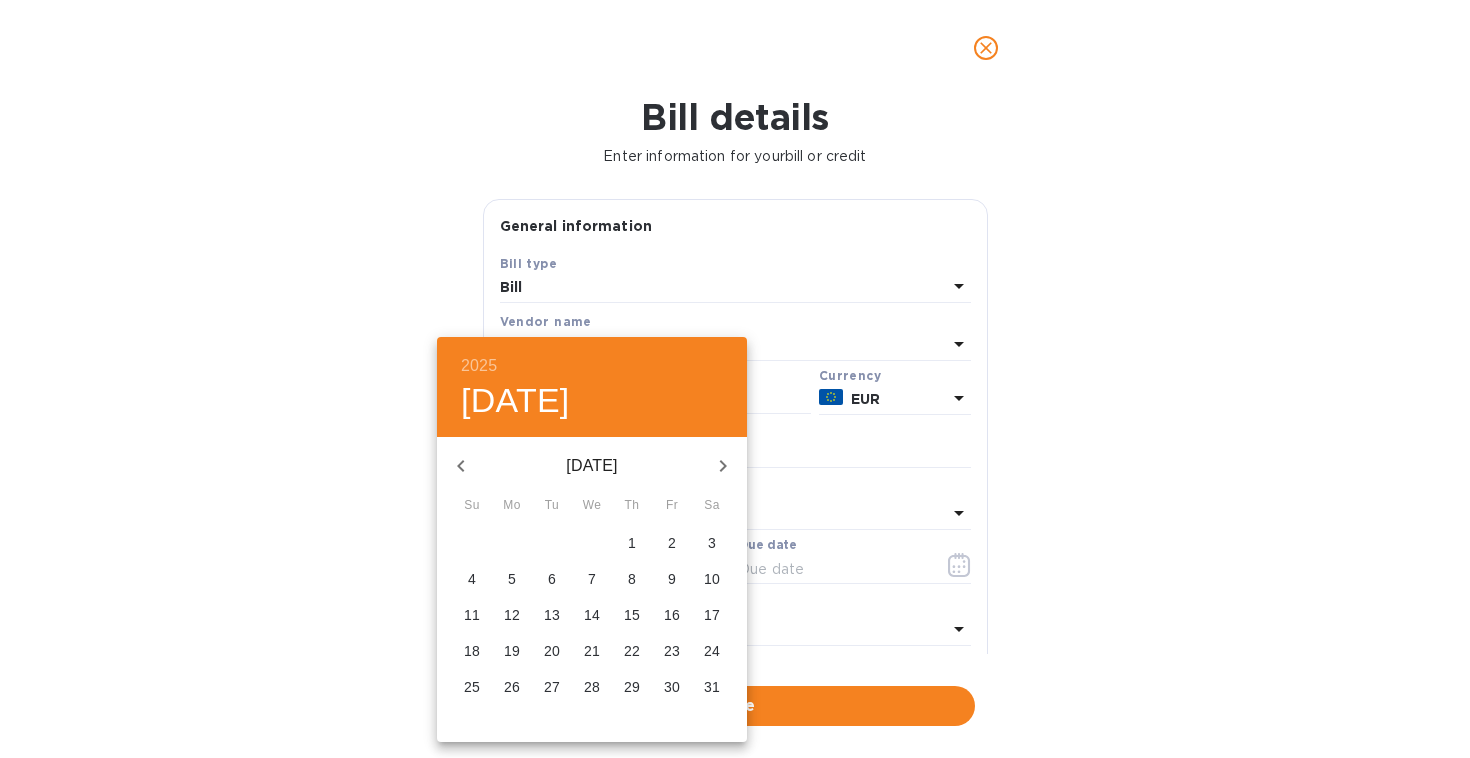 click on "16" at bounding box center [672, 615] 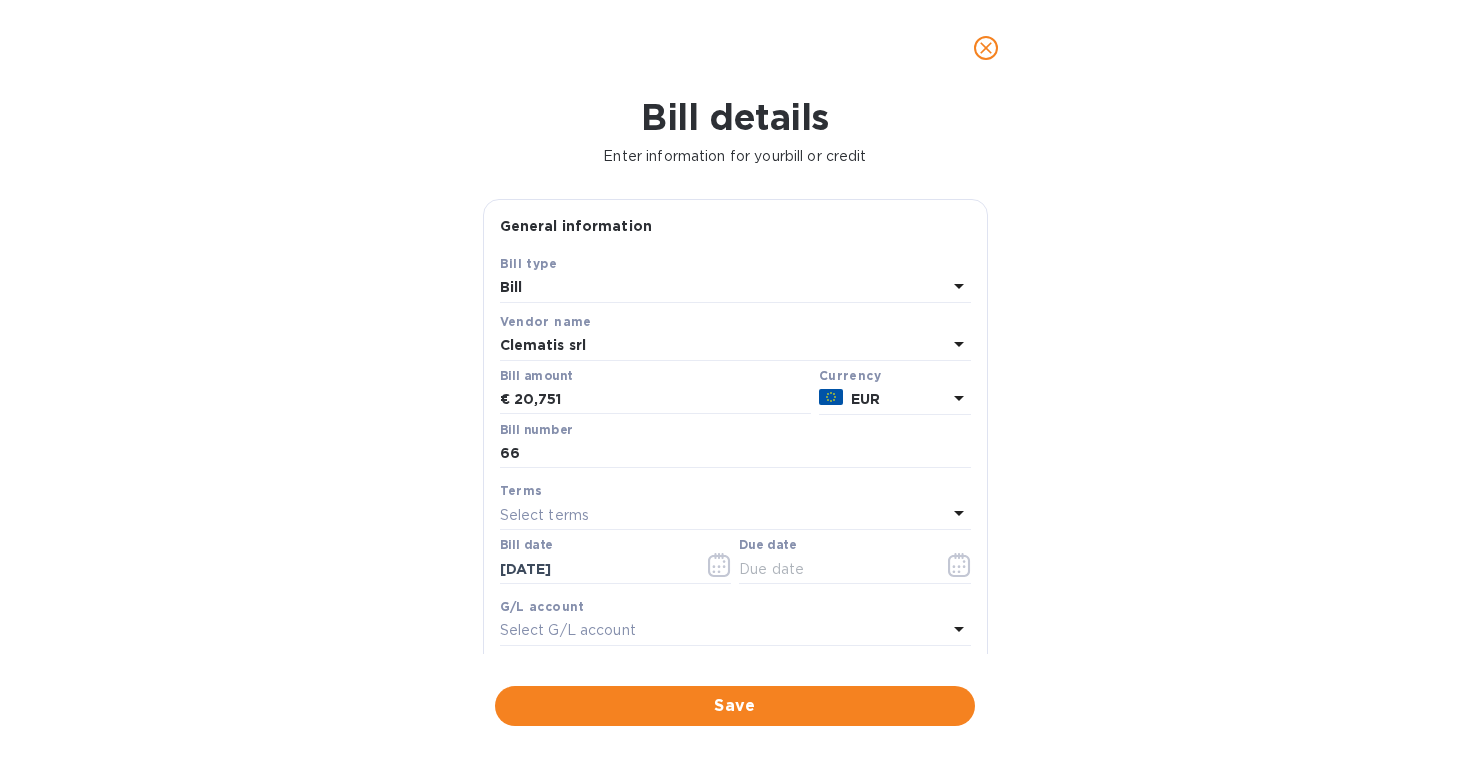 click on "Select terms" at bounding box center [723, 515] 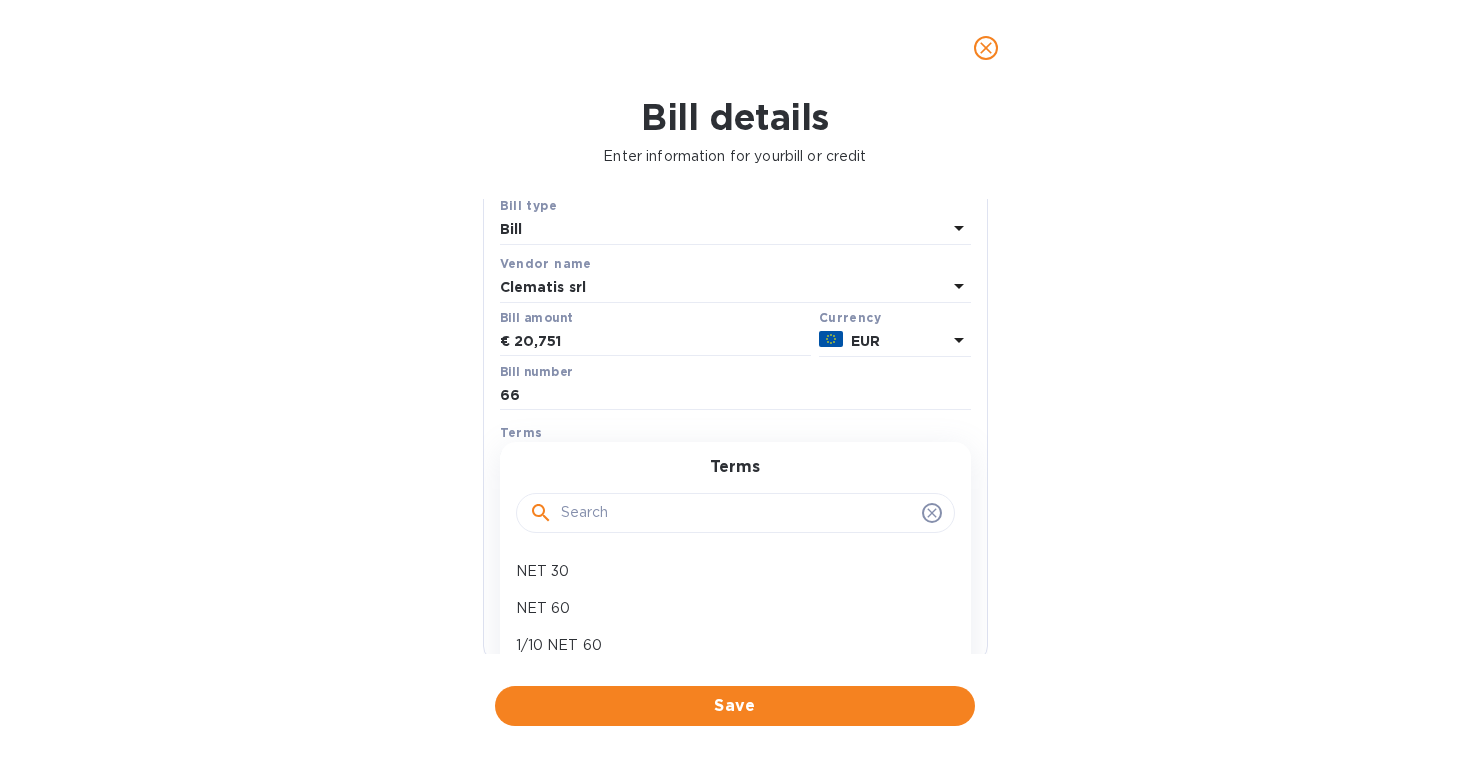 scroll, scrollTop: 97, scrollLeft: 0, axis: vertical 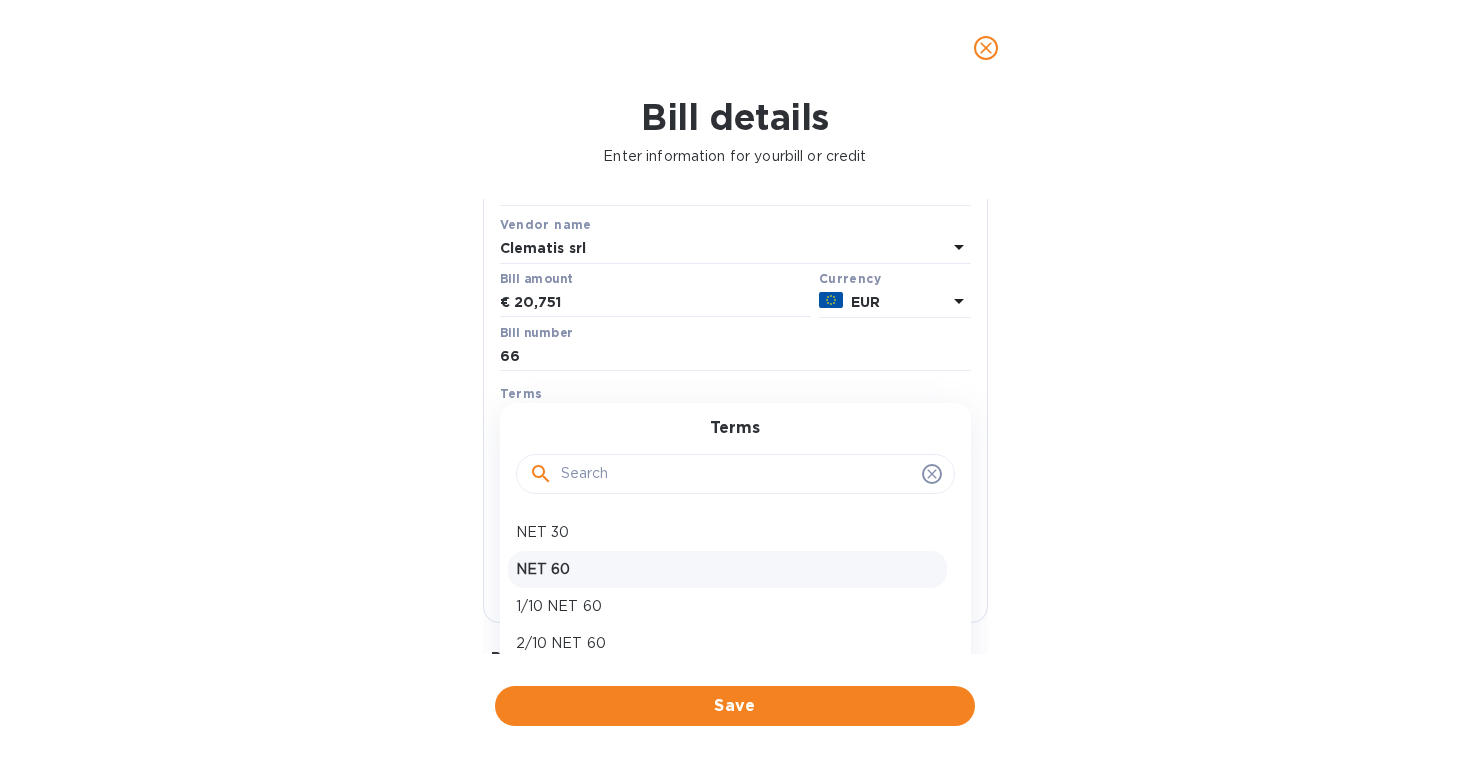 click on "NET 60" at bounding box center [727, 569] 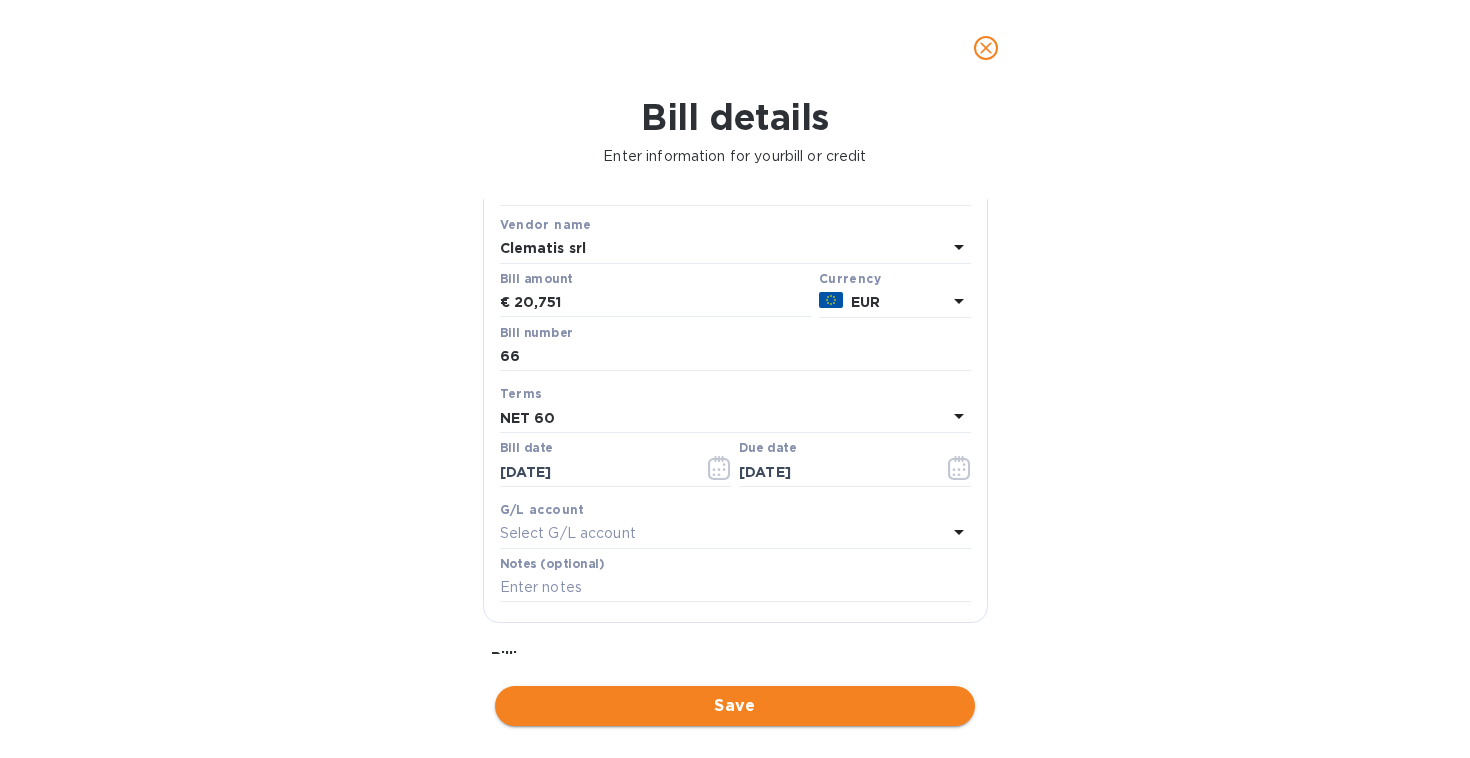 click on "Save" at bounding box center [735, 706] 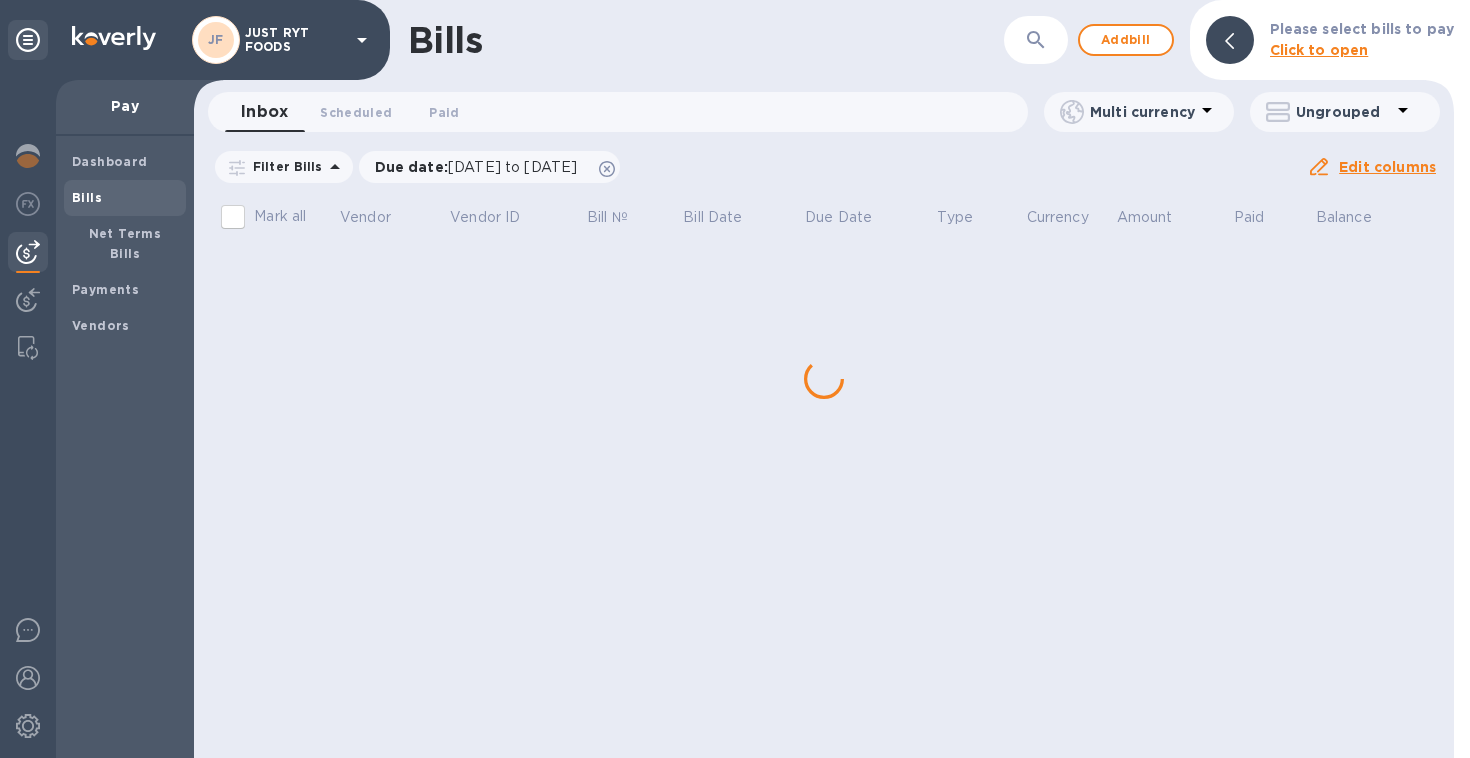 scroll, scrollTop: 0, scrollLeft: 0, axis: both 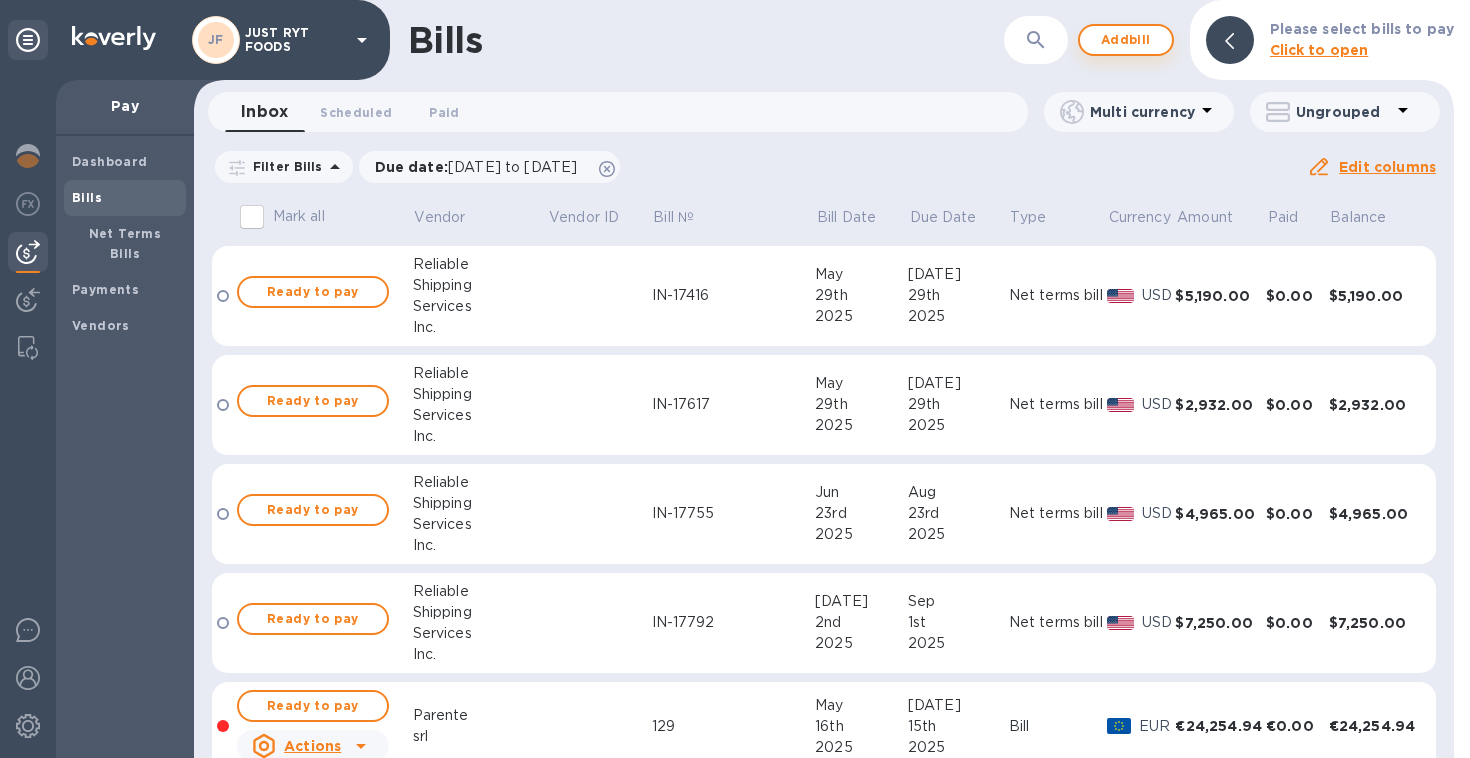 click on "Add   bill" at bounding box center [1126, 40] 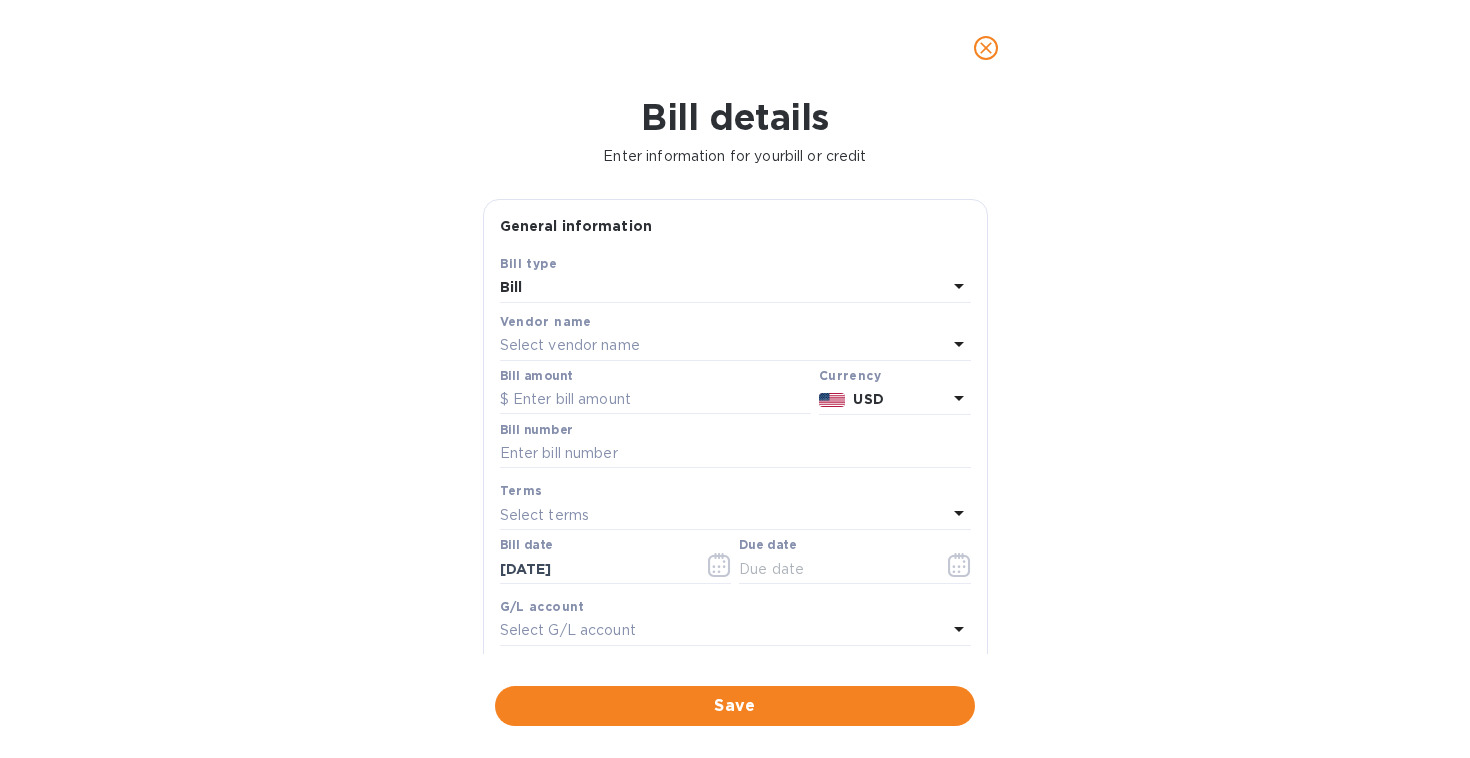 click on "Select vendor name" at bounding box center (723, 346) 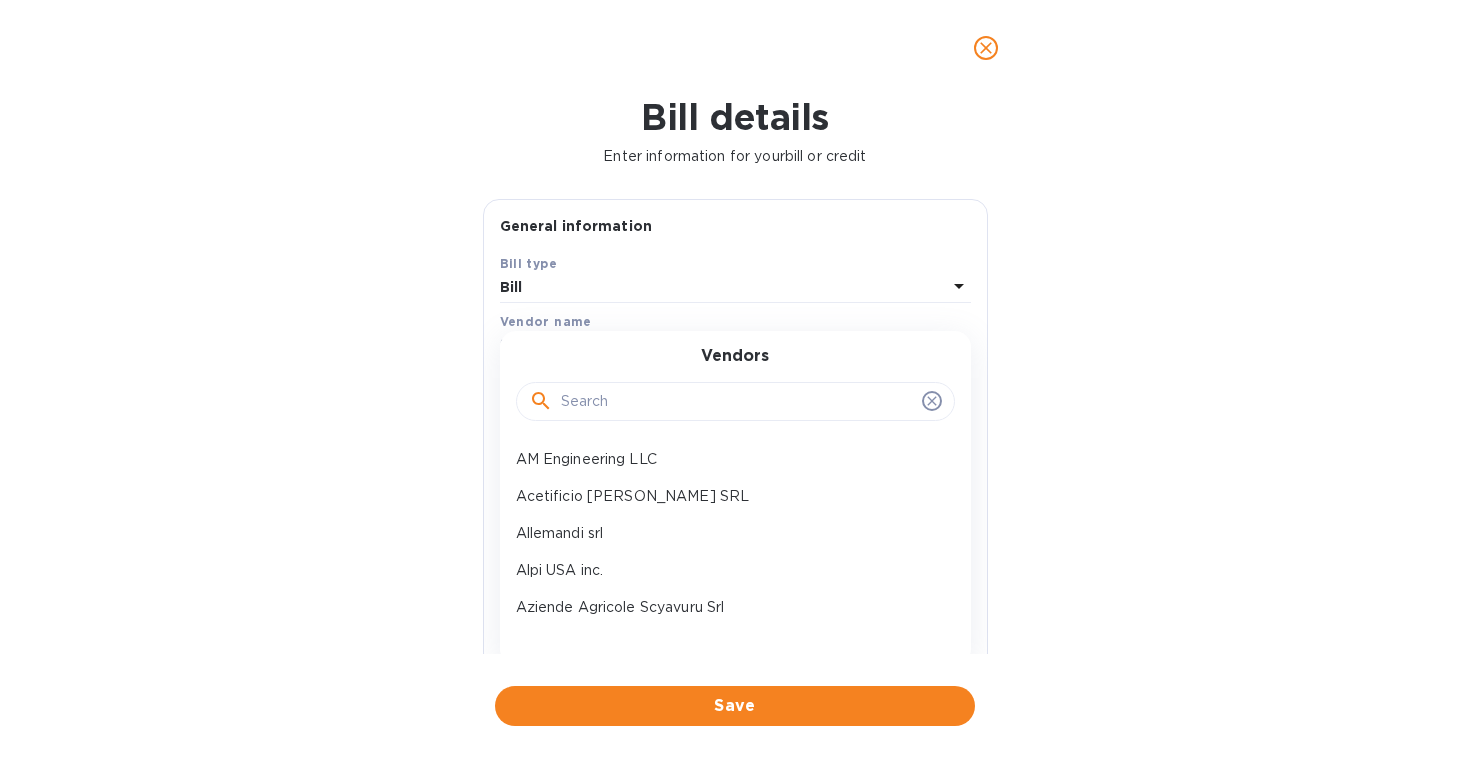click at bounding box center [737, 402] 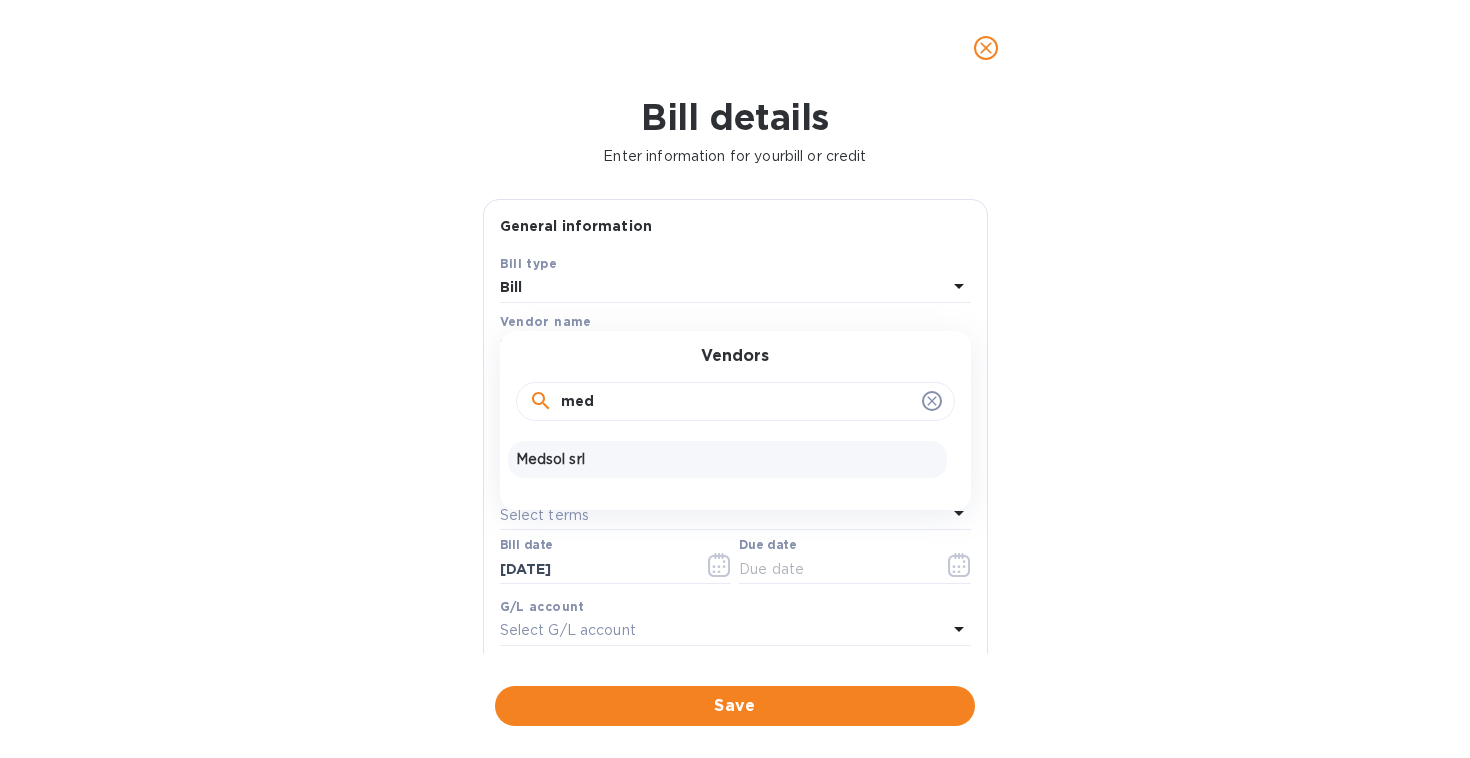 type on "med" 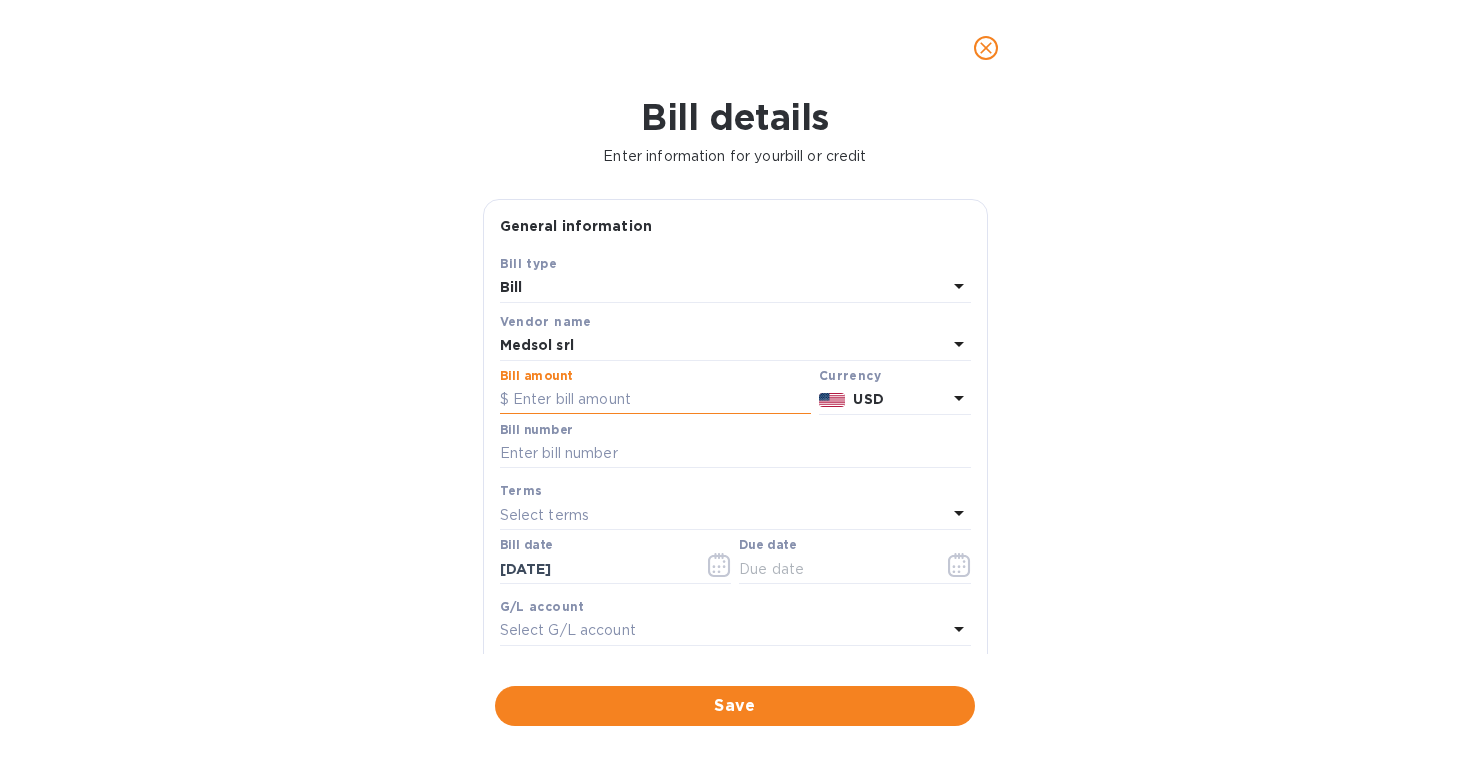 click at bounding box center [655, 400] 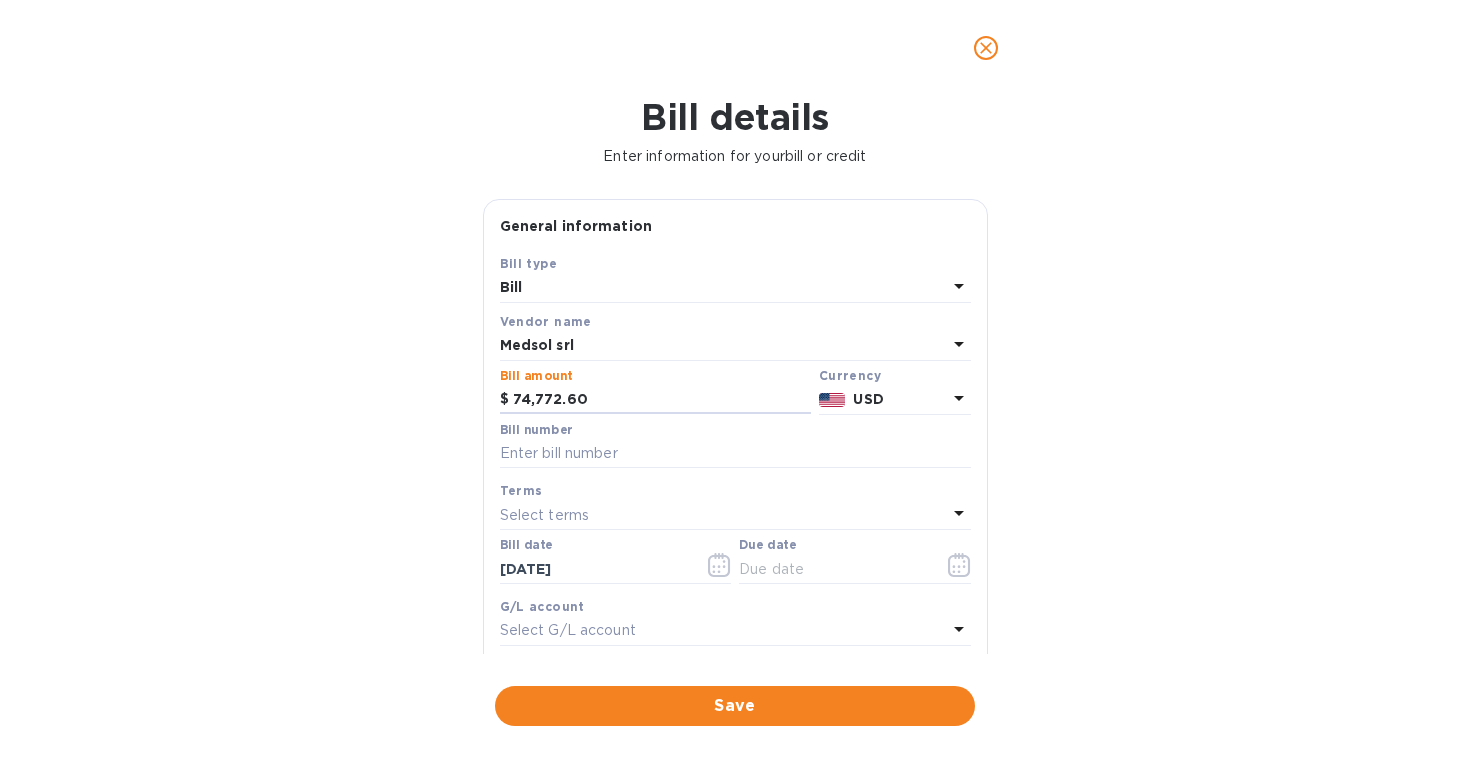 type on "74,772.60" 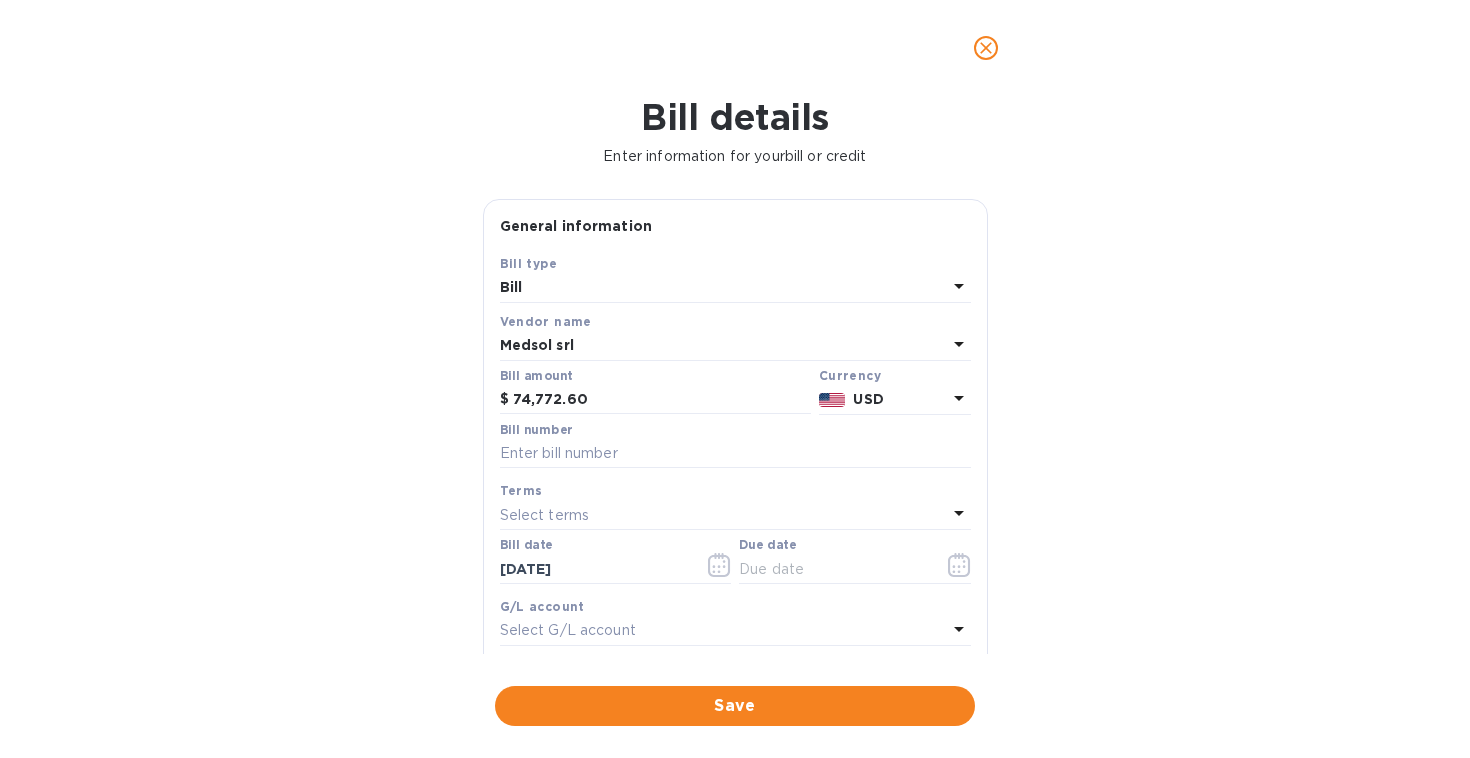 click on "USD" at bounding box center (868, 399) 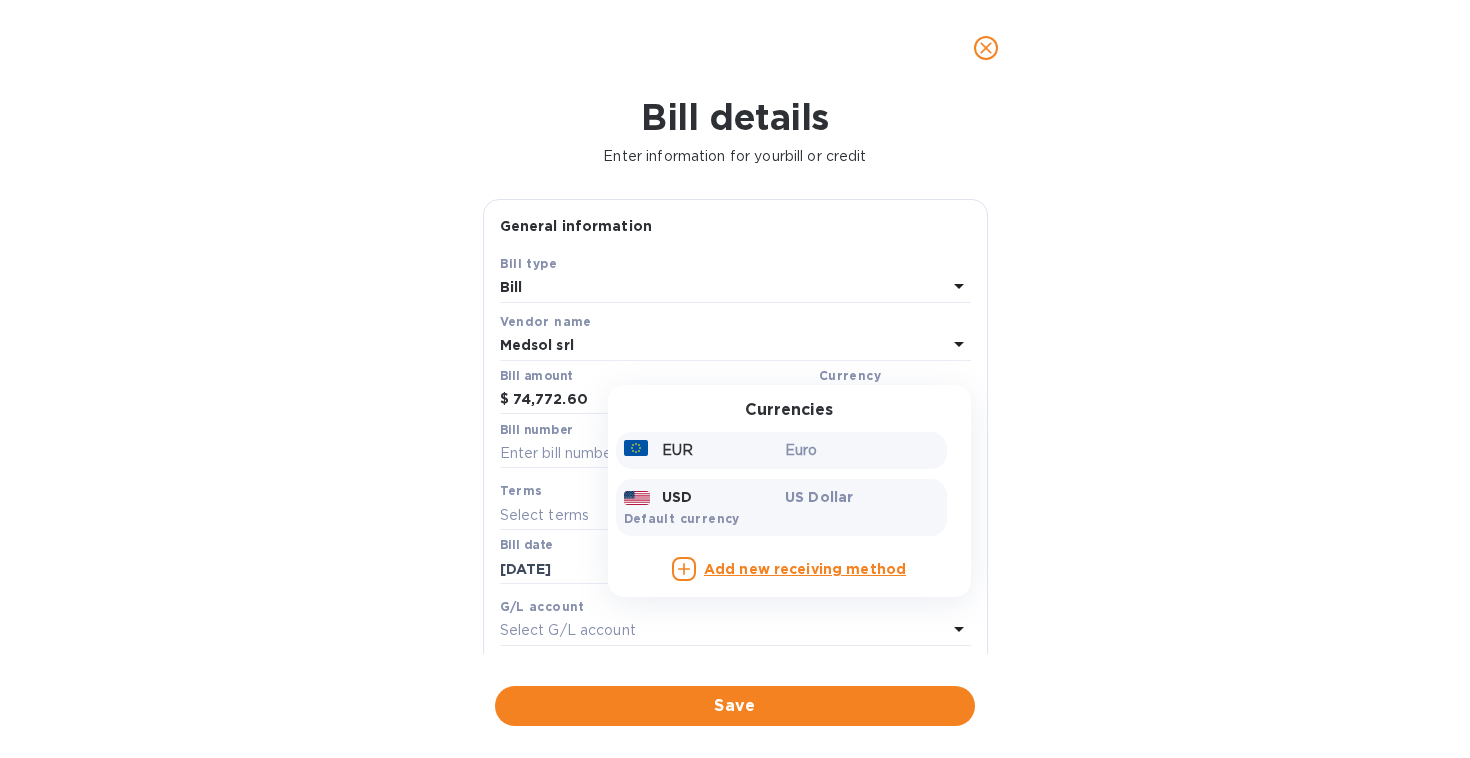 click on "Euro" at bounding box center (862, 450) 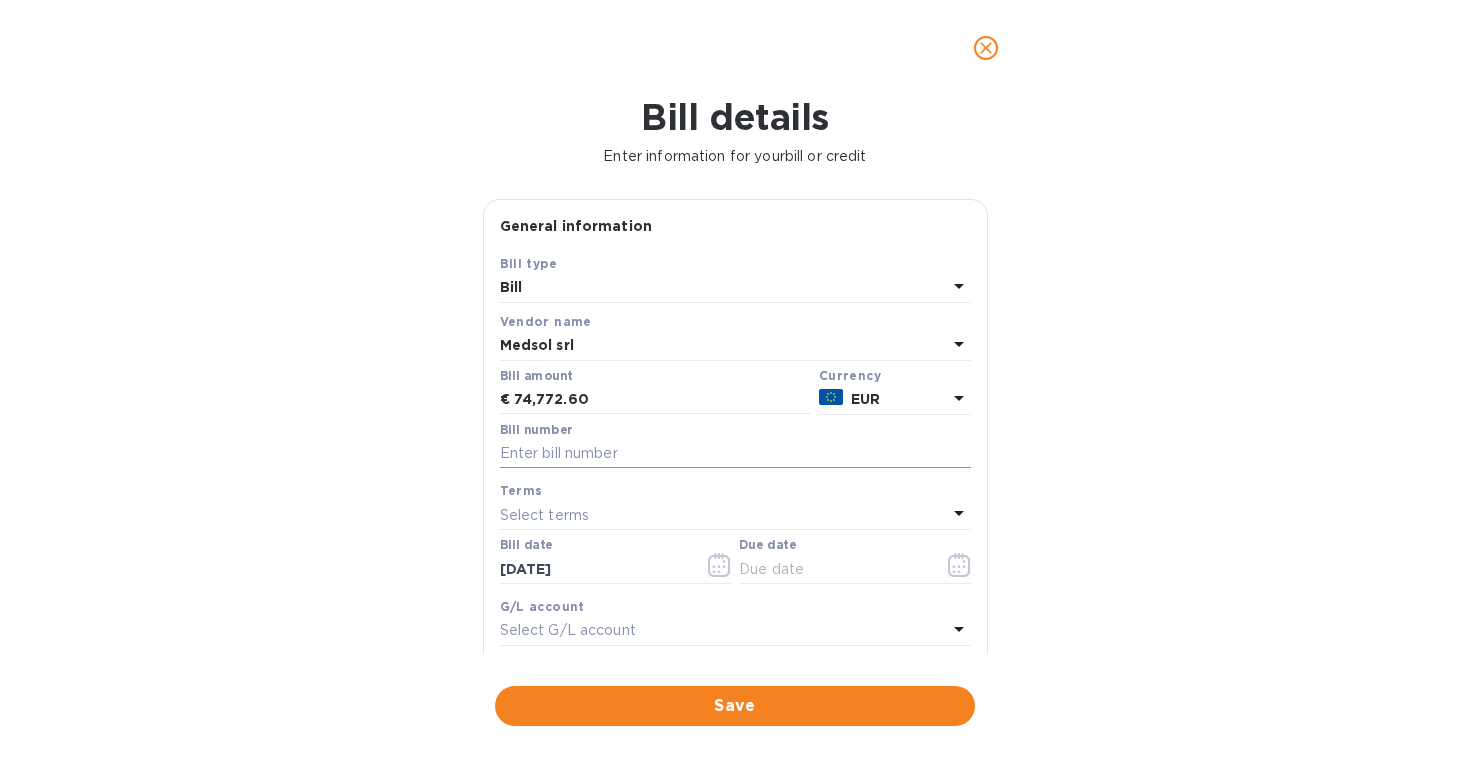 click at bounding box center (735, 454) 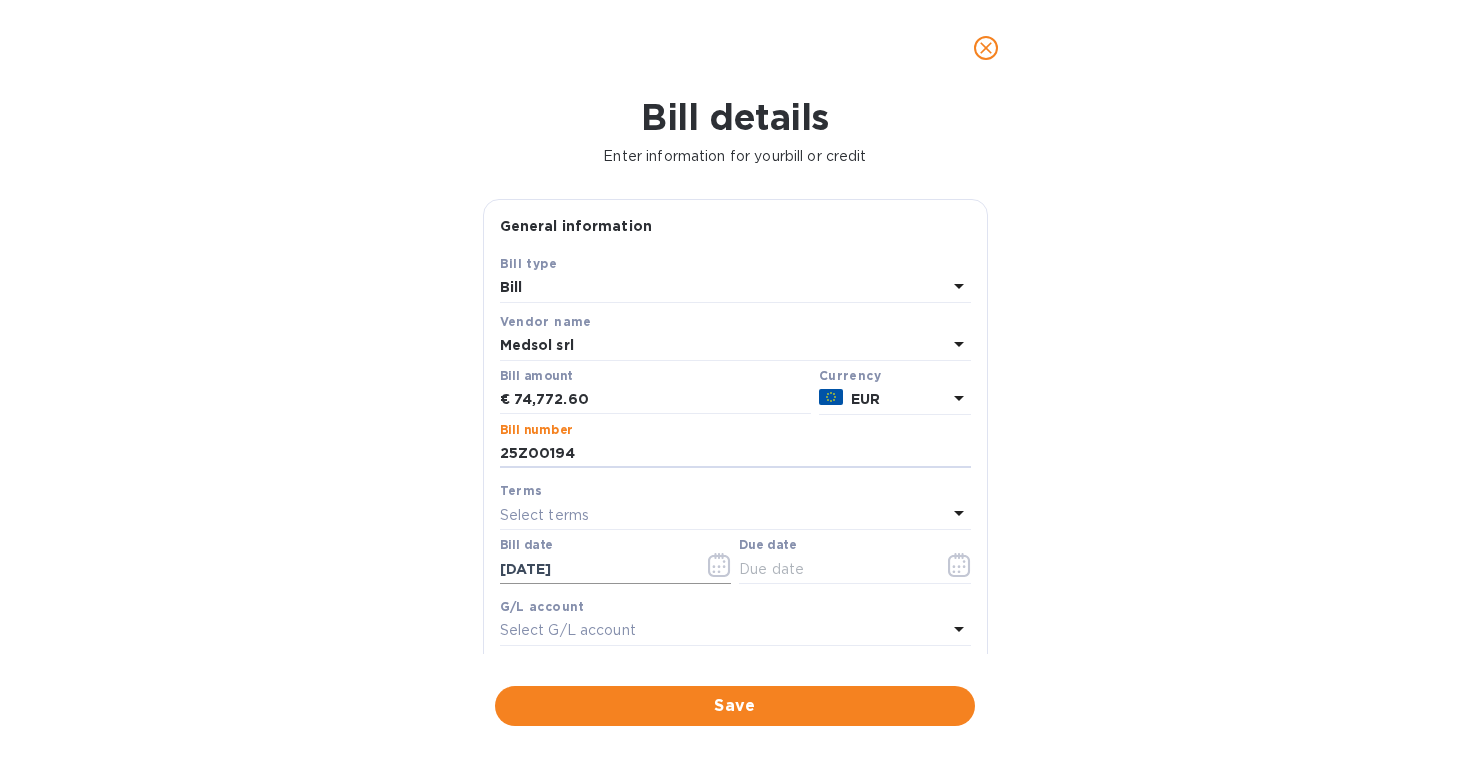 type on "25Z00194" 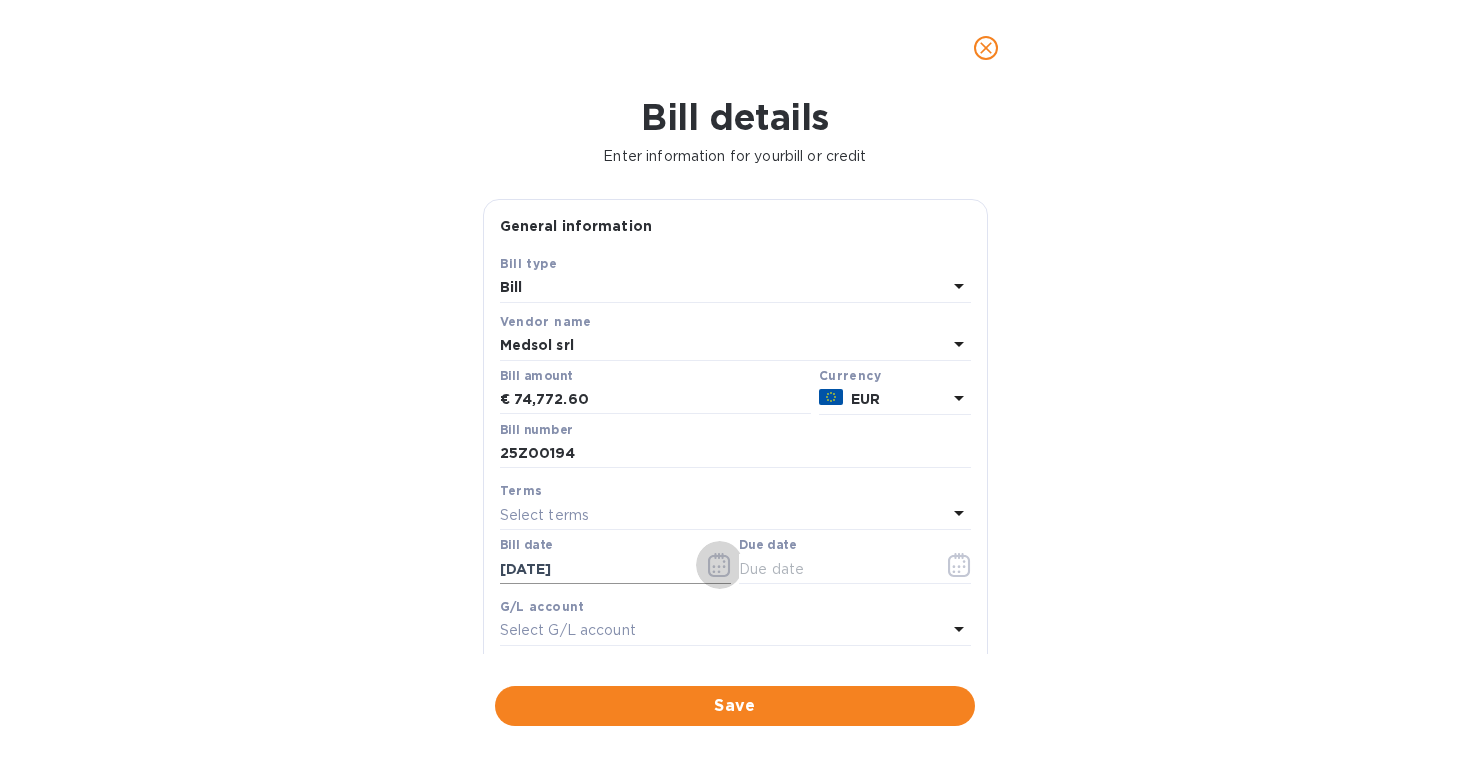 click 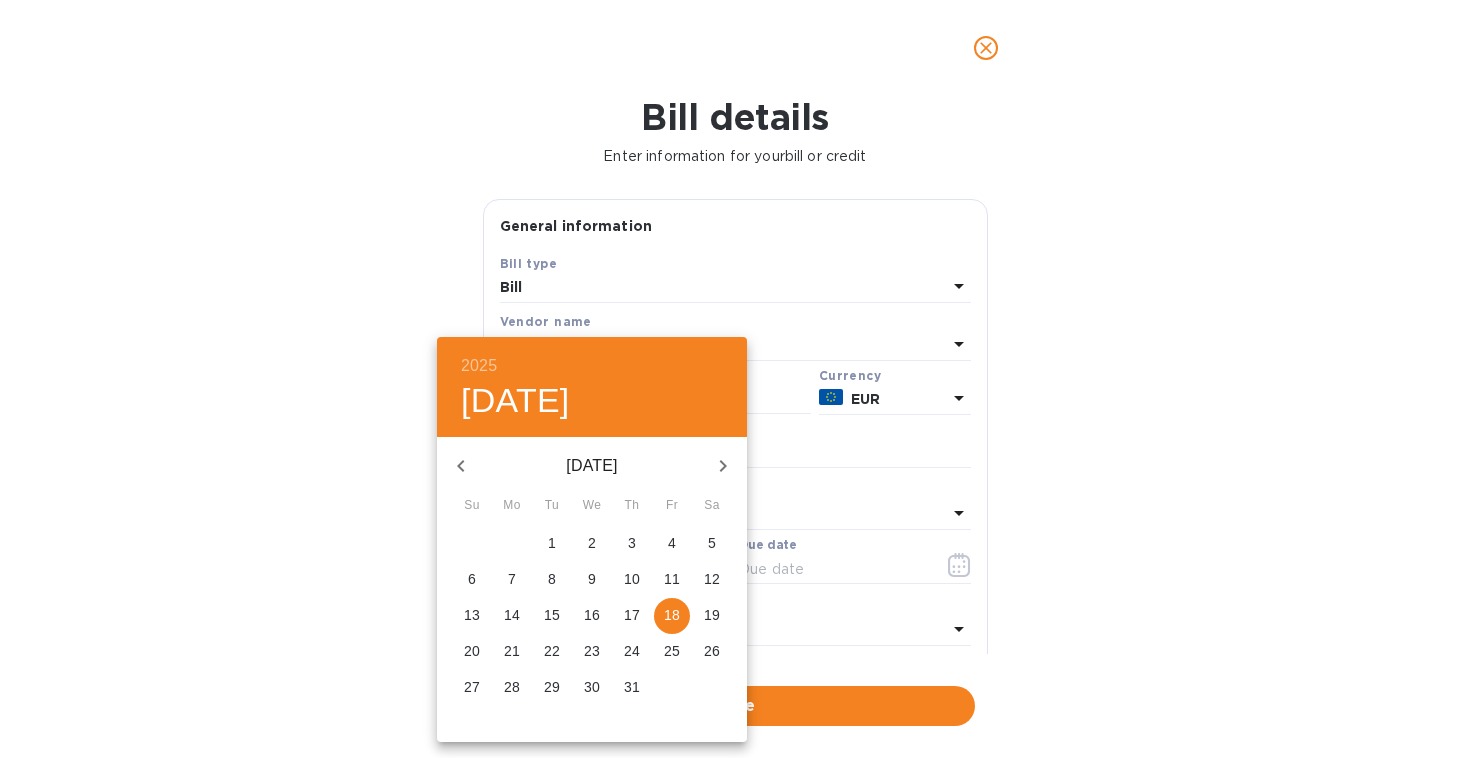 click 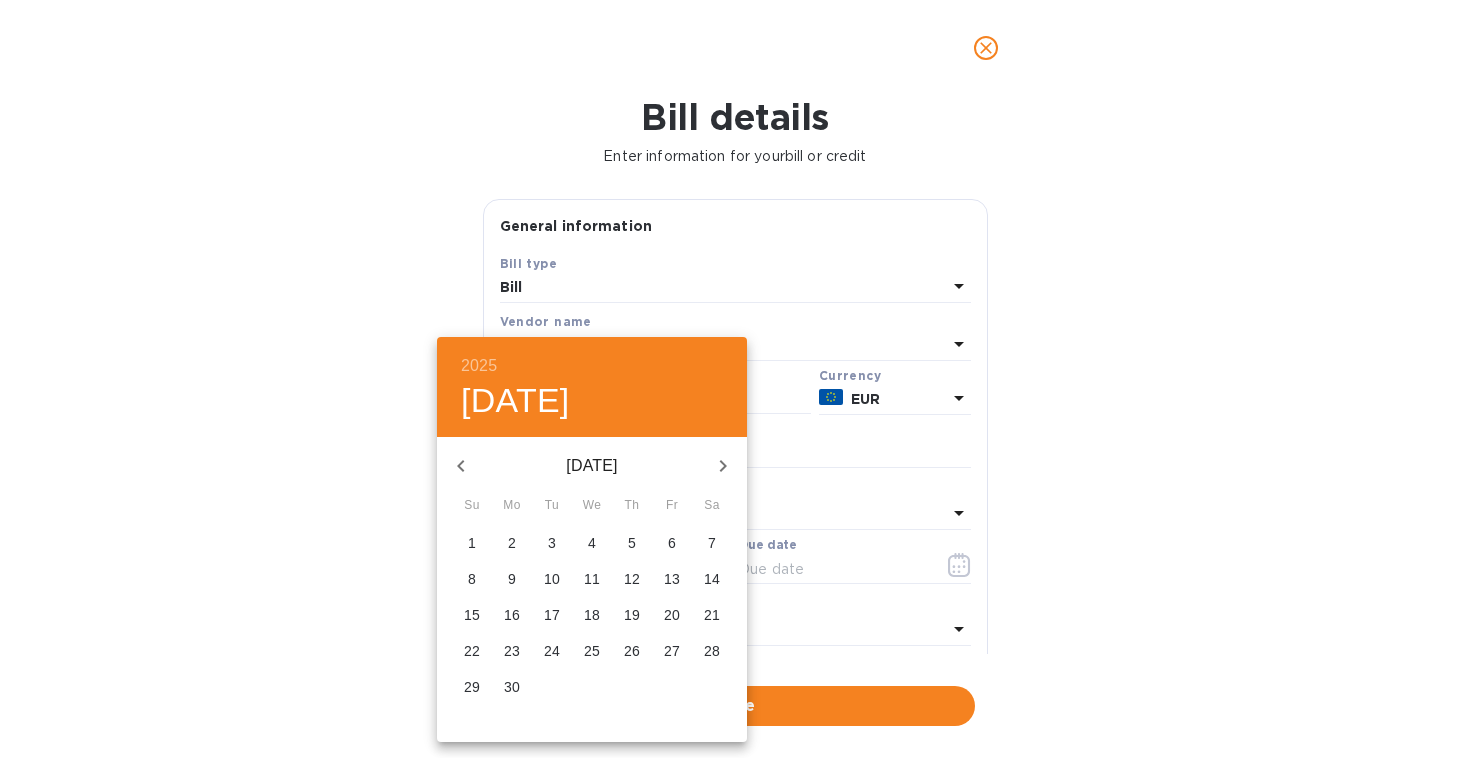 click on "2" at bounding box center [512, 543] 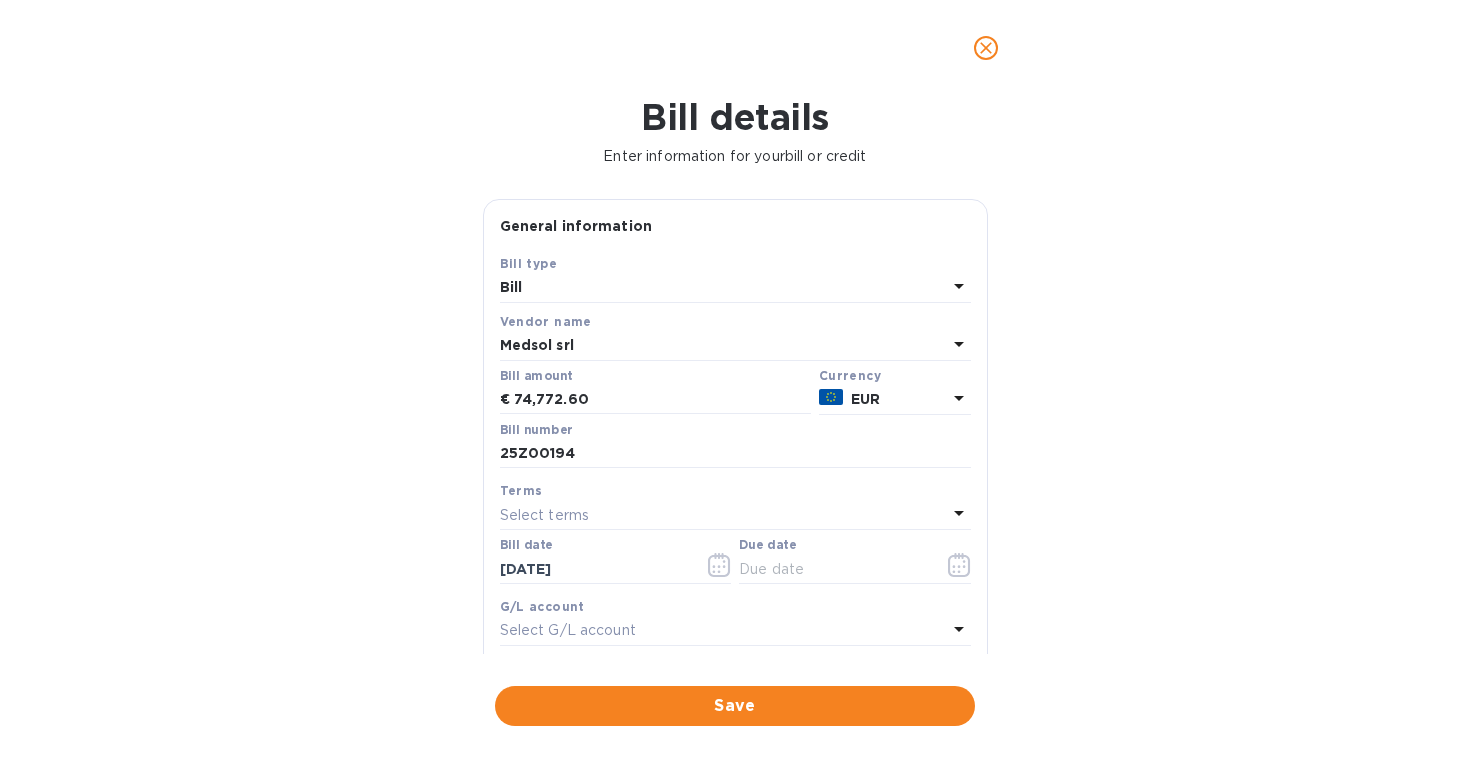 click on "Select terms" at bounding box center (723, 515) 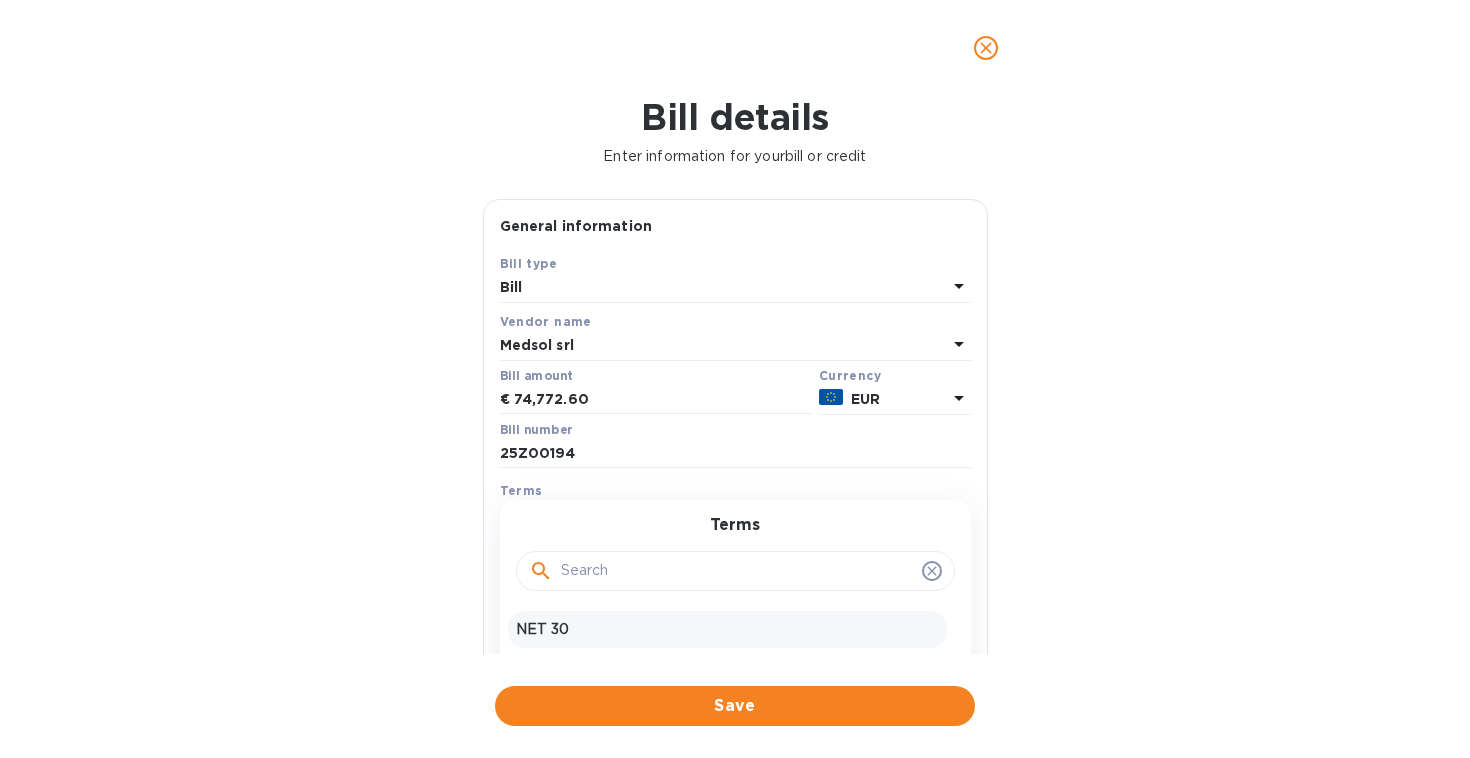 scroll, scrollTop: 30, scrollLeft: 0, axis: vertical 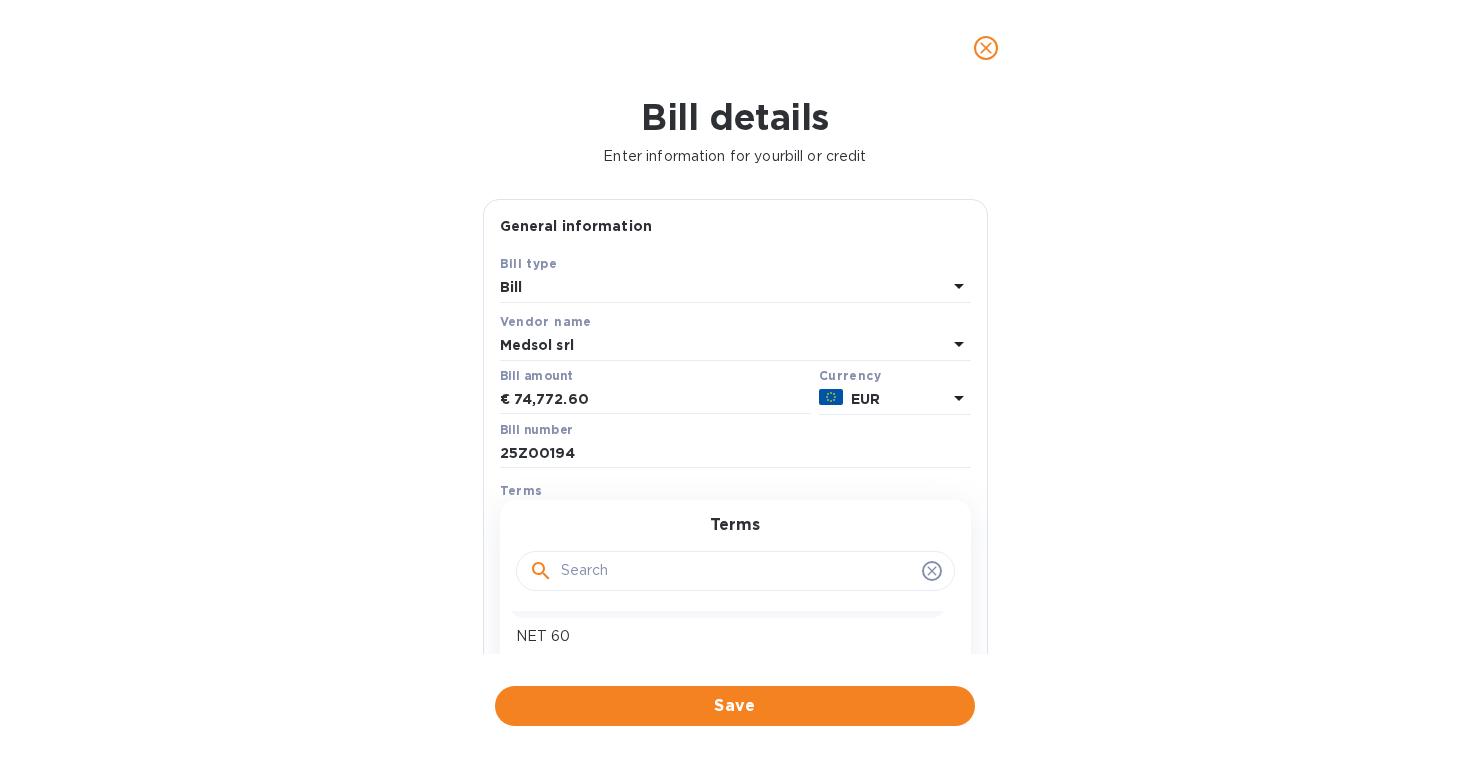 click on "NET 60" at bounding box center (727, 636) 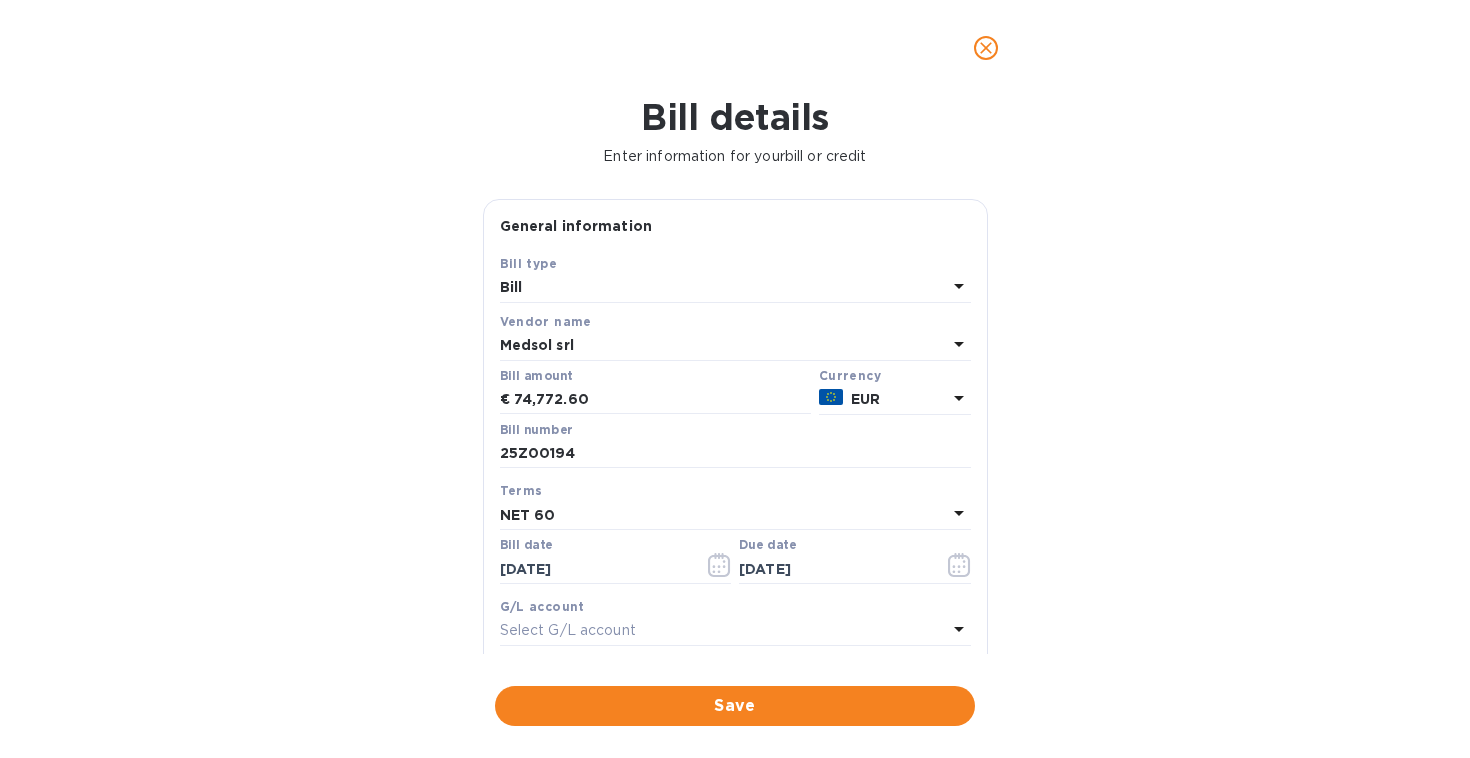 click on "Bill details Enter information for your  bill or credit General information Save Bill type Bill Vendor name Medsol srl Bill amount € 74,772.60 Currency EUR Bill number 25Z00194   Terms NET 60 Bill date [DATE]   Due date [DATE]   G/L account Select G/L account Notes (optional)   Bill  image Choose  a bill  and   drag it here Save" at bounding box center [735, 427] 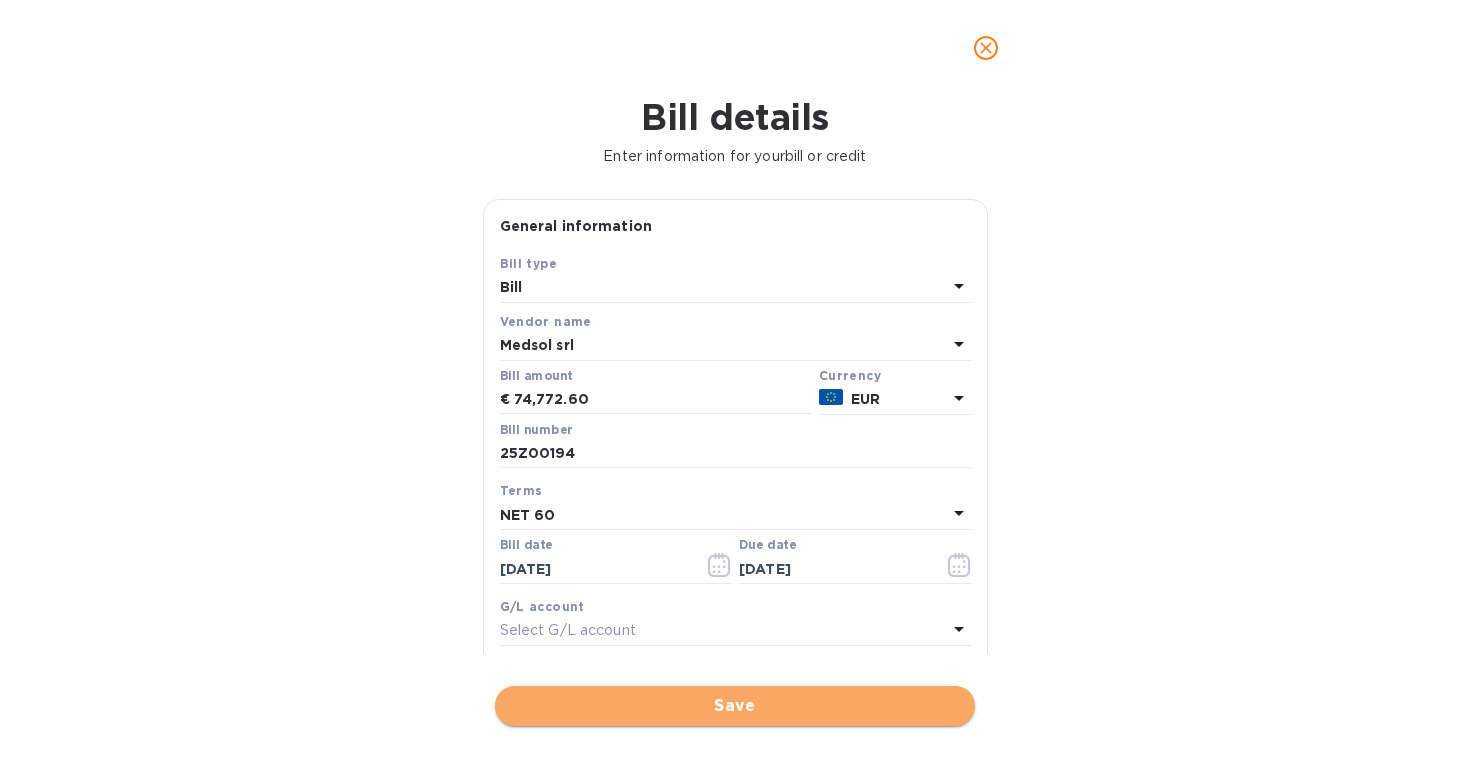 click on "Save" at bounding box center (735, 706) 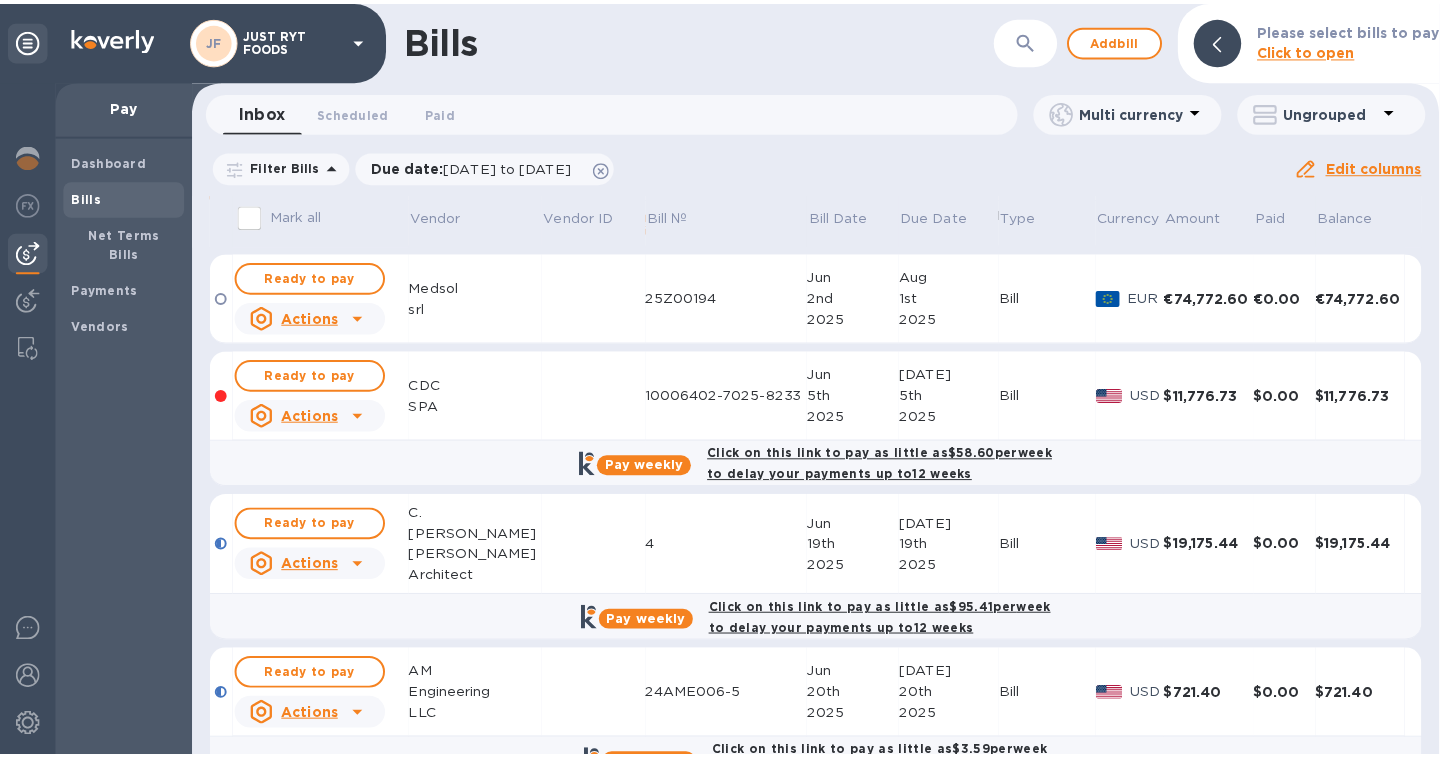 scroll, scrollTop: 703, scrollLeft: 0, axis: vertical 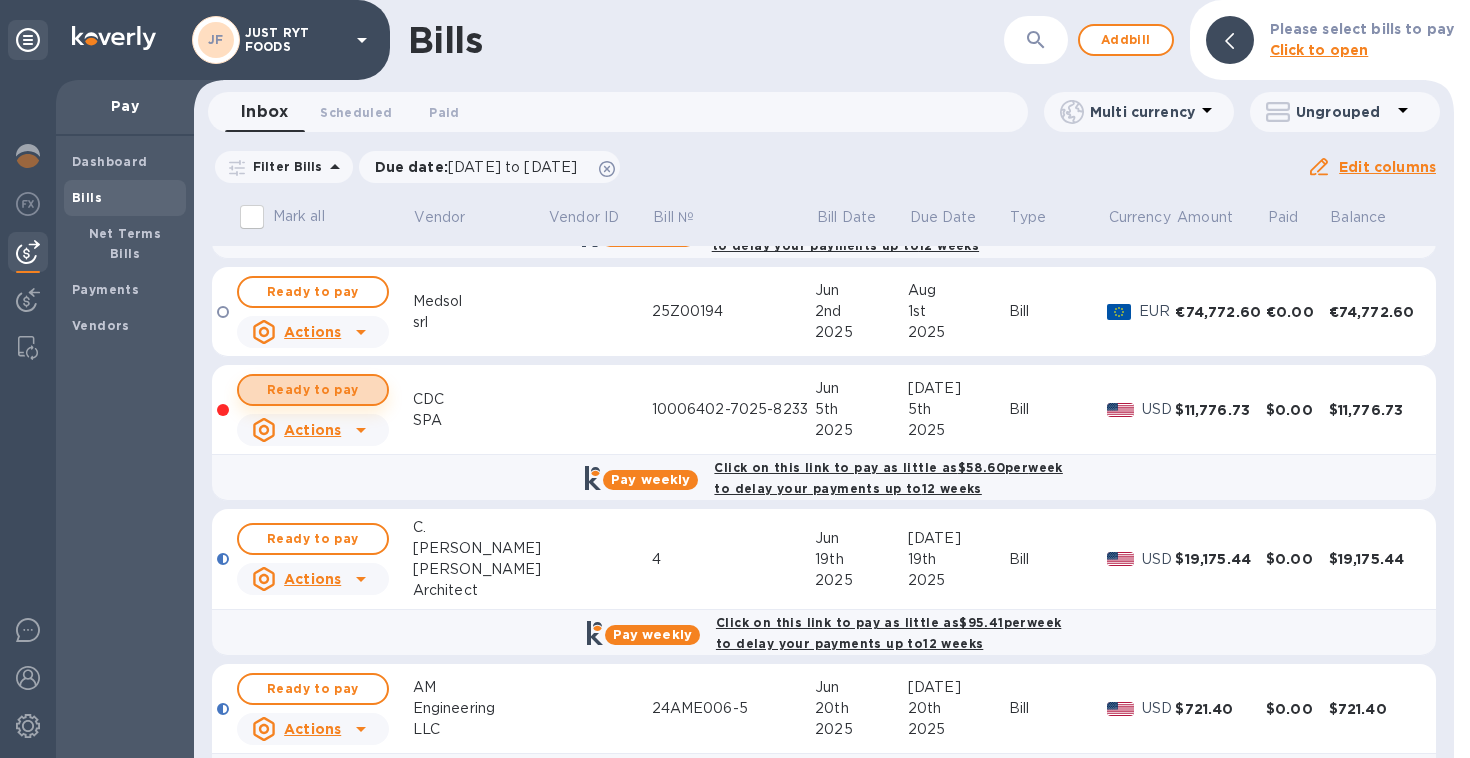 click on "Ready to pay" at bounding box center (313, 390) 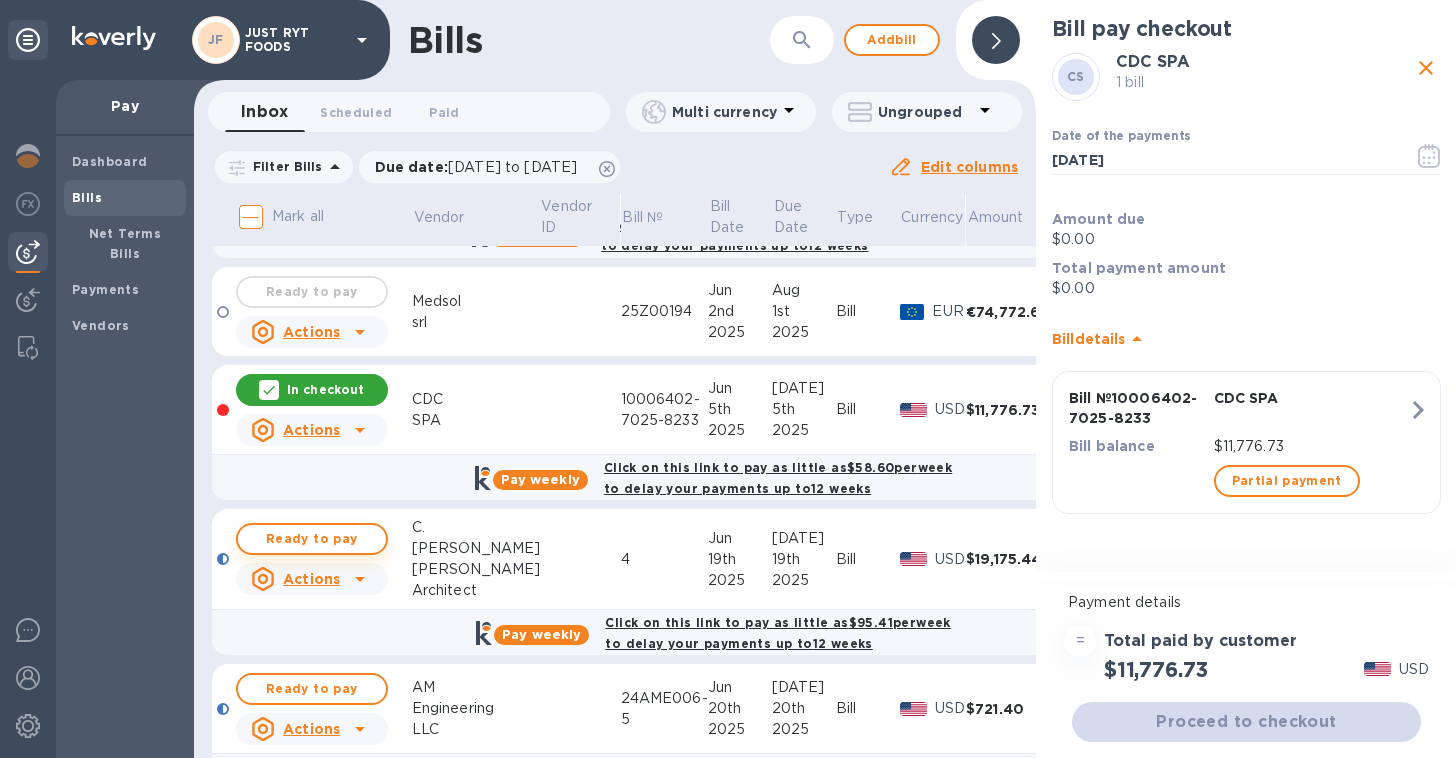 click on "Ready to pay" at bounding box center [312, 539] 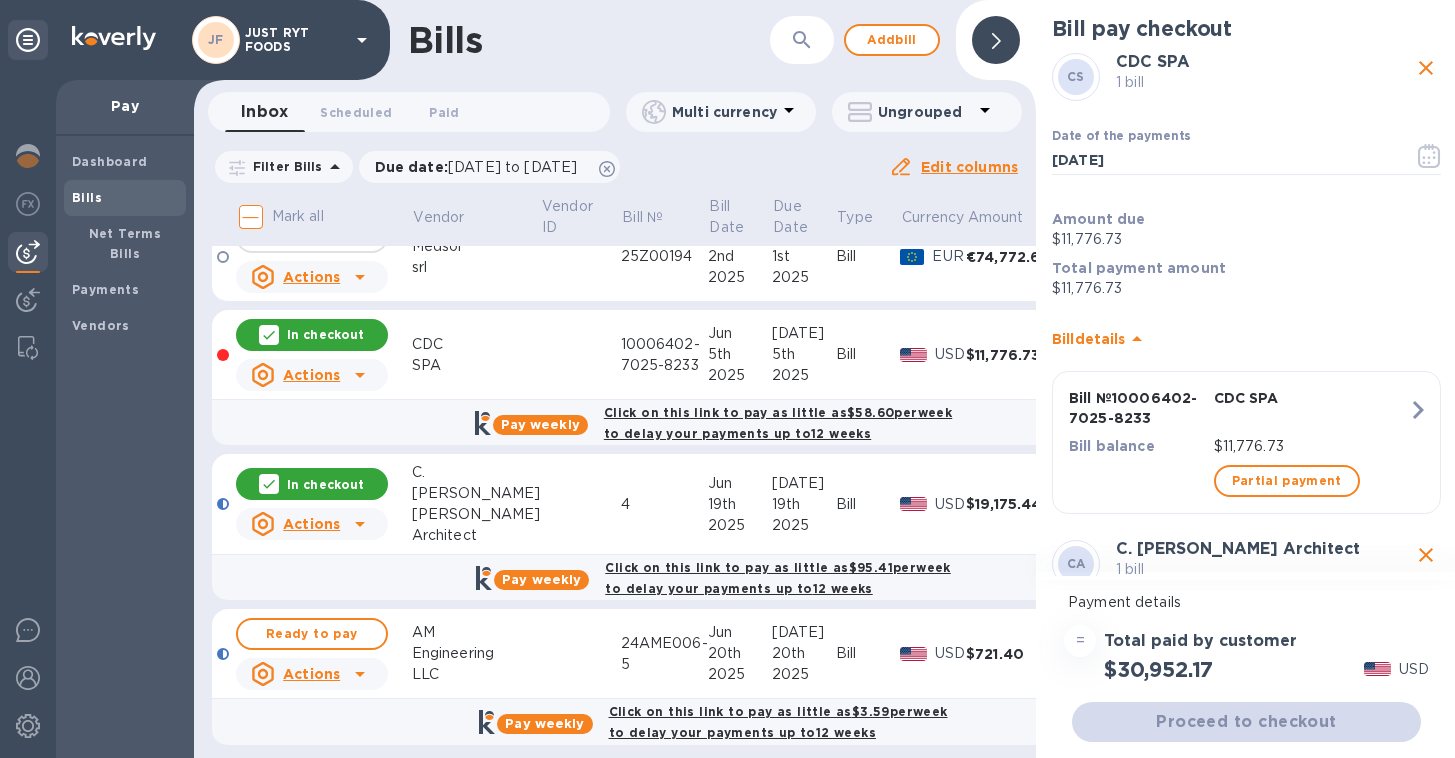 scroll, scrollTop: 761, scrollLeft: 0, axis: vertical 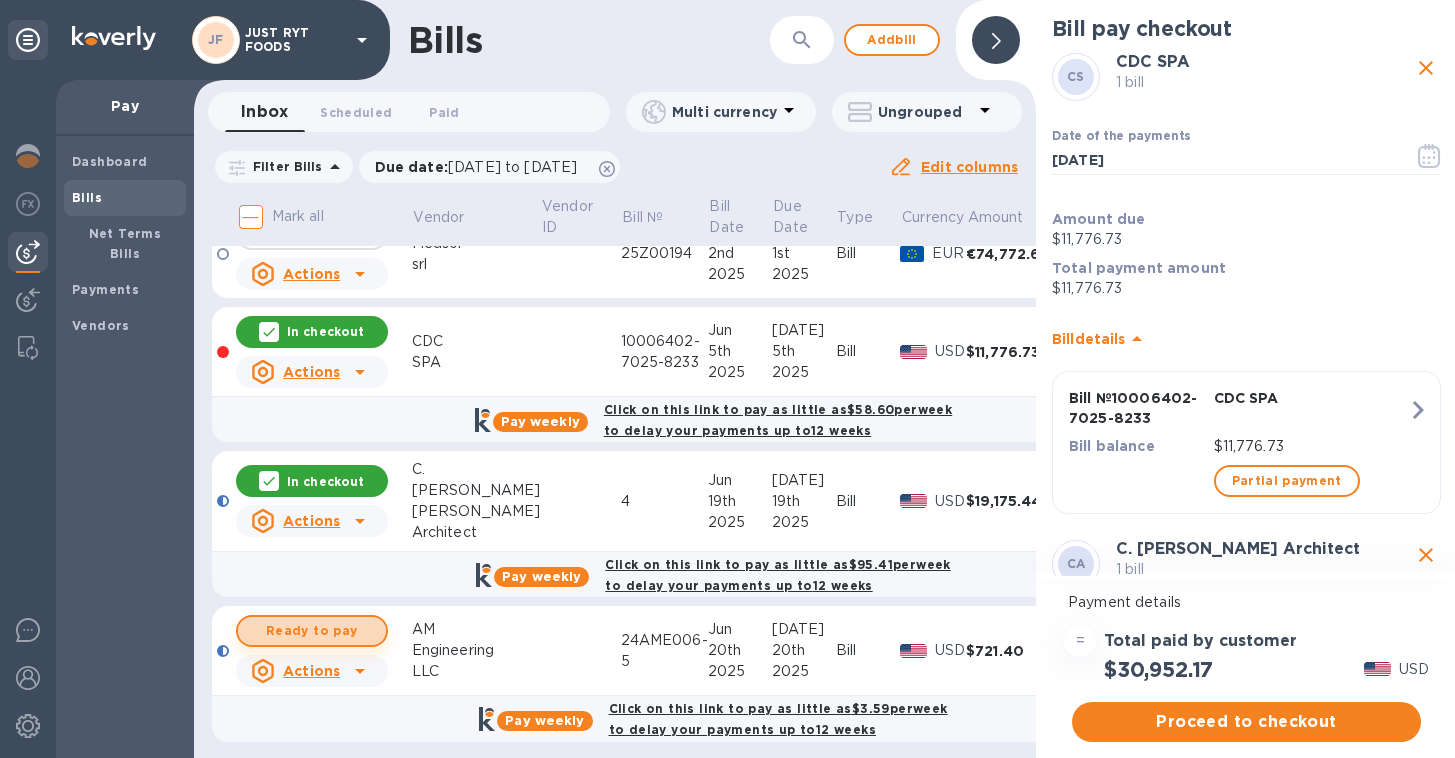 click on "Ready to pay" at bounding box center [312, 631] 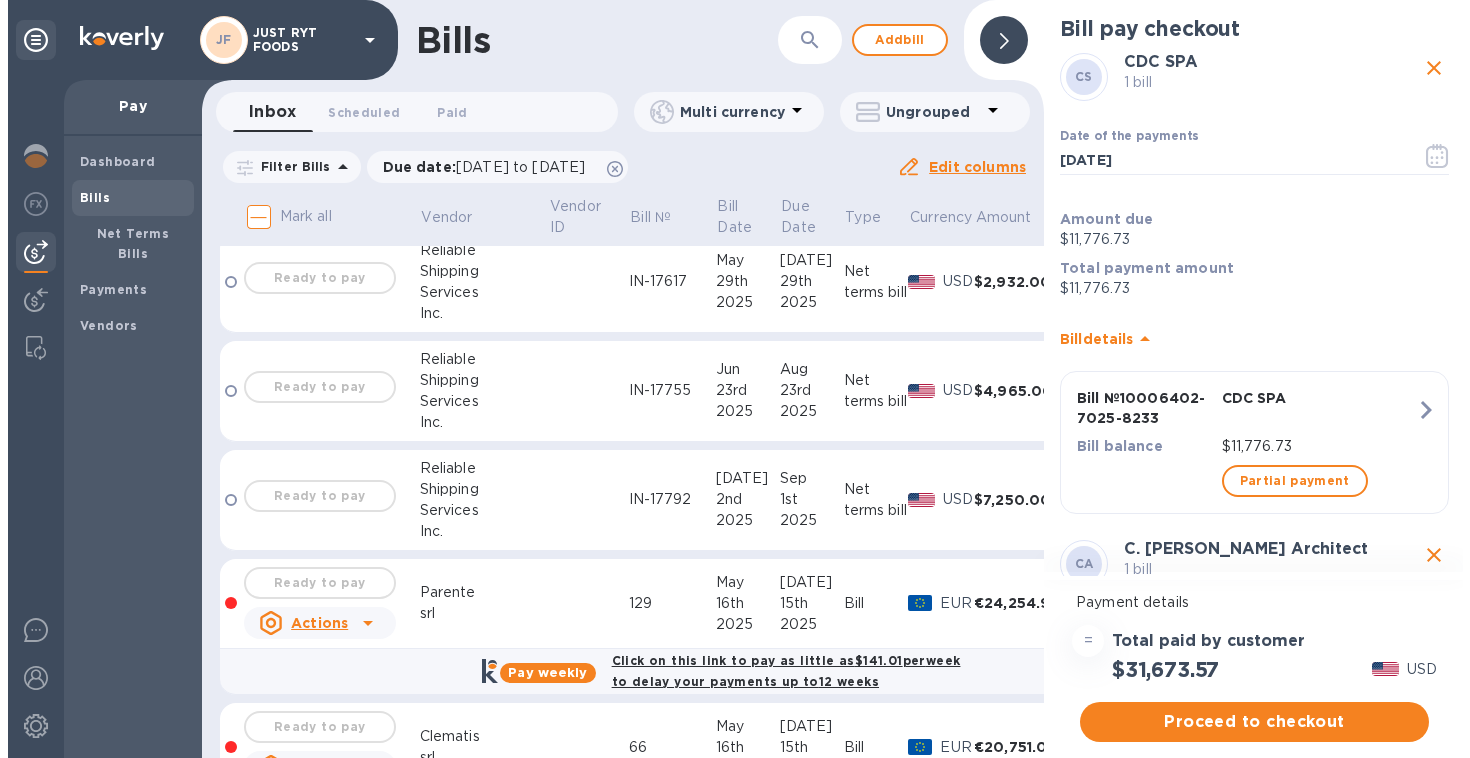 scroll, scrollTop: 0, scrollLeft: 0, axis: both 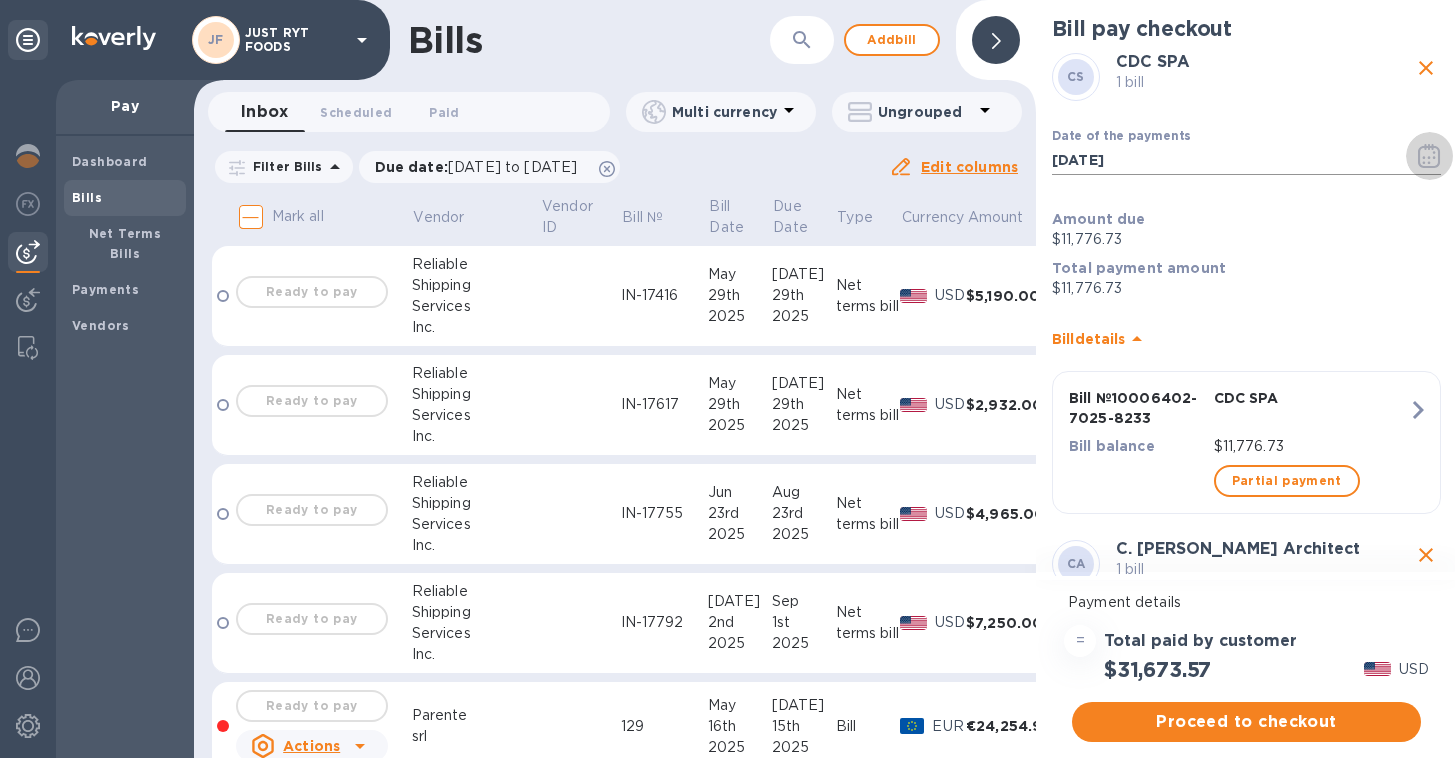 click at bounding box center [1429, 156] 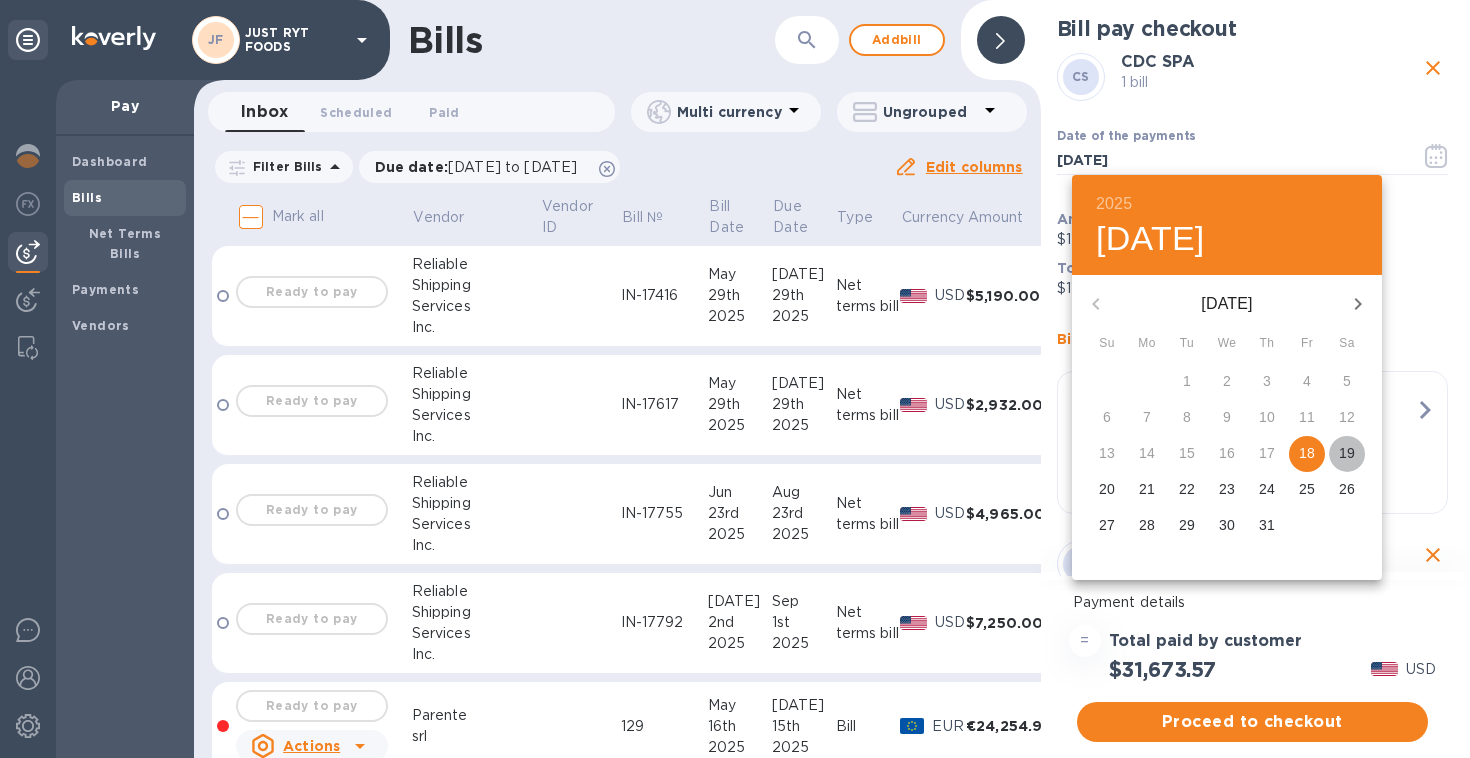 click on "19" at bounding box center (1347, 453) 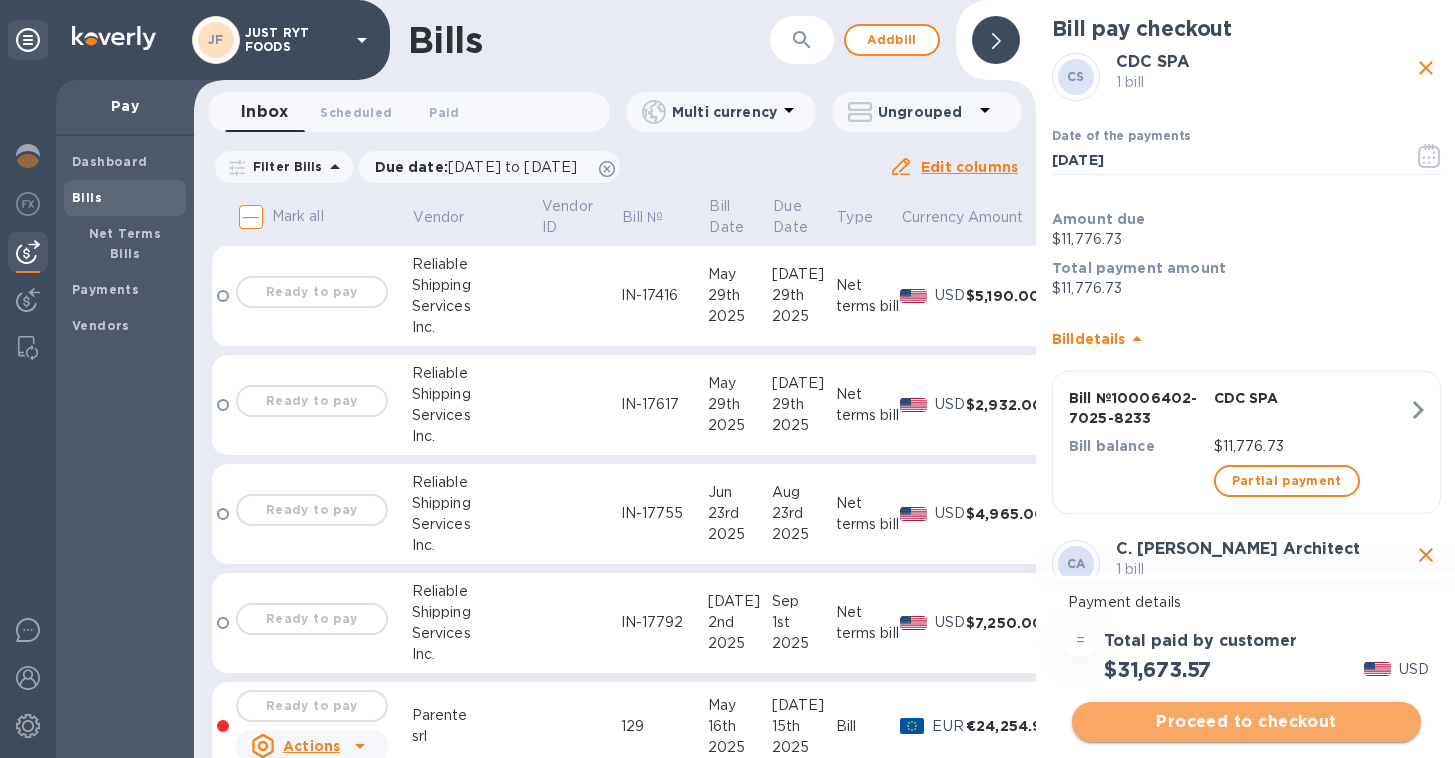 click on "Proceed to checkout" at bounding box center (1246, 722) 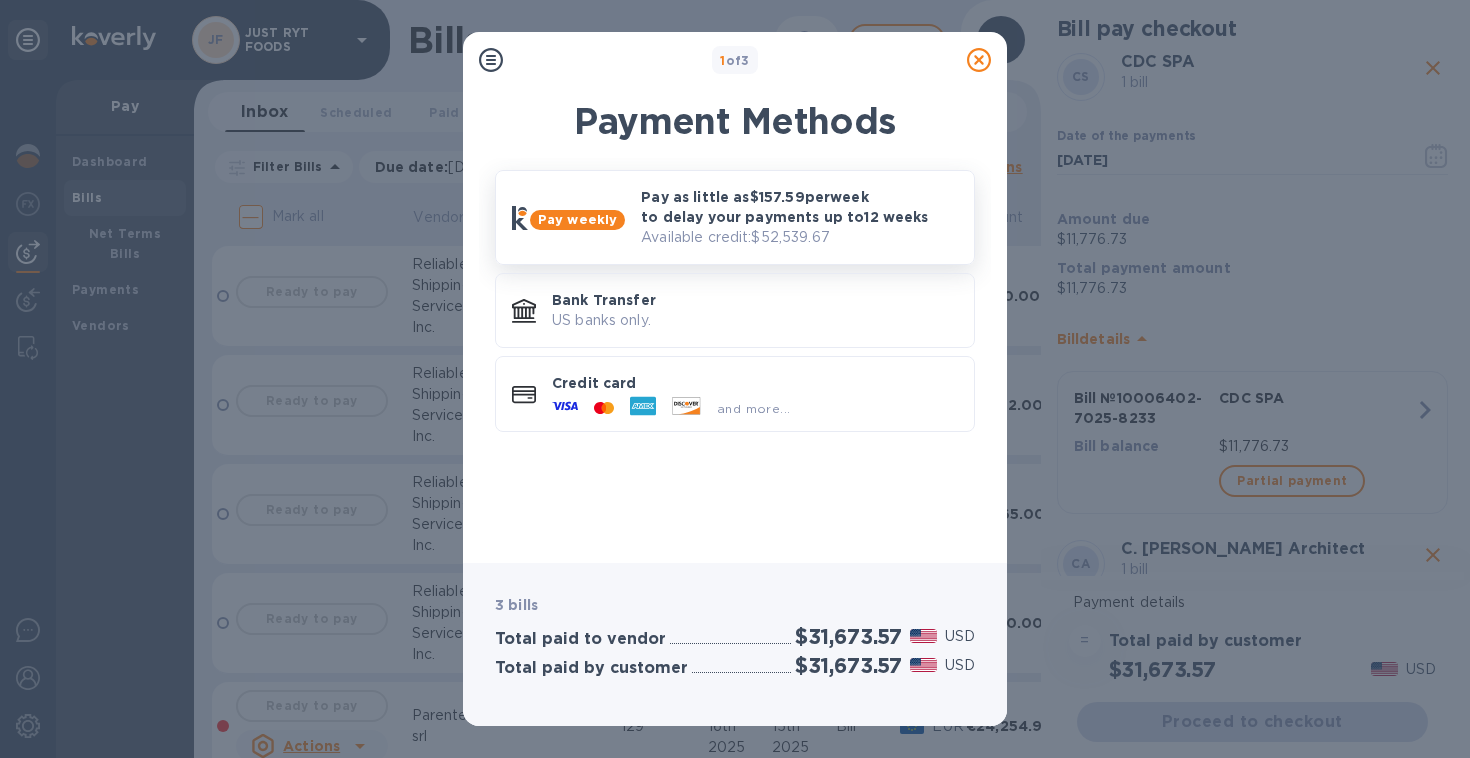click on "Available credit:  $52,539.67" at bounding box center (799, 237) 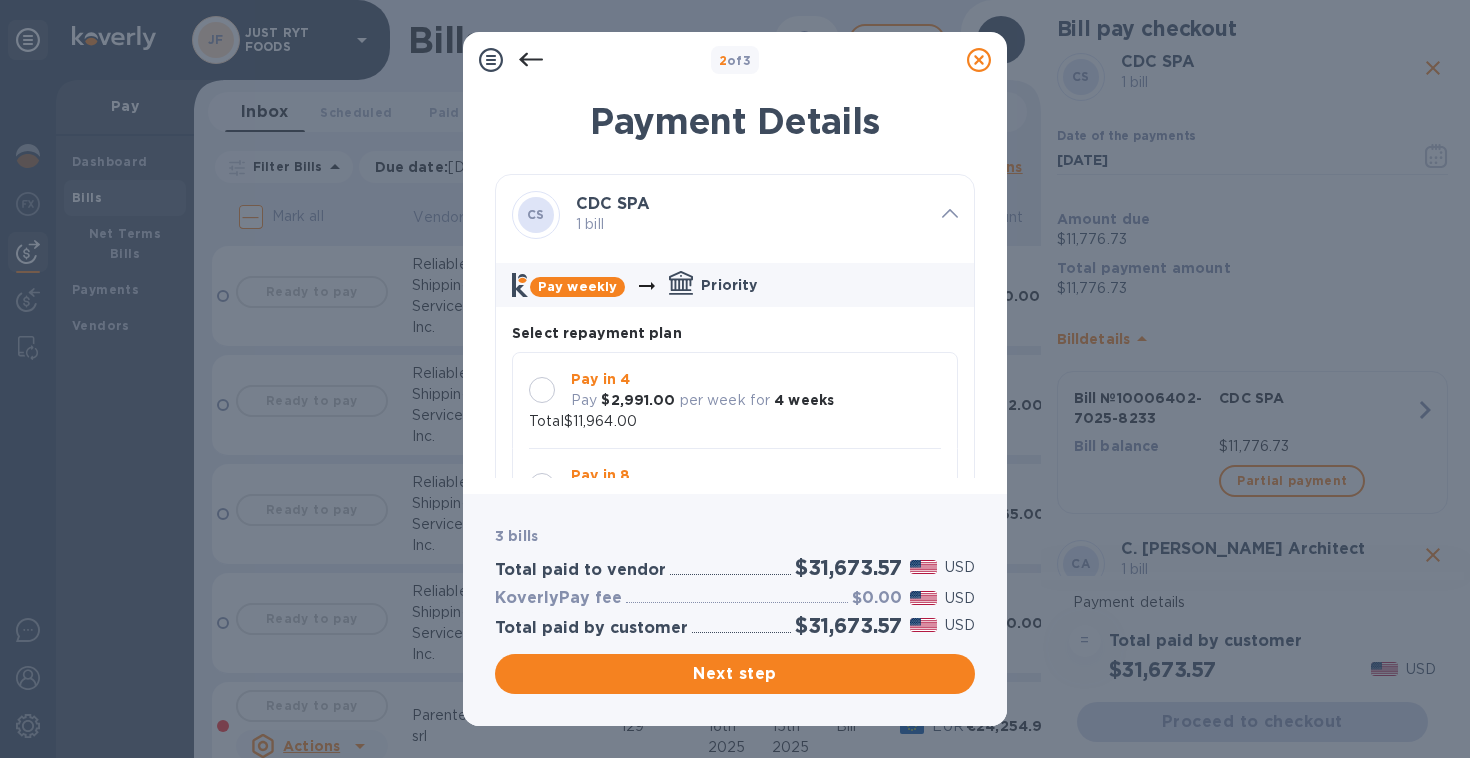 scroll, scrollTop: 19, scrollLeft: 0, axis: vertical 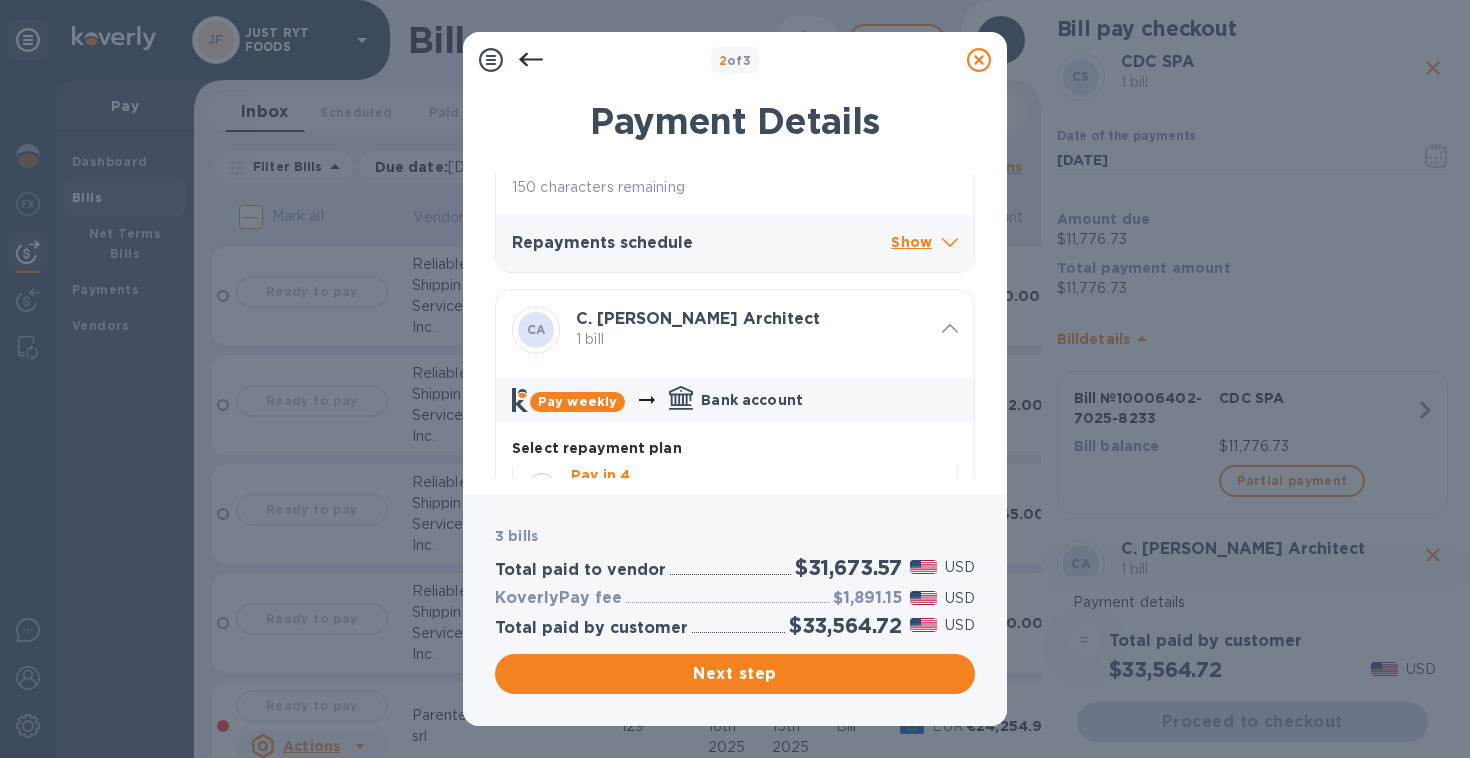 click on "Show" at bounding box center (924, 243) 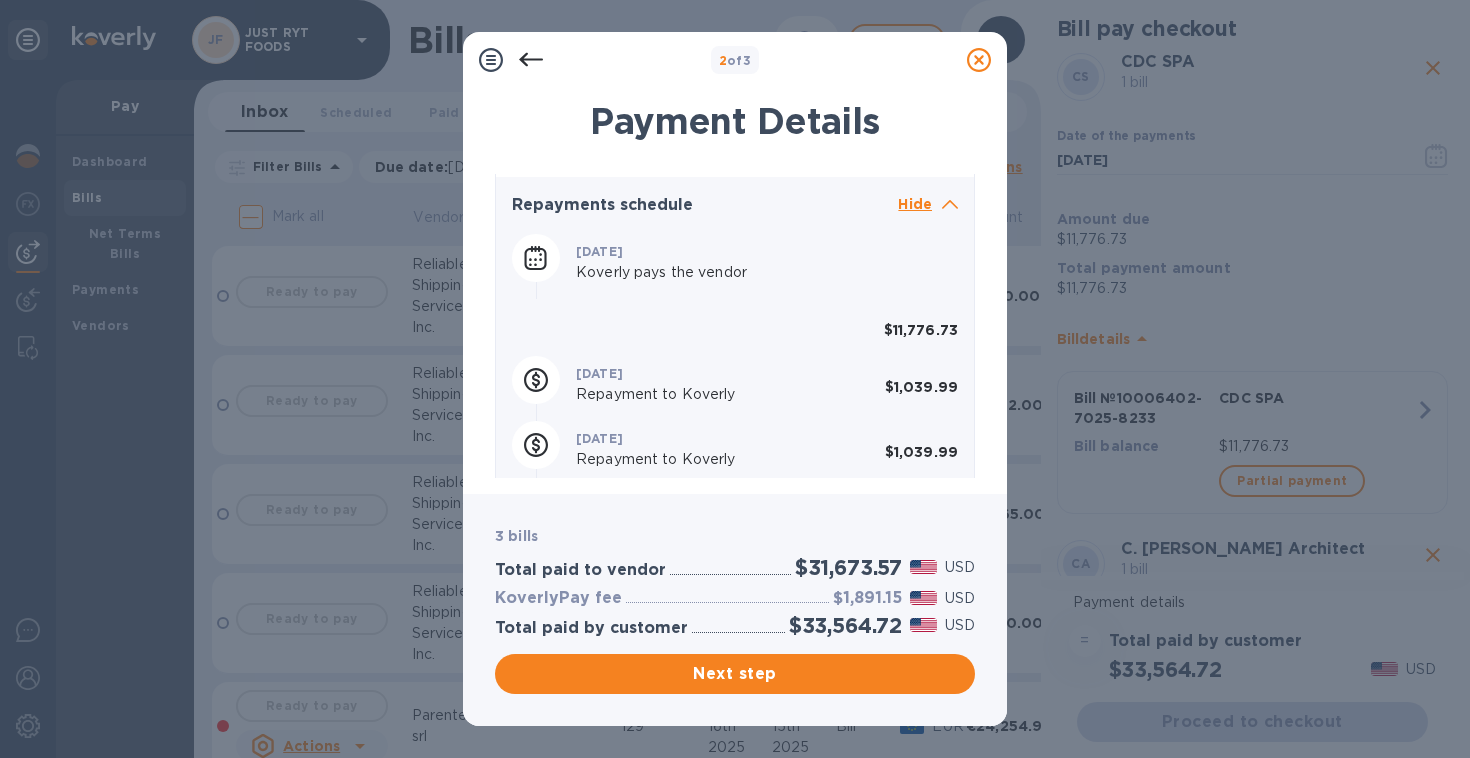 scroll, scrollTop: 792, scrollLeft: 0, axis: vertical 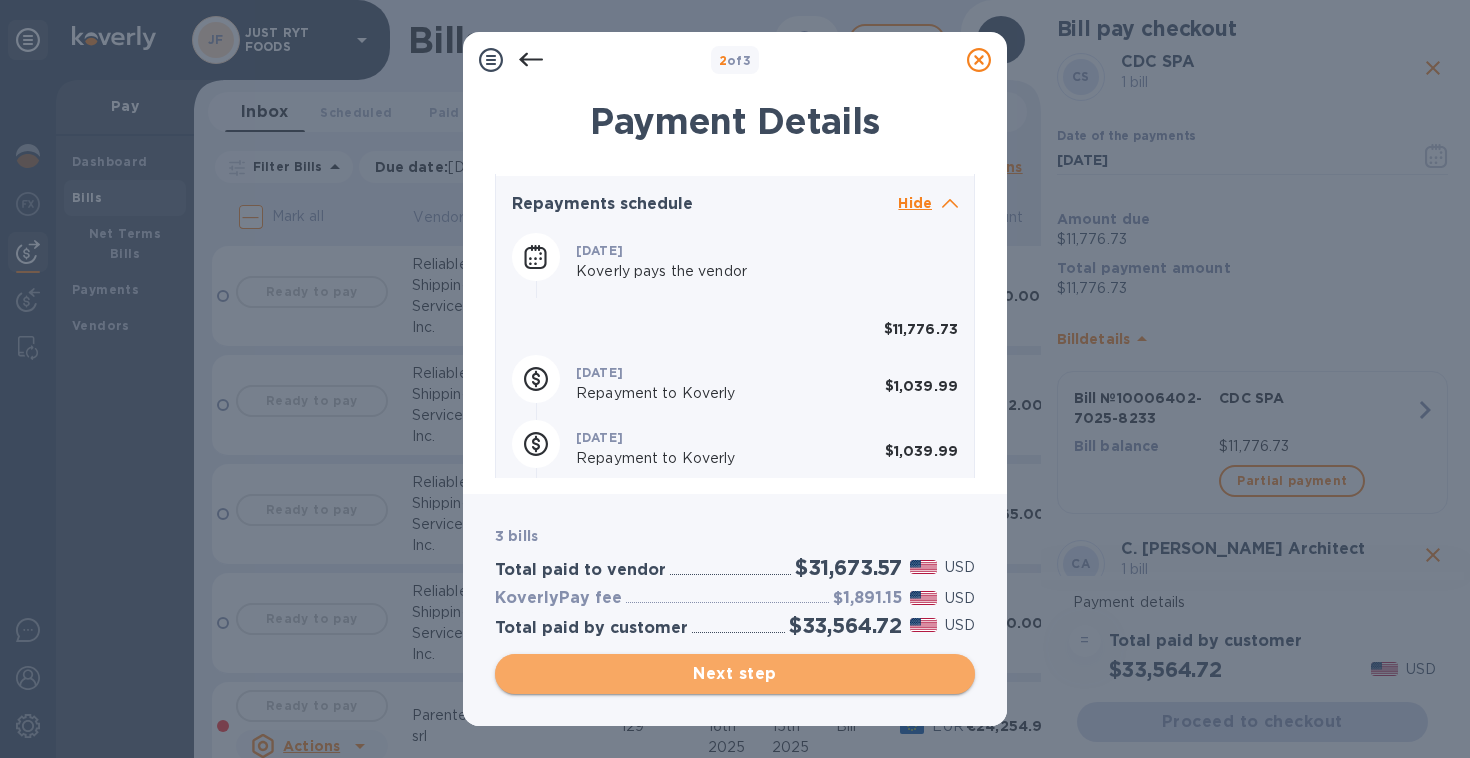 click on "Next step" at bounding box center (735, 674) 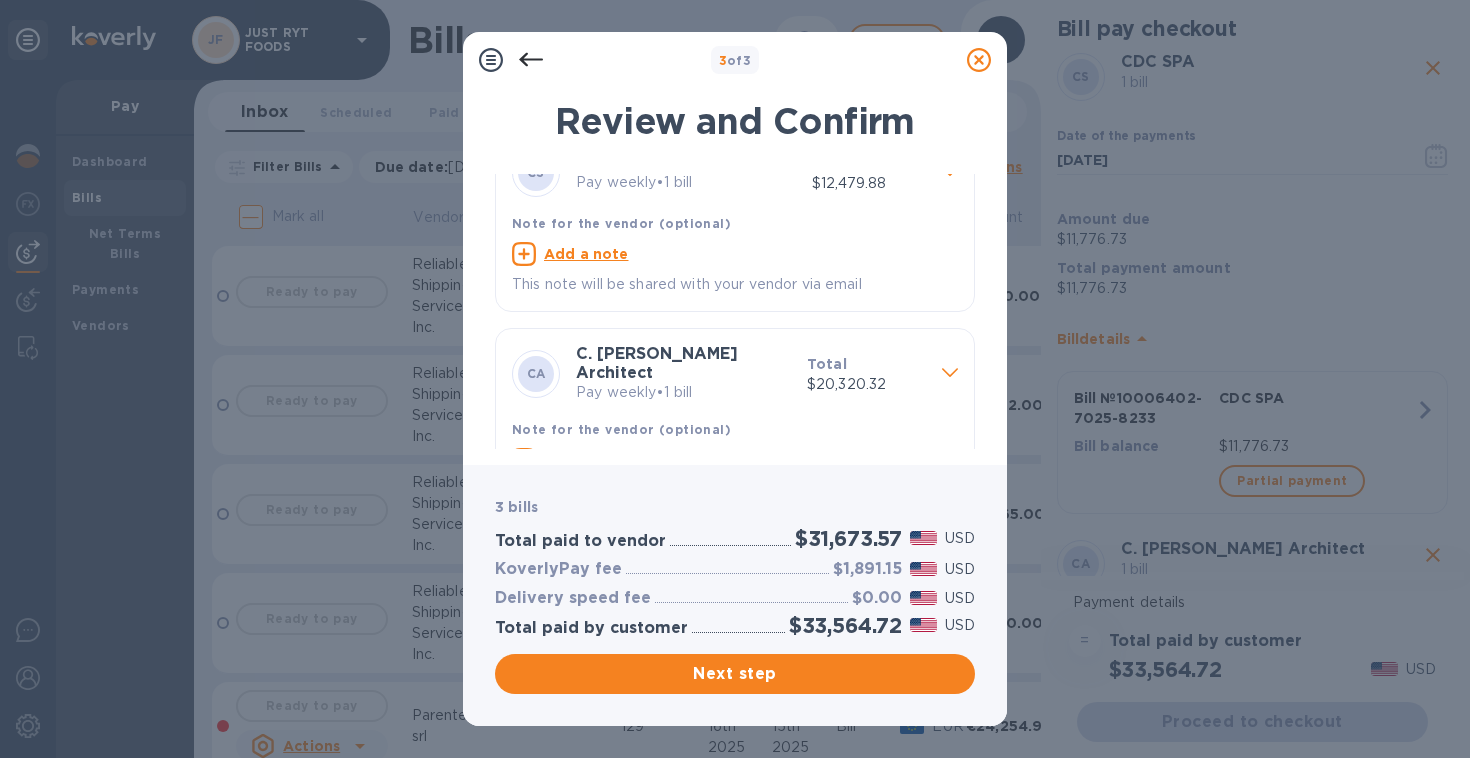 scroll, scrollTop: 0, scrollLeft: 0, axis: both 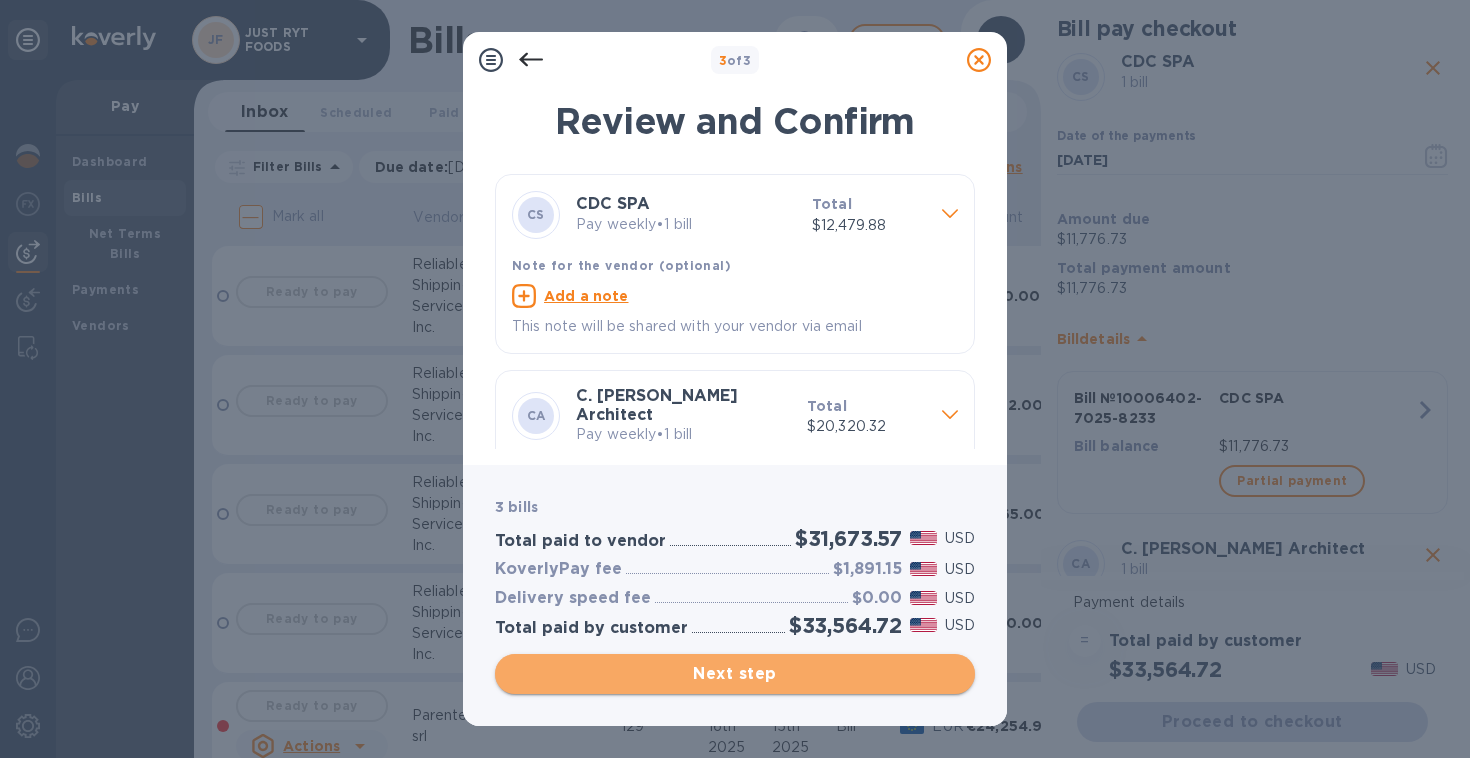 click on "Next step" at bounding box center [735, 674] 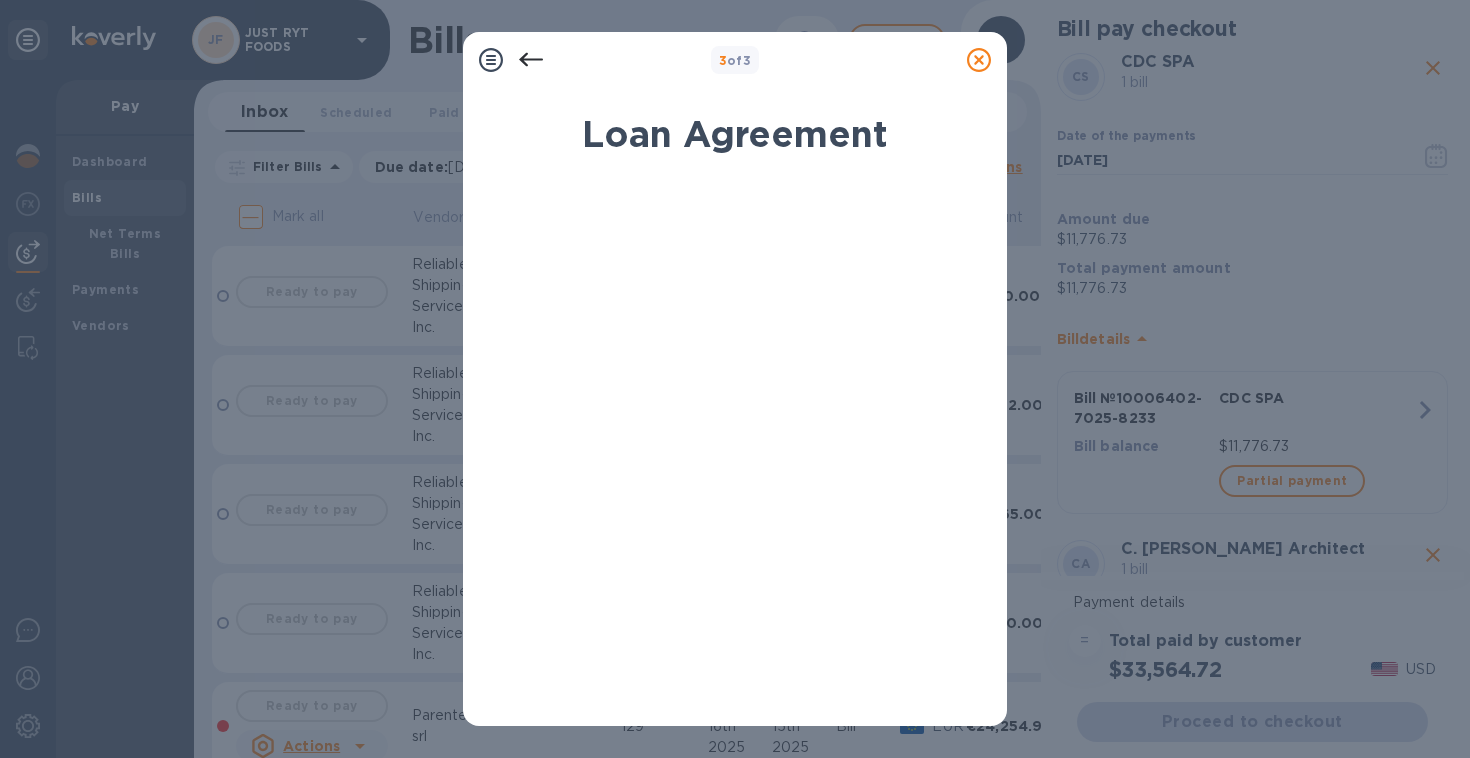 scroll, scrollTop: 381, scrollLeft: 0, axis: vertical 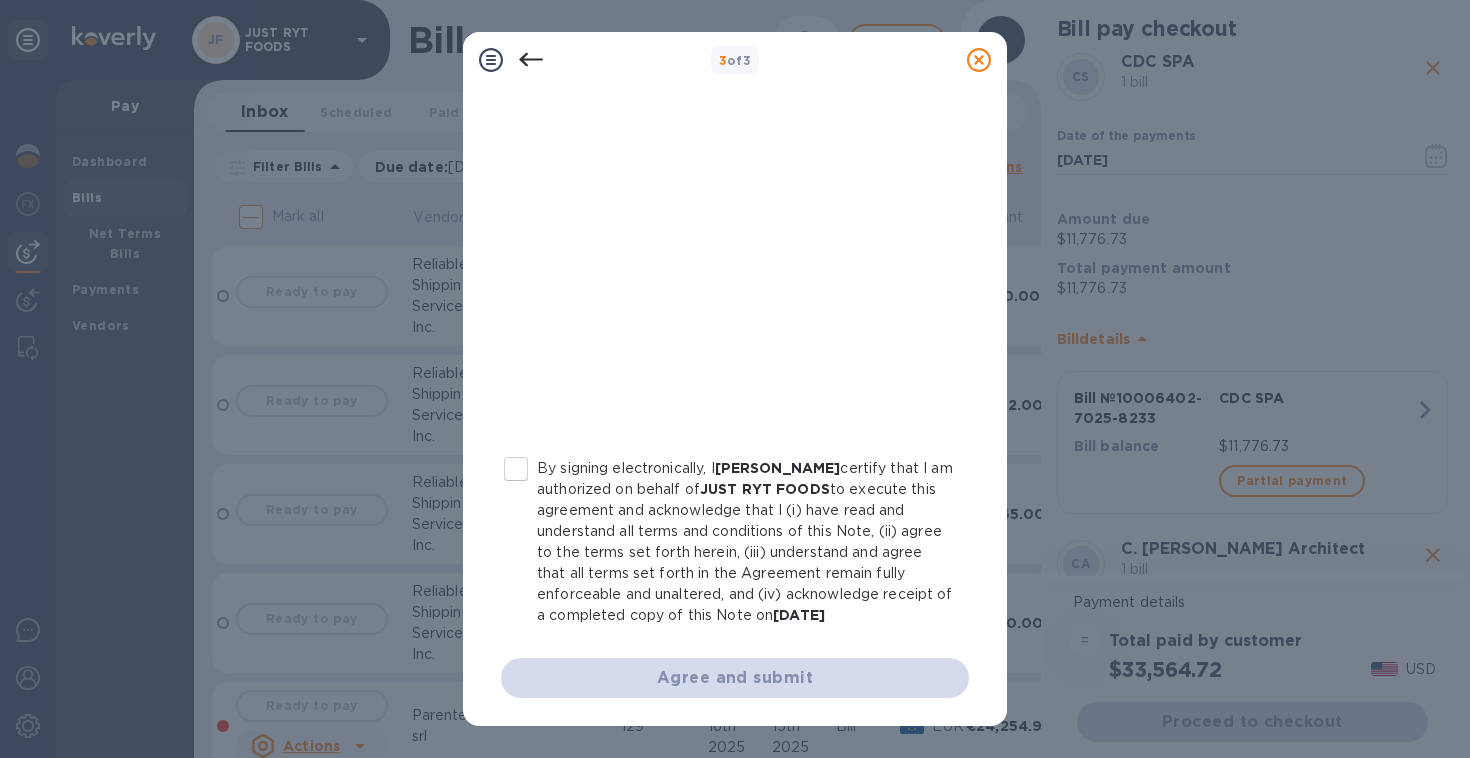 click on "By signing electronically, I  [PERSON_NAME]  certify that I am authorized on behalf of  JUST RYT FOODS  to execute this agreement and acknowledge that I (i) have read and understand all terms and conditions of this Note, (ii) agree to the terms set forth herein, (iii) understand and agree that all terms set forth in the Agreement remain fully enforceable and unaltered, and (iv) acknowledge receipt of a completed copy of this Note on  [DATE]" at bounding box center [516, 469] 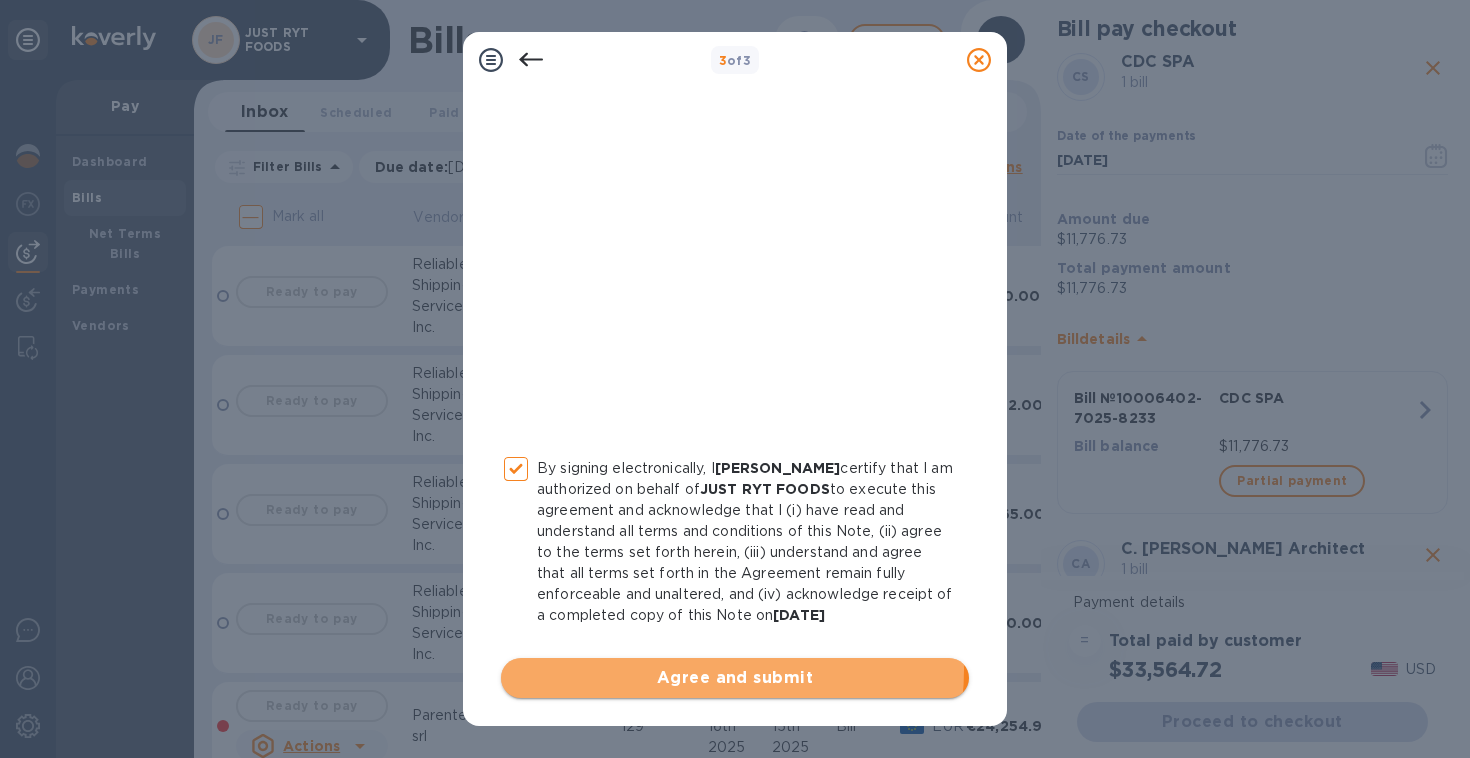 click on "Agree and submit" at bounding box center (735, 678) 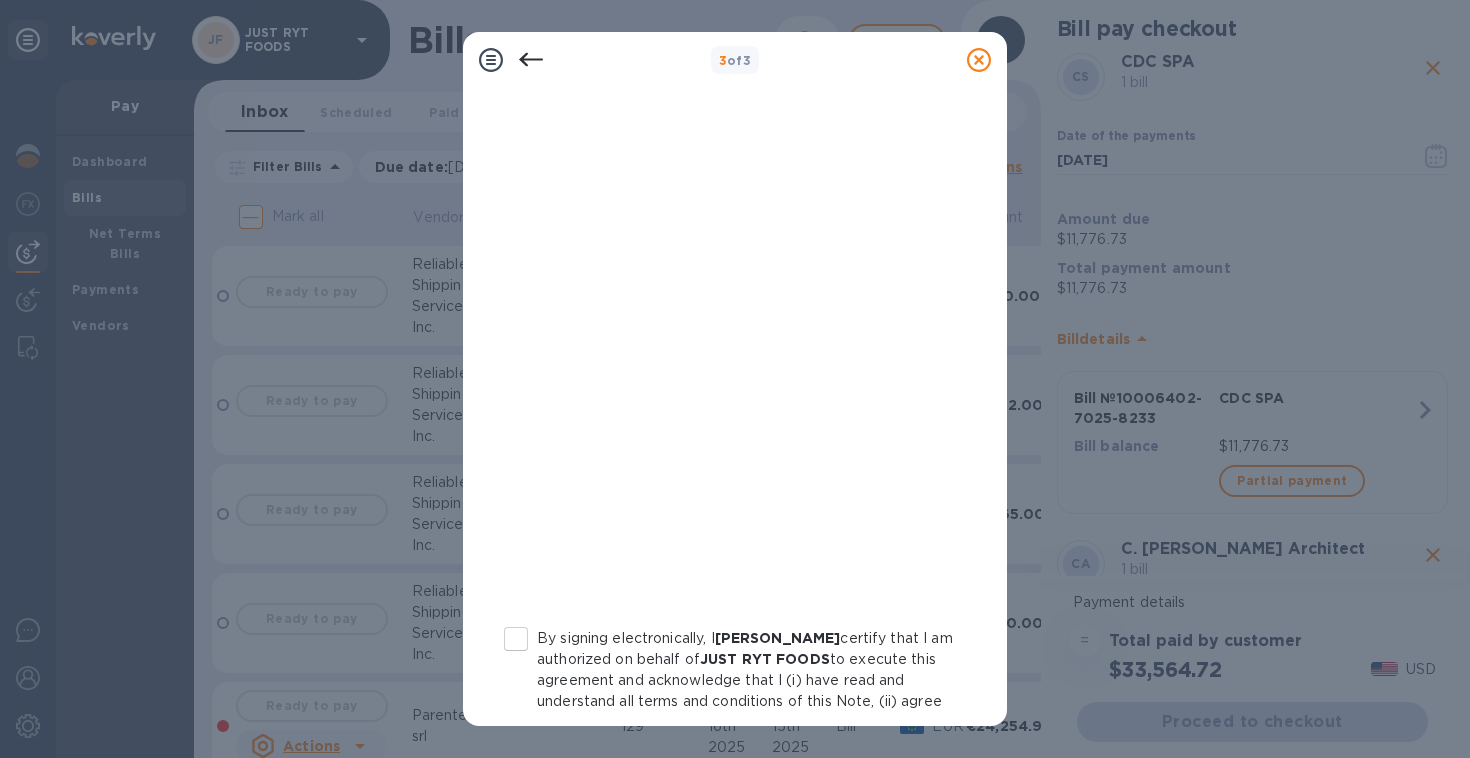 scroll, scrollTop: 381, scrollLeft: 0, axis: vertical 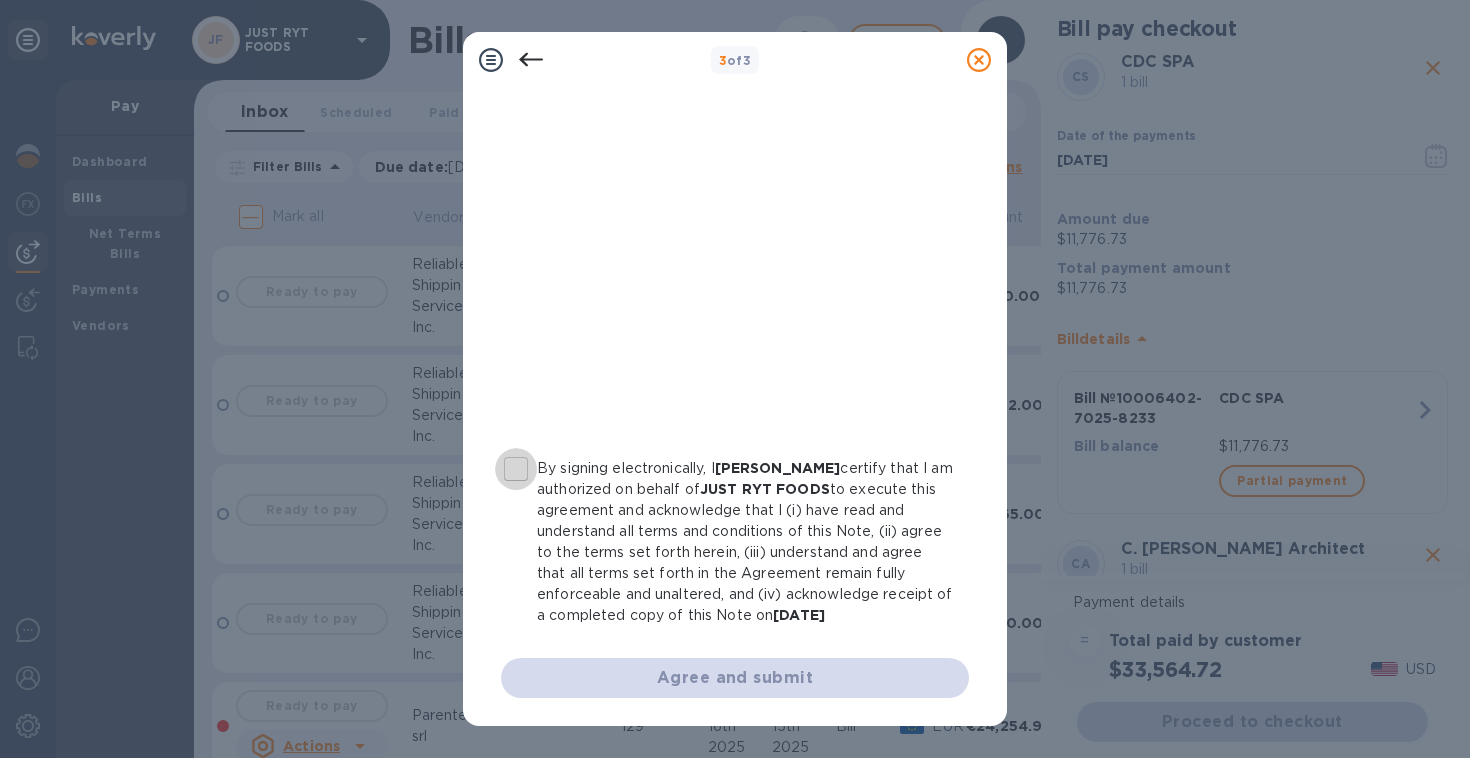 click on "By signing electronically, I  [PERSON_NAME]  certify that I am authorized on behalf of  JUST RYT FOODS  to execute this agreement and acknowledge that I (i) have read and understand all terms and conditions of this Note, (ii) agree to the terms set forth herein, (iii) understand and agree that all terms set forth in the Agreement remain fully enforceable and unaltered, and (iv) acknowledge receipt of a completed copy of this Note on  [DATE]" at bounding box center [516, 469] 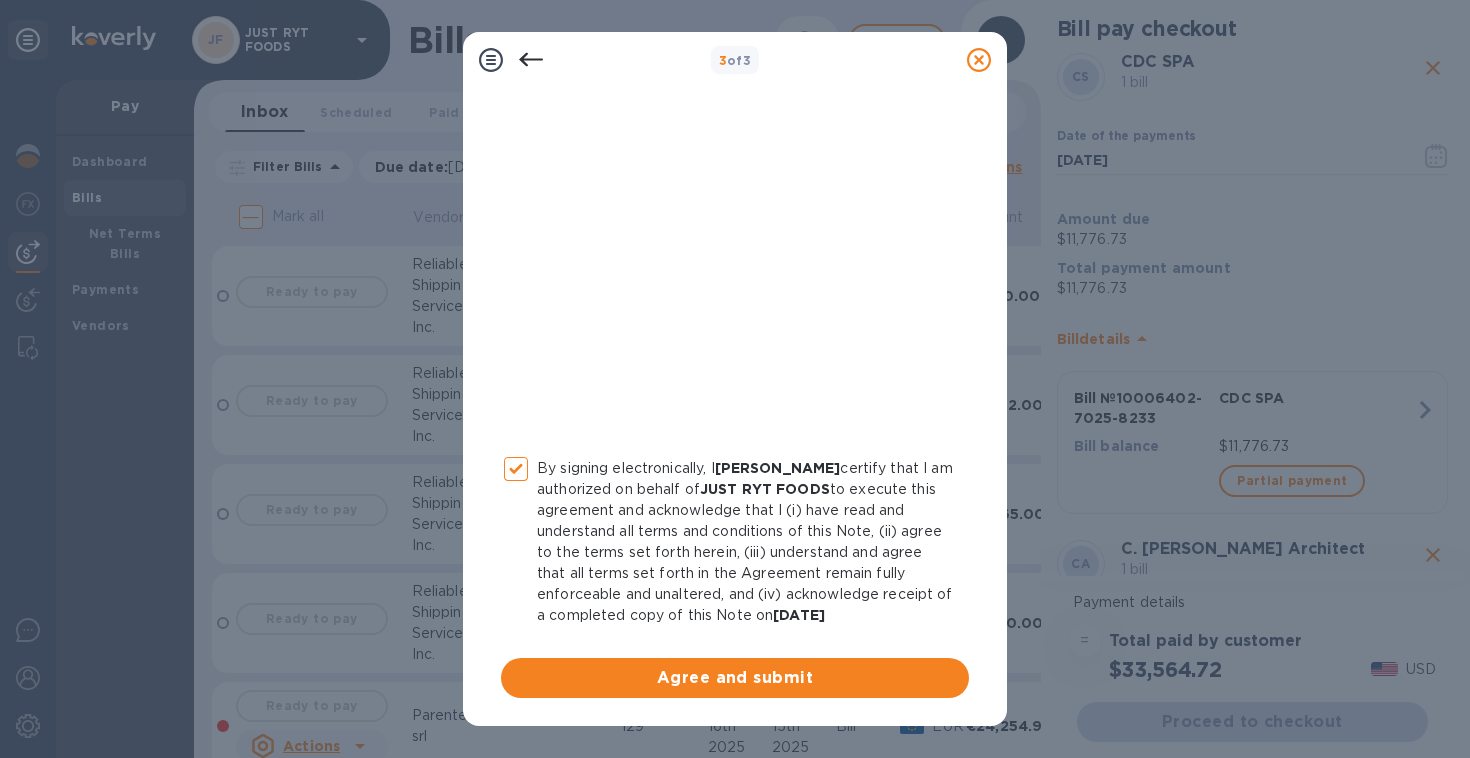 scroll, scrollTop: 380, scrollLeft: 0, axis: vertical 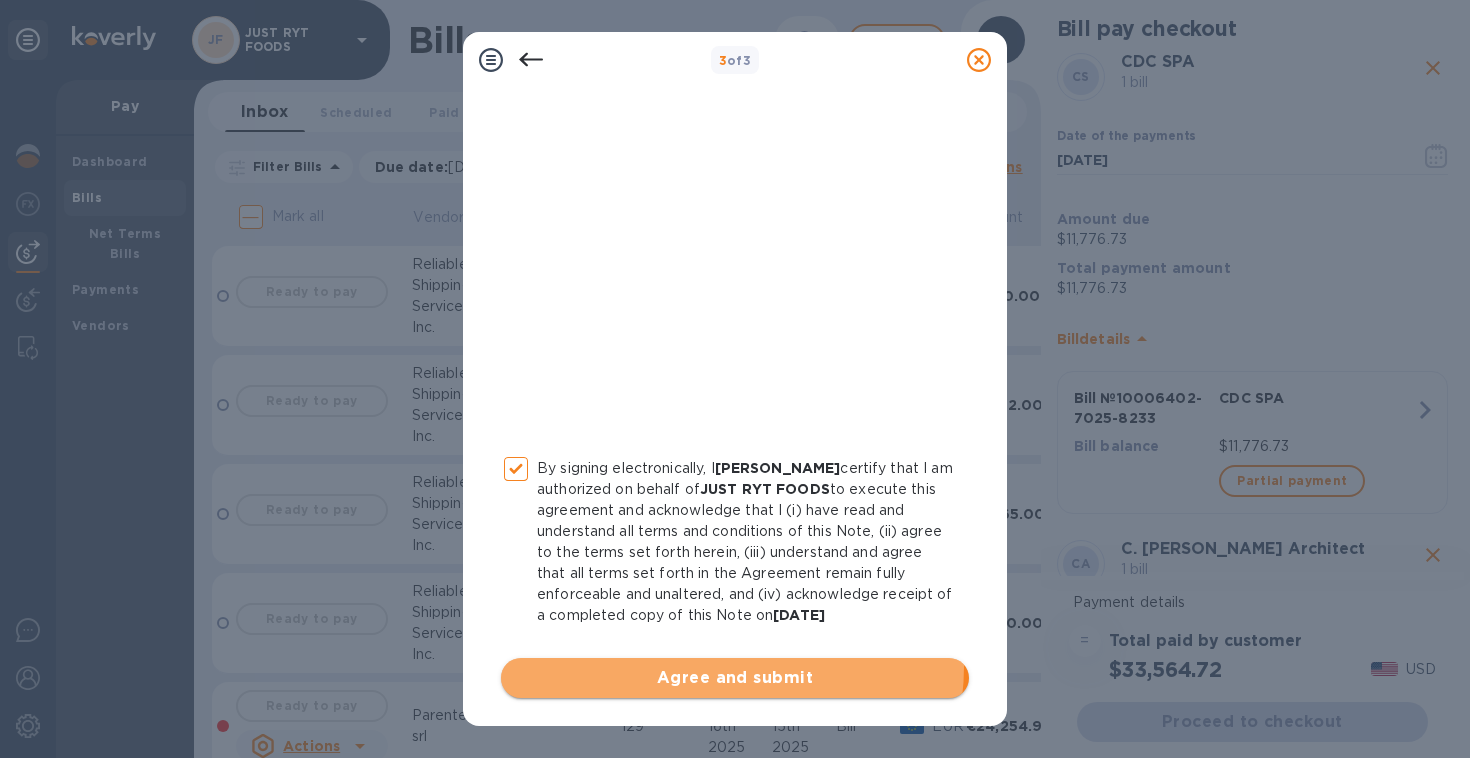 click on "Agree and submit" at bounding box center [735, 678] 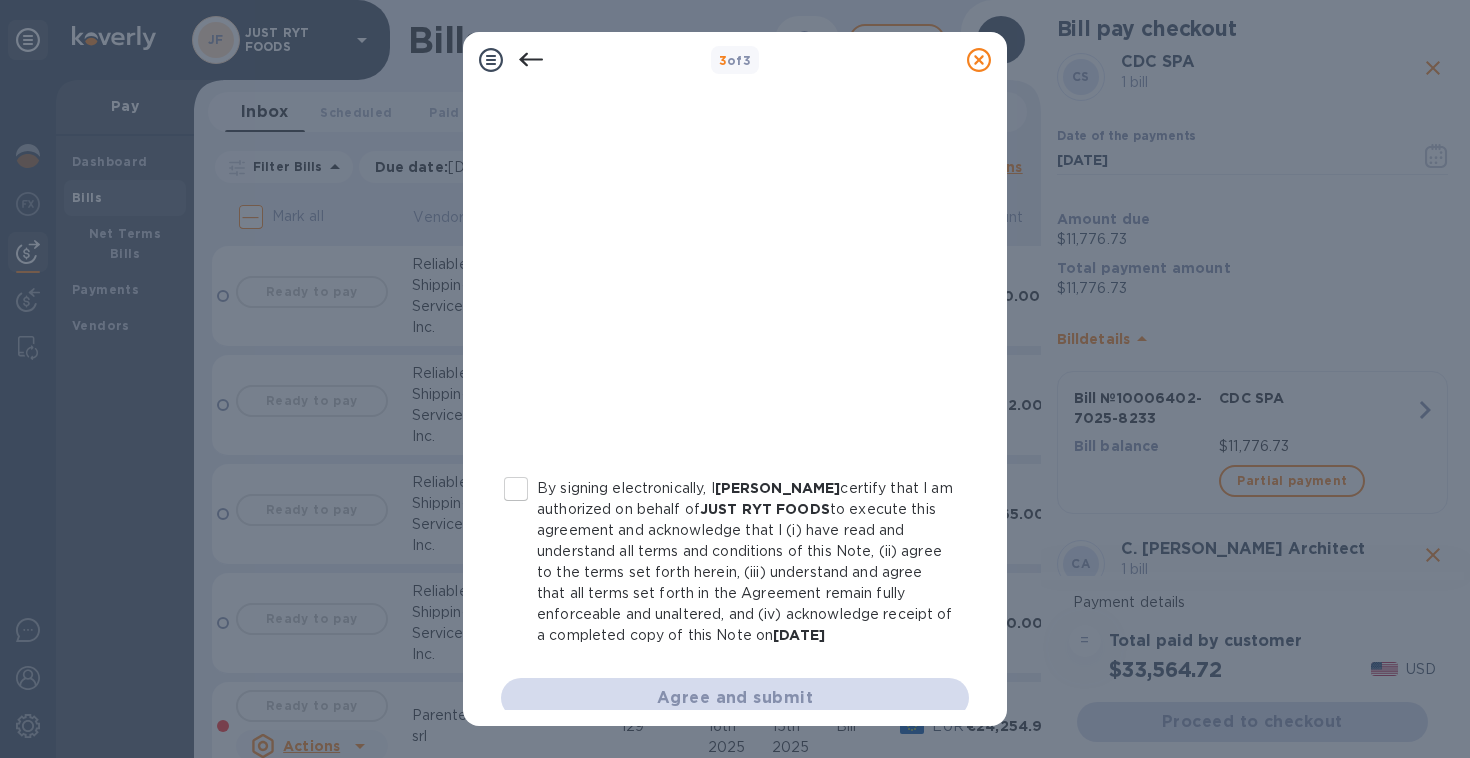 scroll, scrollTop: 381, scrollLeft: 0, axis: vertical 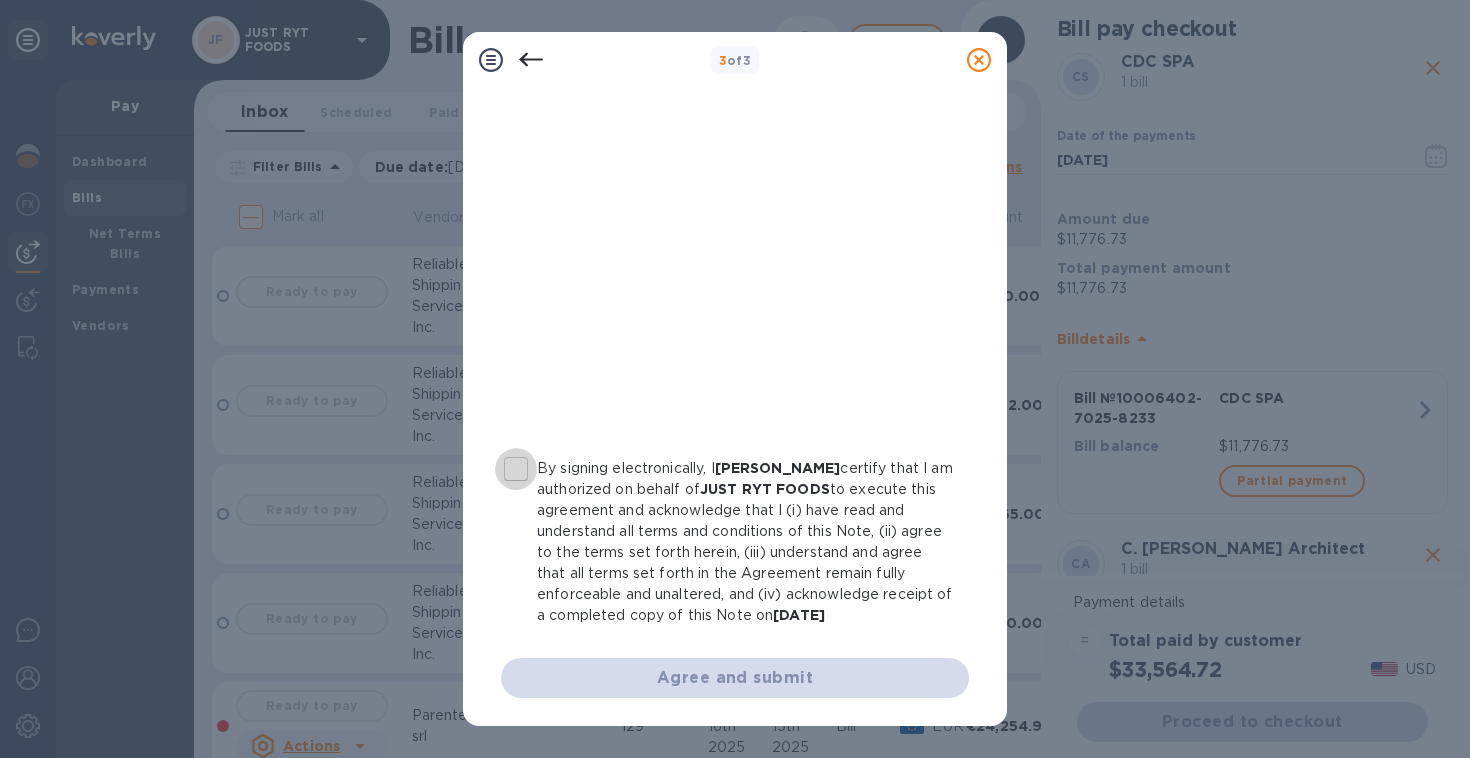 click on "By signing electronically, I  [PERSON_NAME]  certify that I am authorized on behalf of  JUST RYT FOODS  to execute this agreement and acknowledge that I (i) have read and understand all terms and conditions of this Note, (ii) agree to the terms set forth herein, (iii) understand and agree that all terms set forth in the Agreement remain fully enforceable and unaltered, and (iv) acknowledge receipt of a completed copy of this Note on  [DATE]" at bounding box center (516, 469) 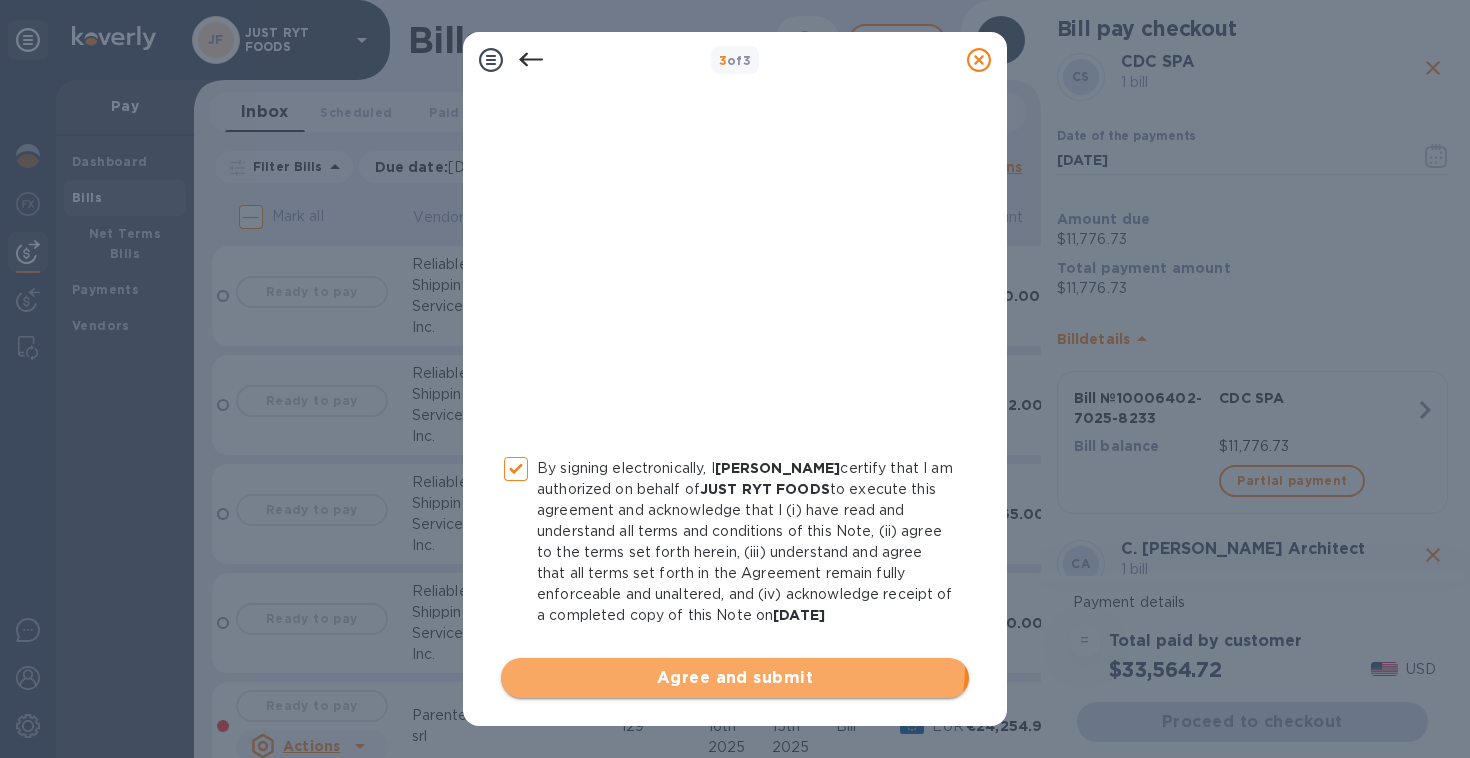 click on "Agree and submit" at bounding box center [735, 678] 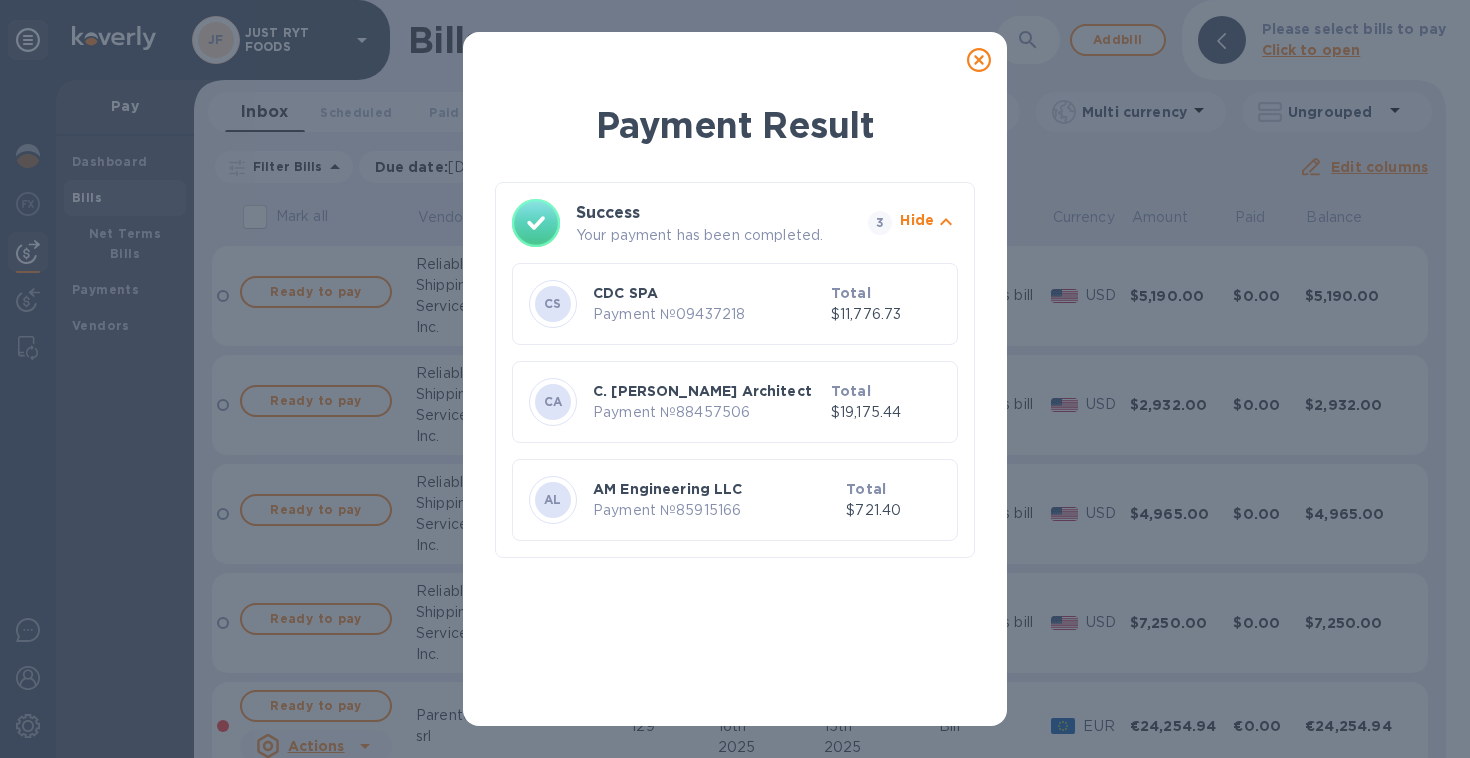click 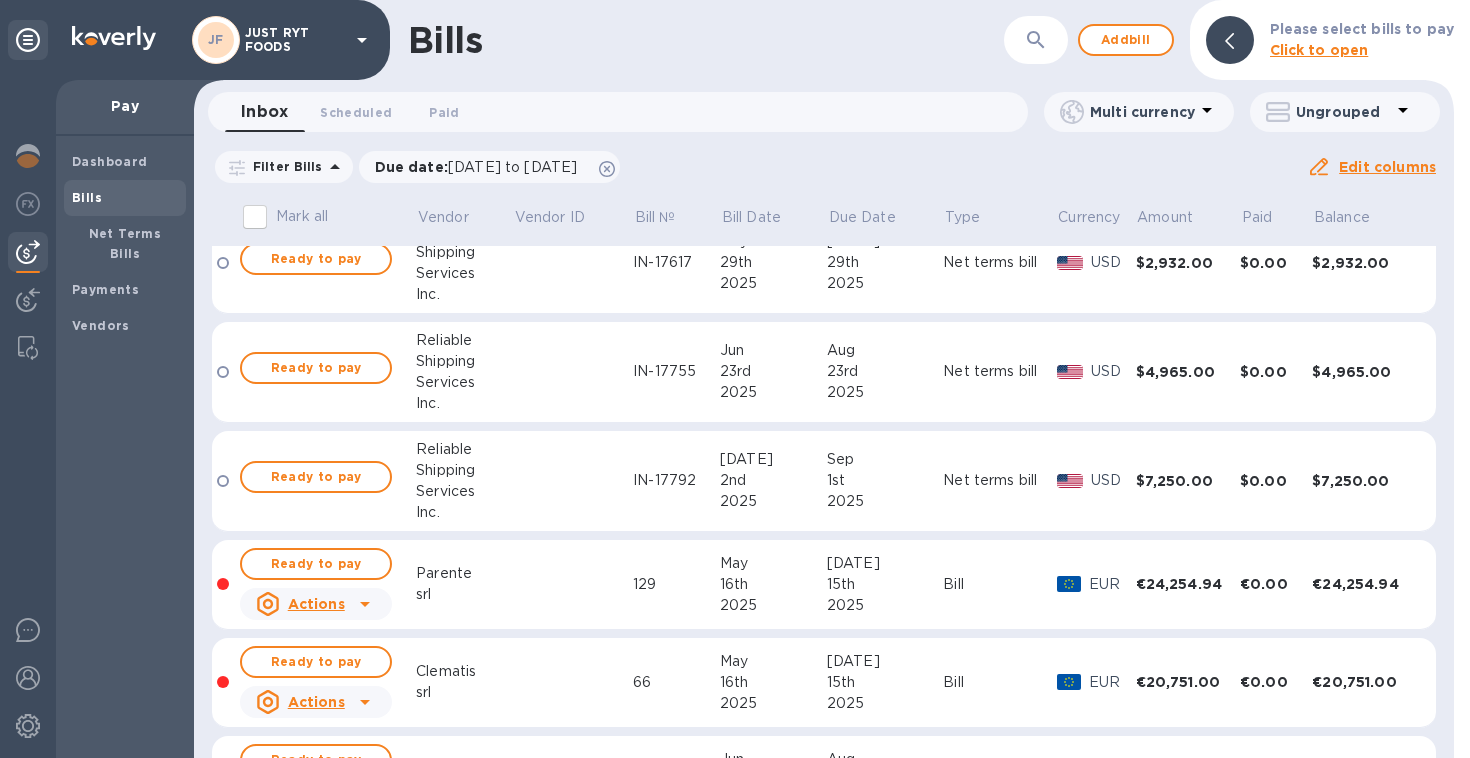 scroll, scrollTop: 236, scrollLeft: 0, axis: vertical 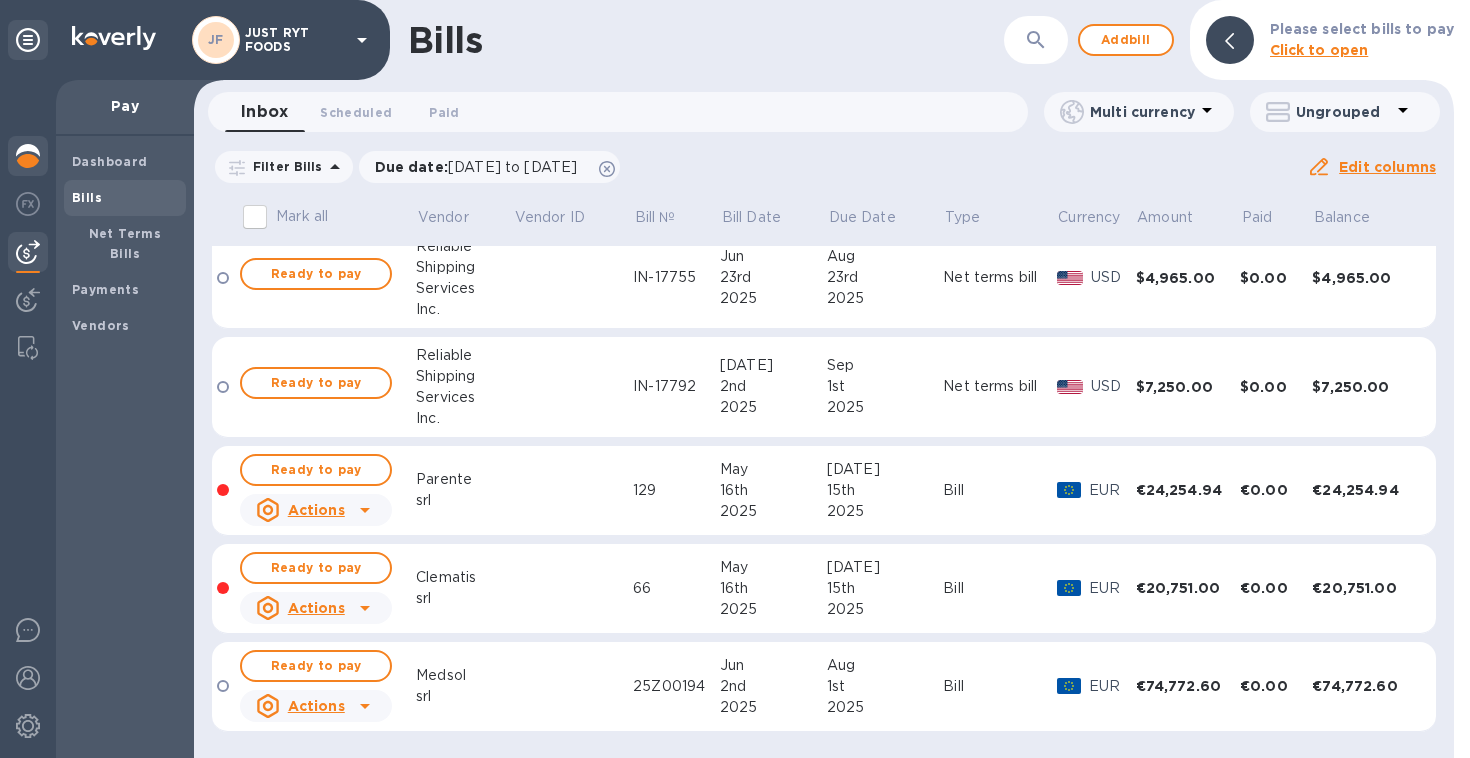 click at bounding box center (28, 156) 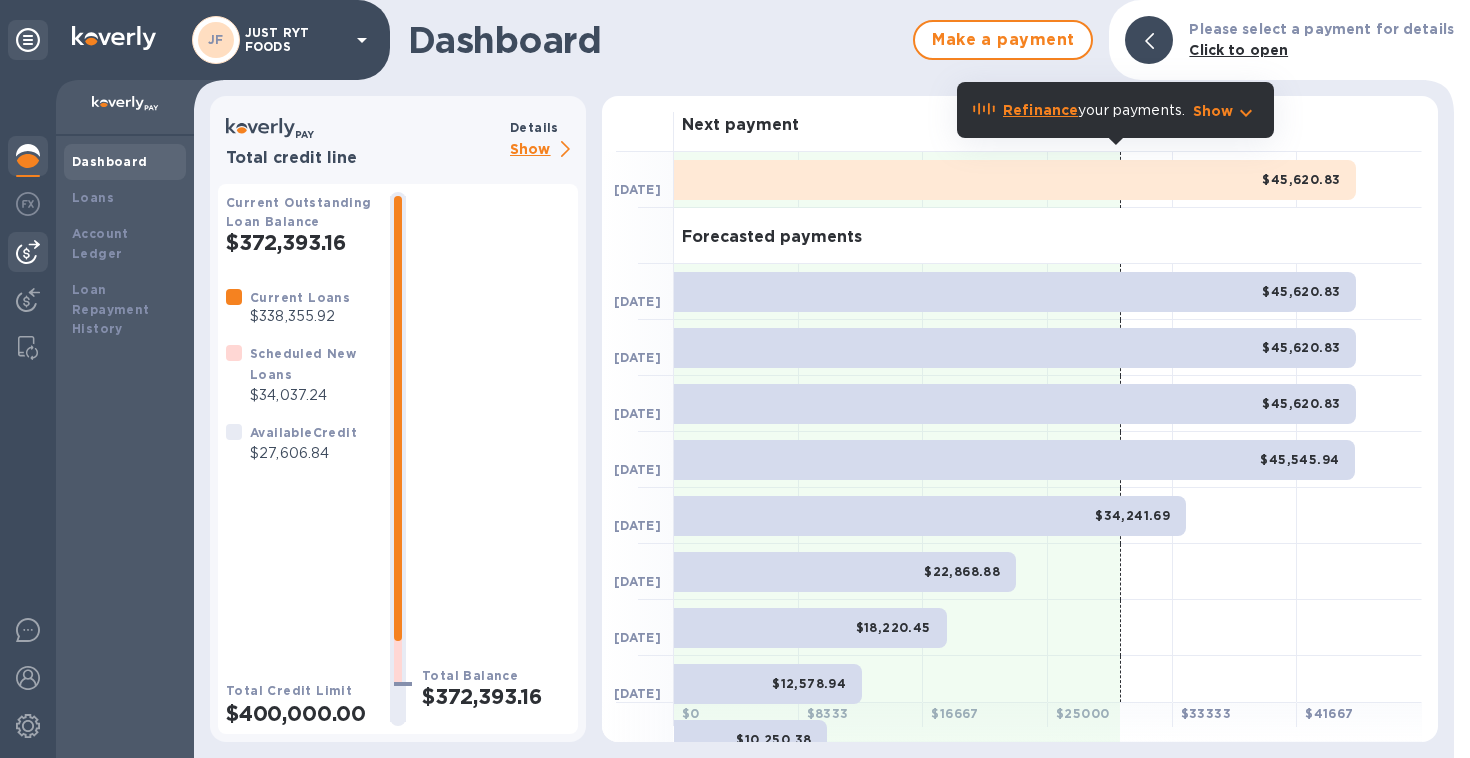 click at bounding box center (28, 252) 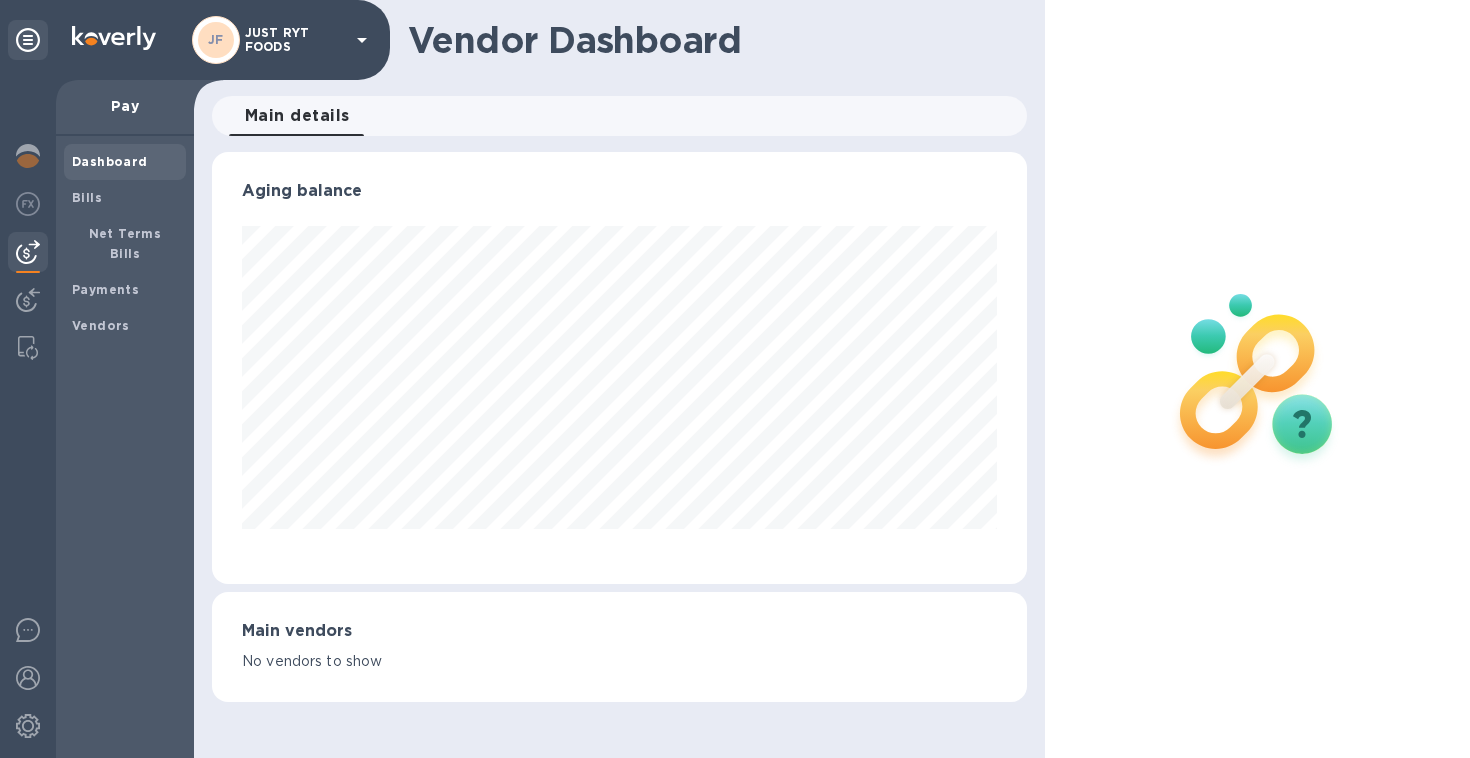 scroll, scrollTop: 999568, scrollLeft: 999193, axis: both 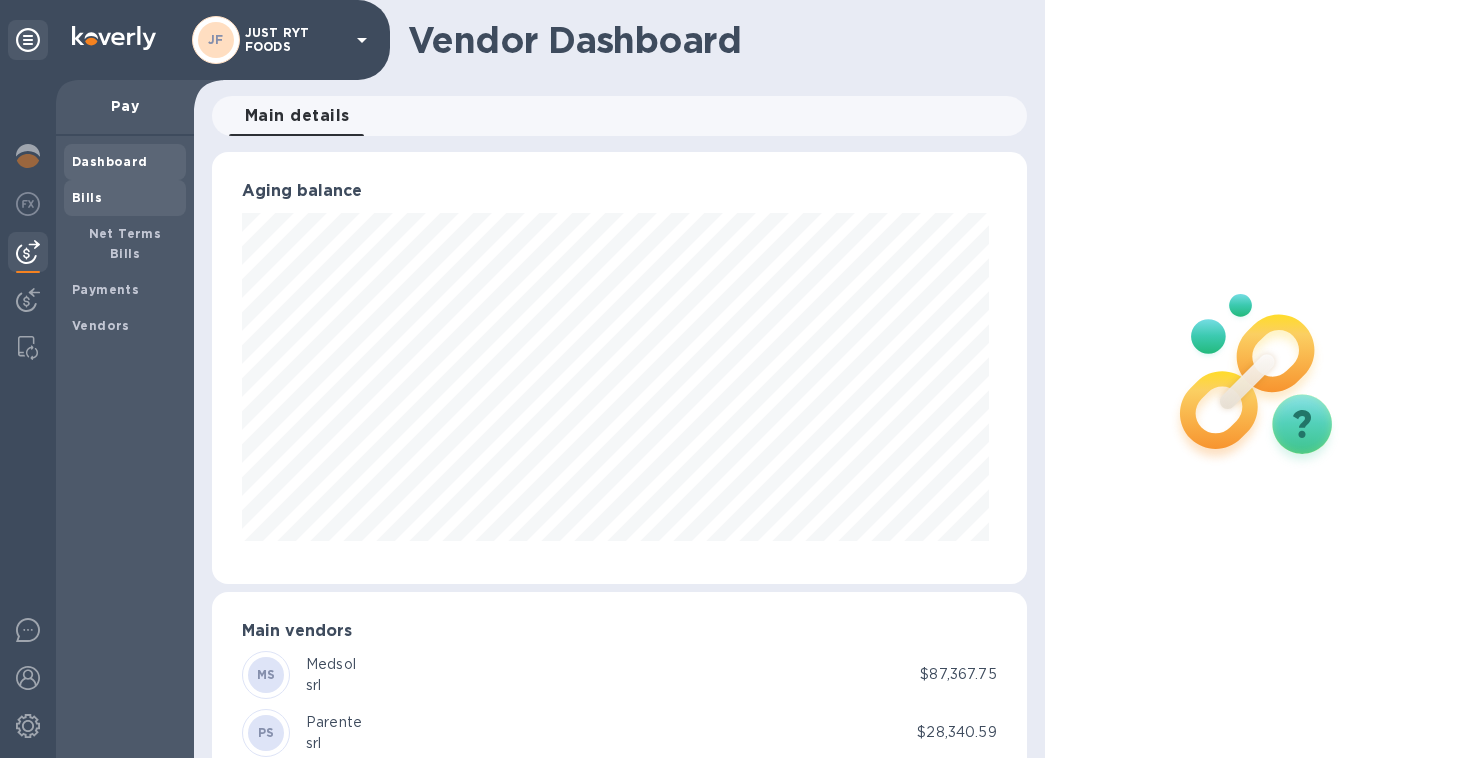 click on "Bills" at bounding box center [87, 197] 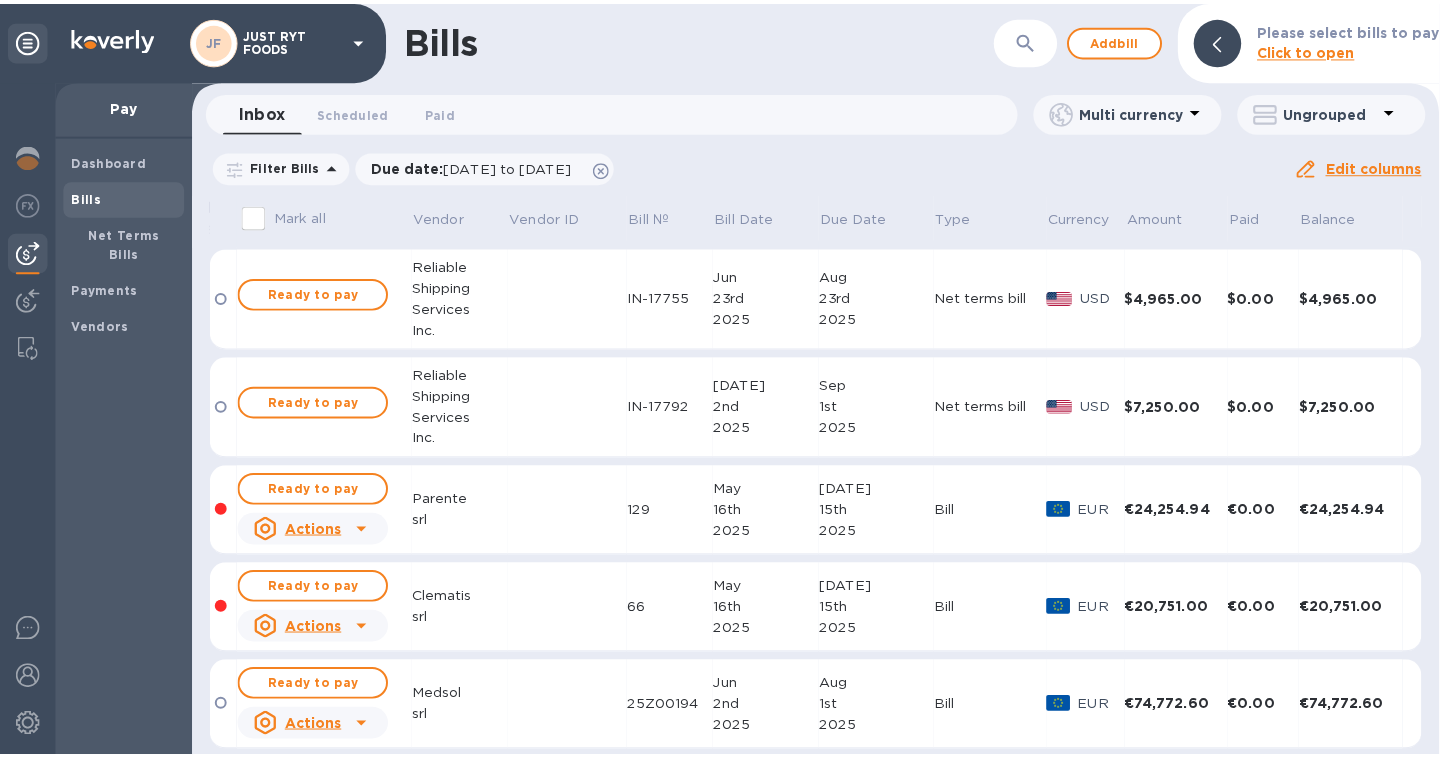 scroll, scrollTop: 236, scrollLeft: 0, axis: vertical 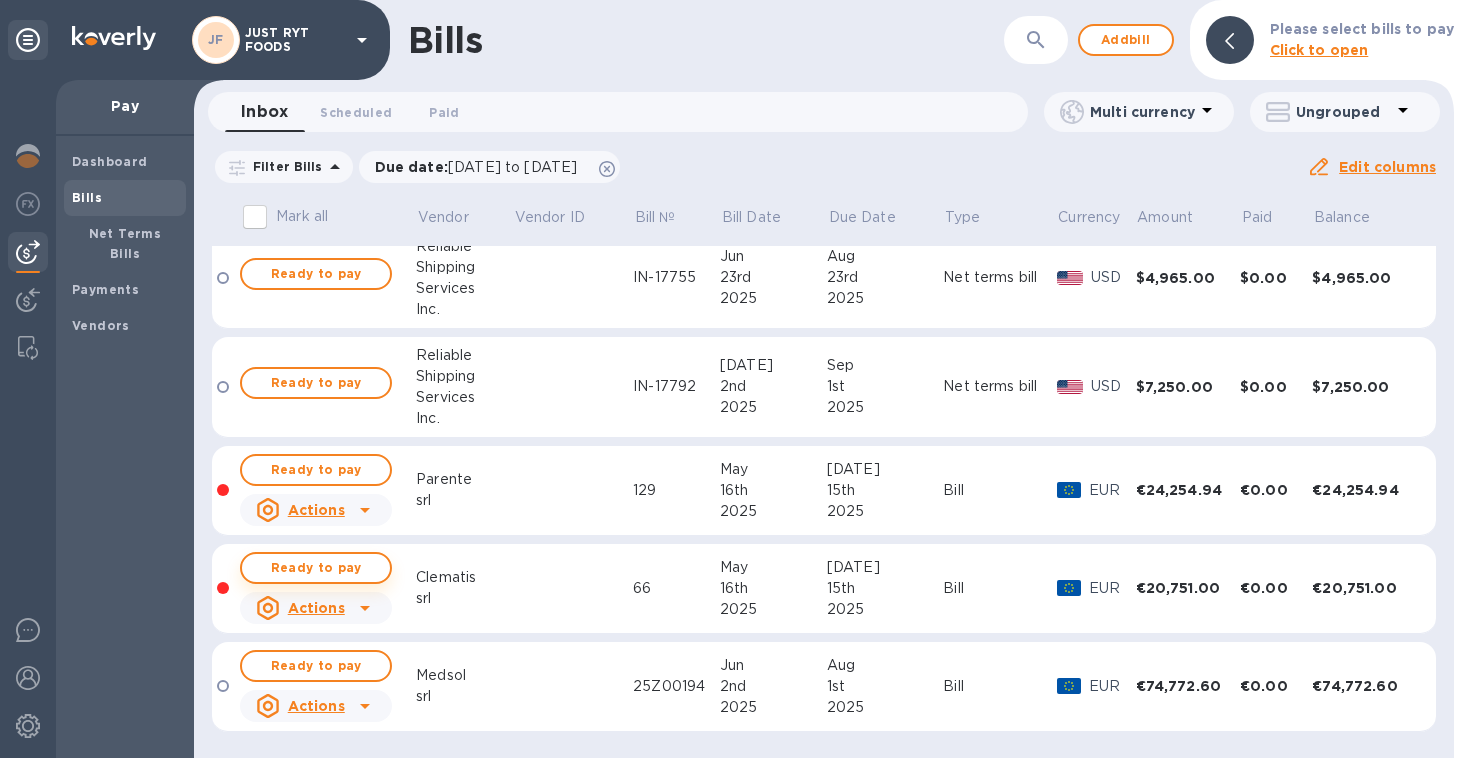 click on "Ready to pay" at bounding box center (316, 568) 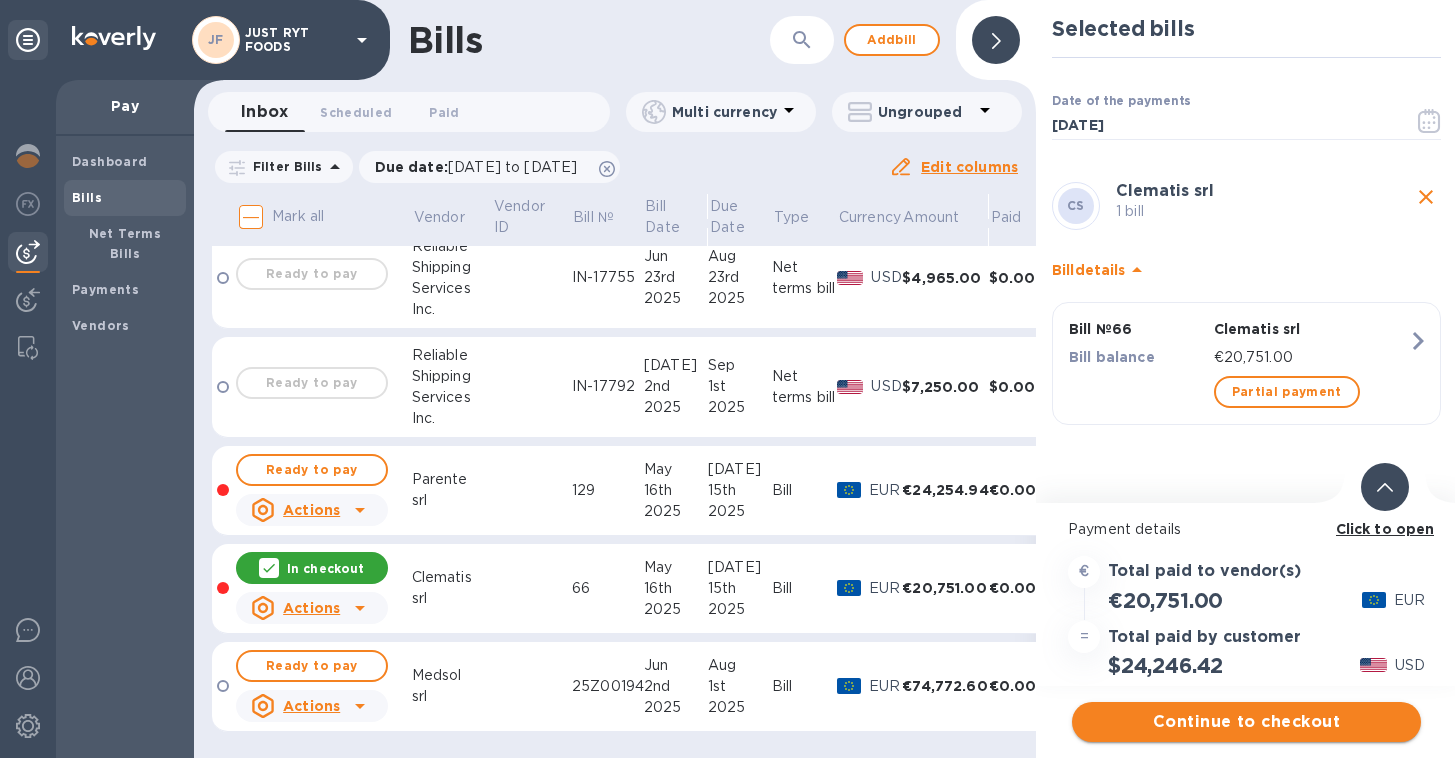 click on "Continue to checkout" at bounding box center (1246, 722) 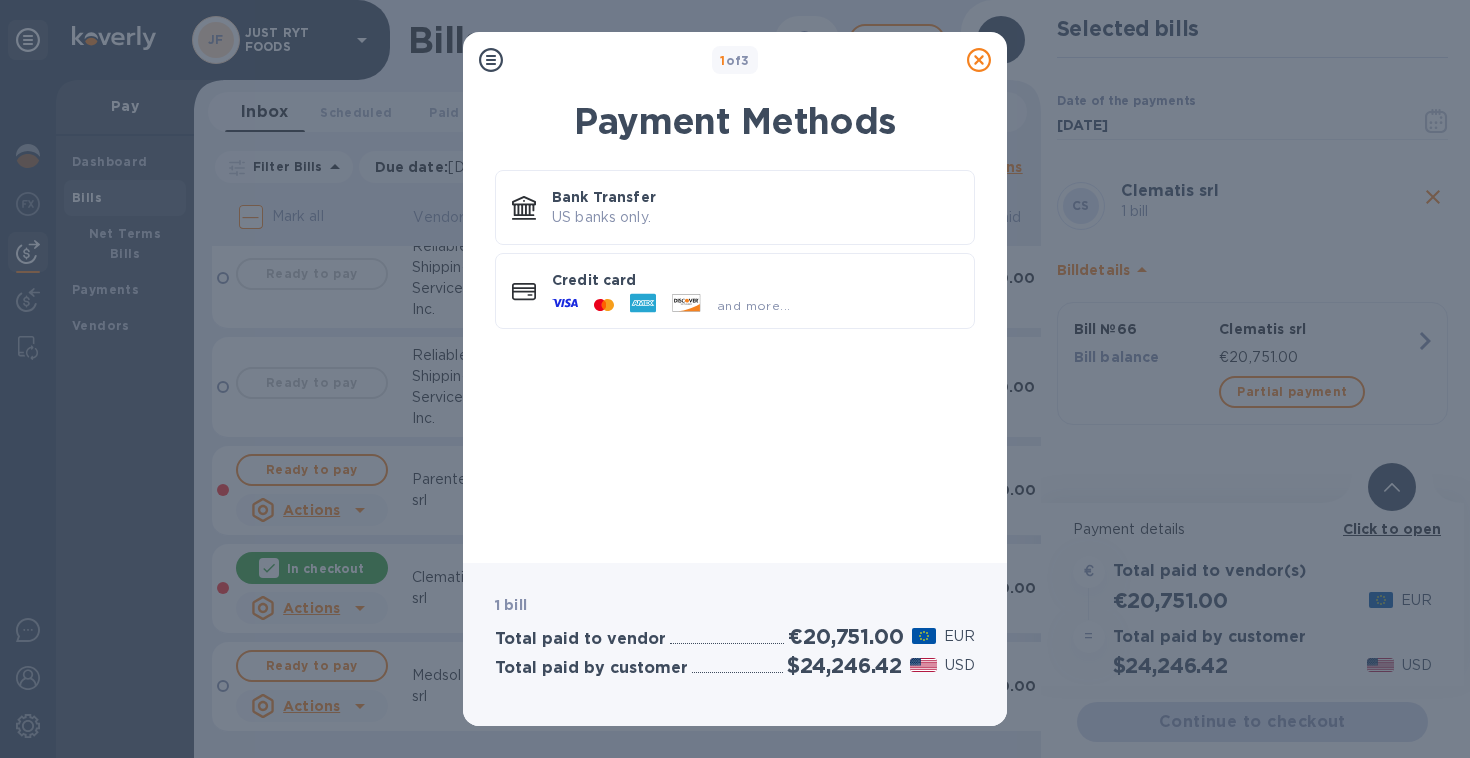 click 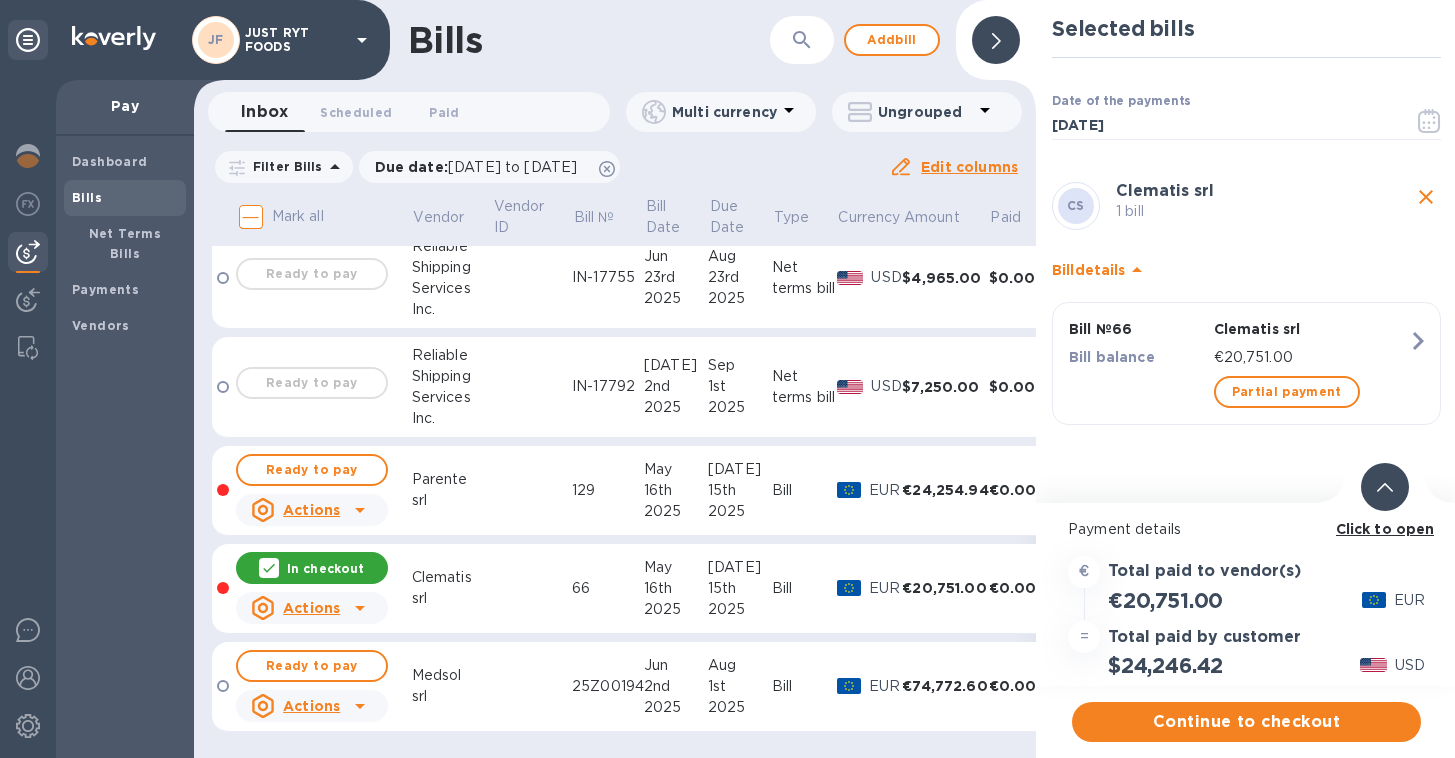 click on "Bills" at bounding box center (578, 40) 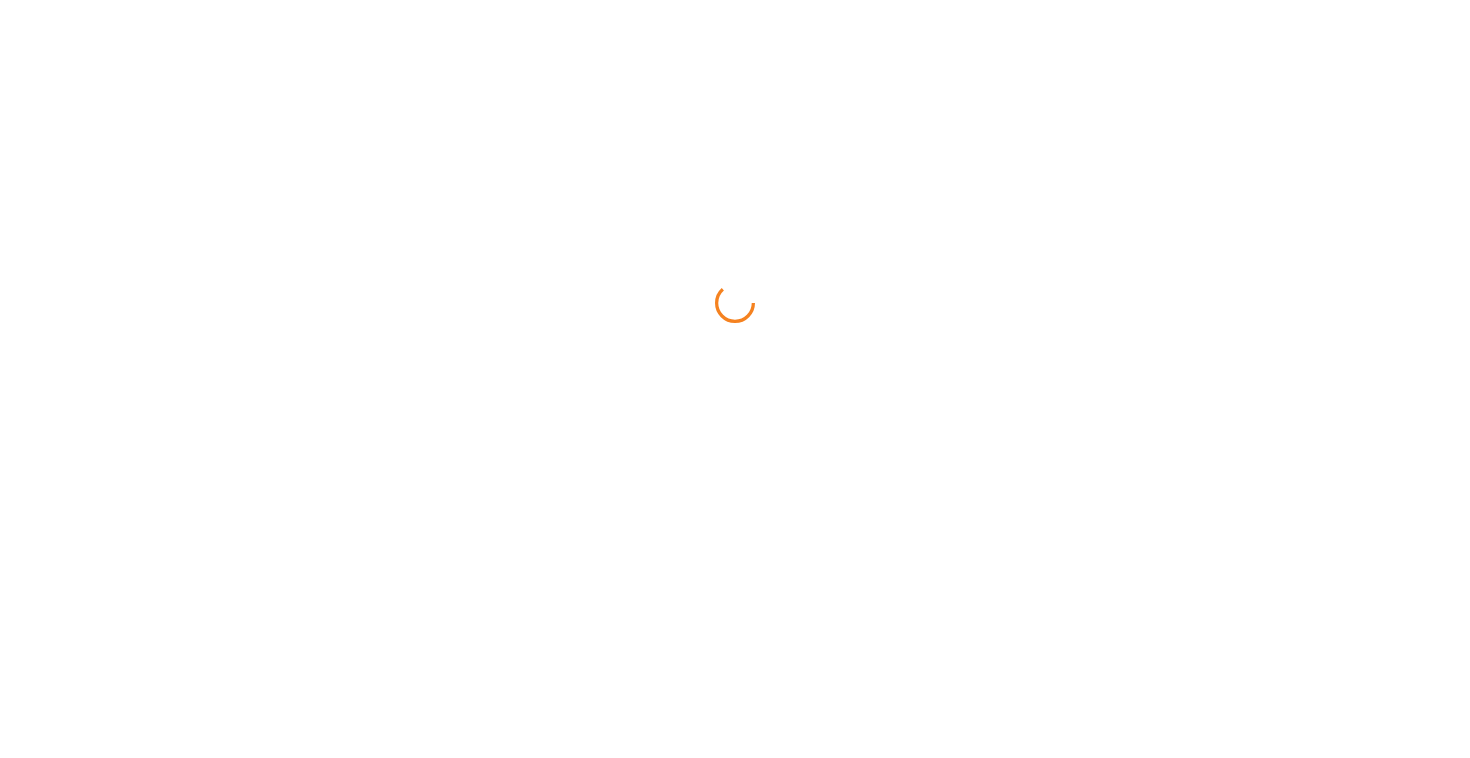 scroll, scrollTop: 0, scrollLeft: 0, axis: both 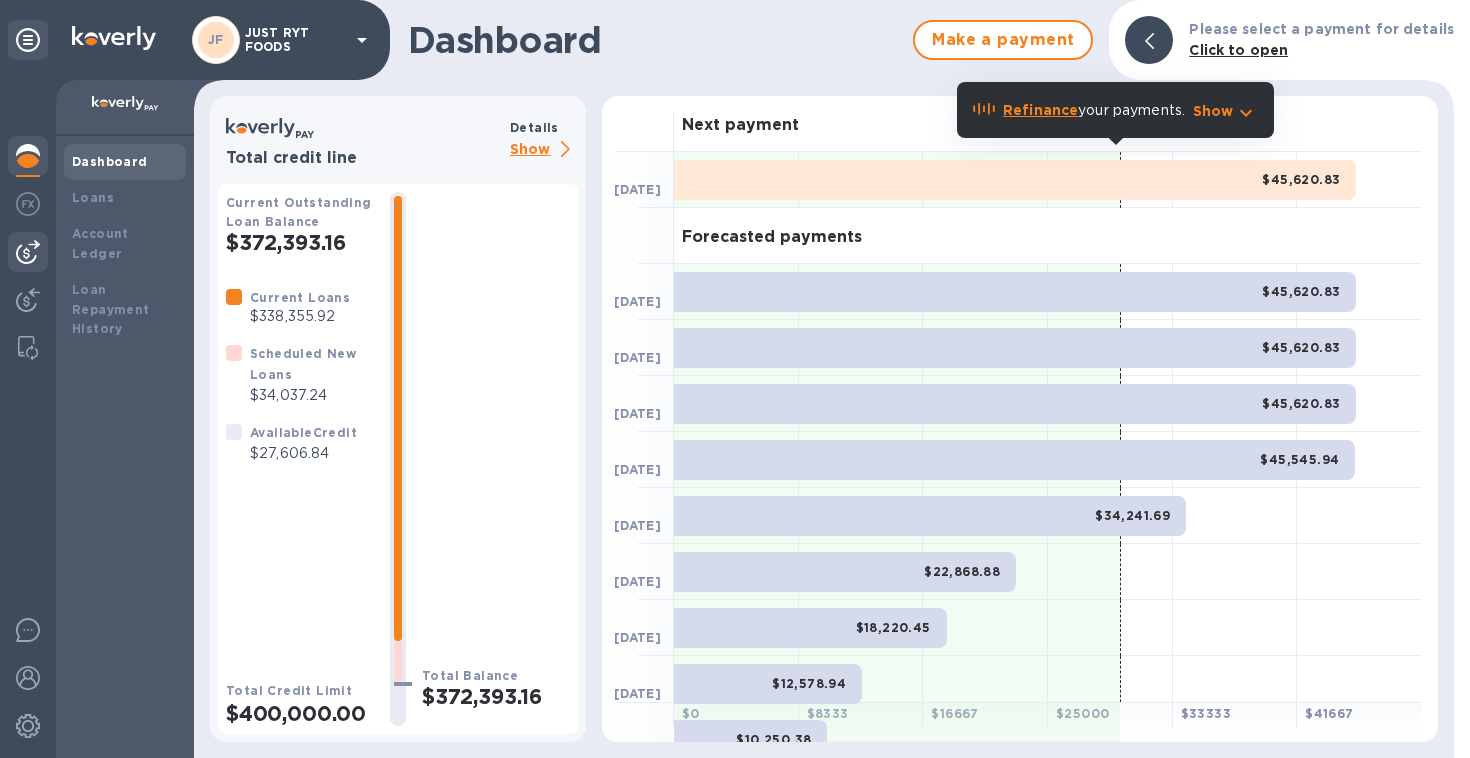 click at bounding box center (28, 252) 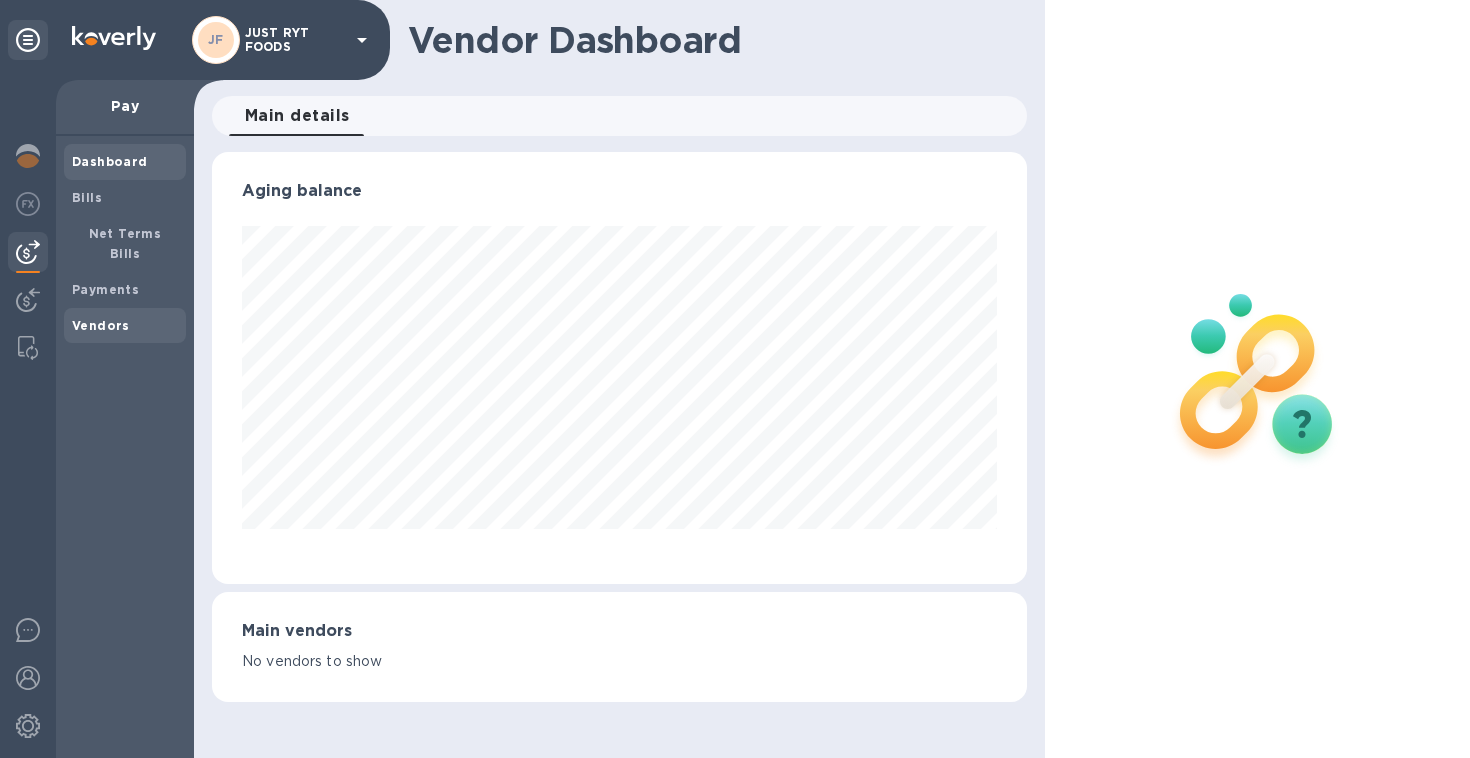 scroll, scrollTop: 999568, scrollLeft: 999185, axis: both 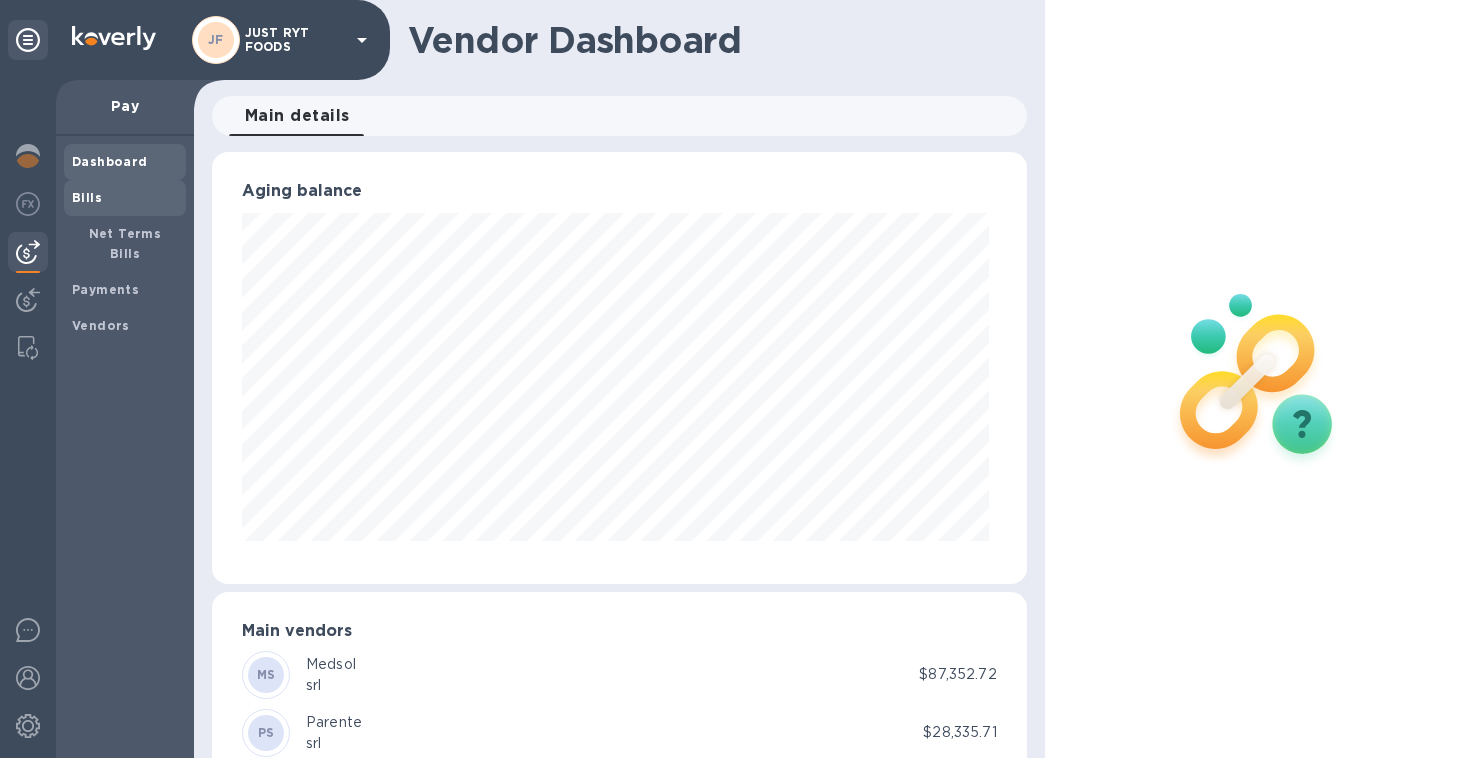 click on "Bills" at bounding box center [125, 198] 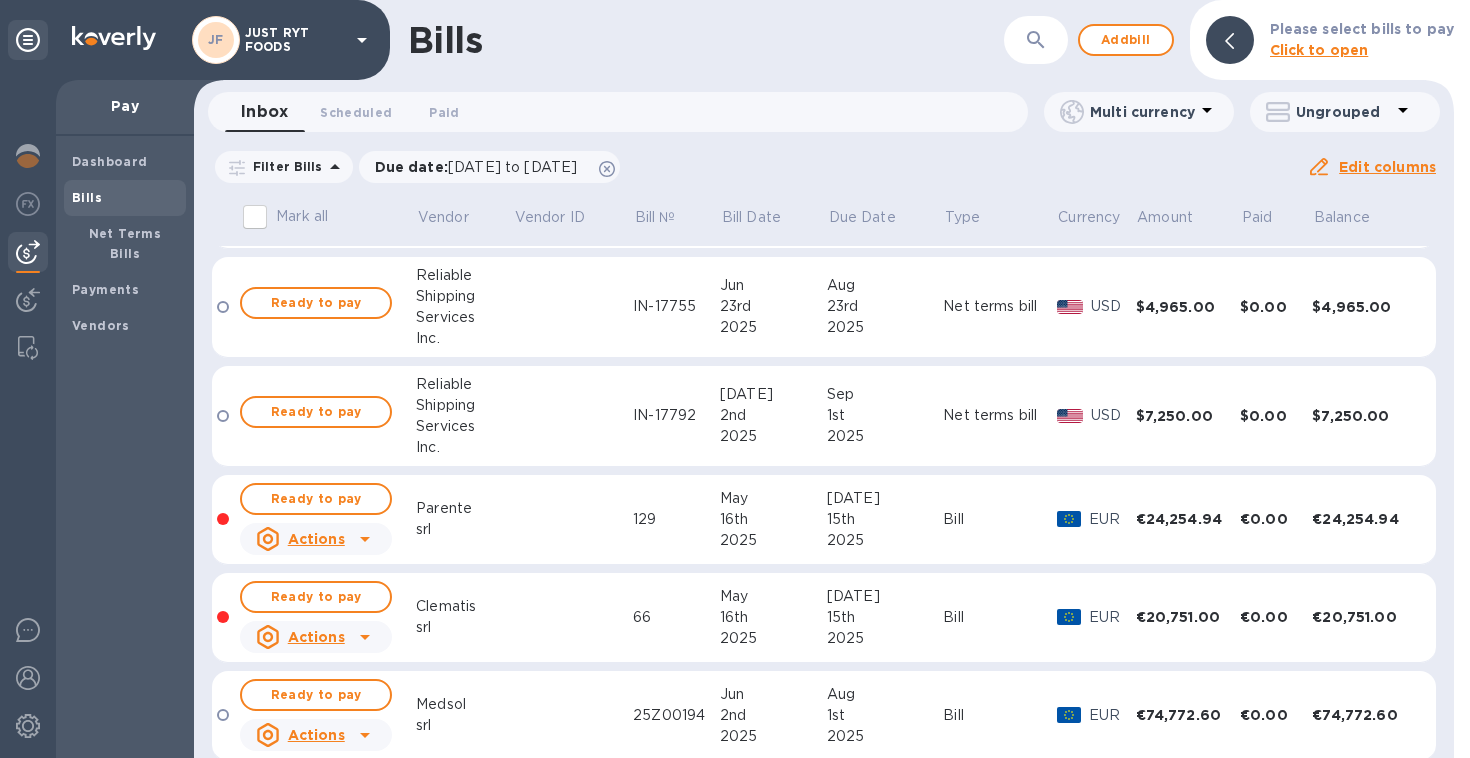 scroll, scrollTop: 236, scrollLeft: 0, axis: vertical 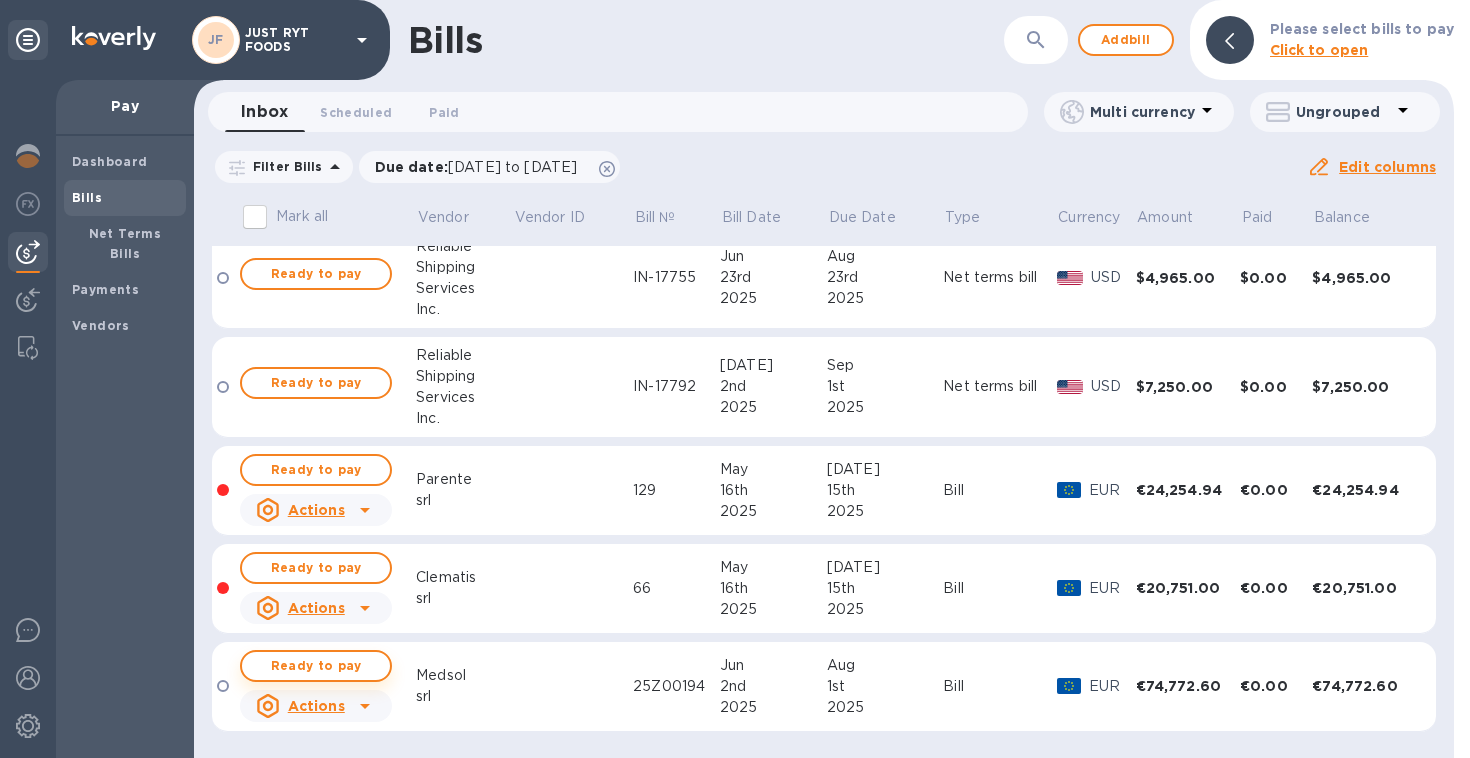 click on "Ready to pay" at bounding box center [316, 666] 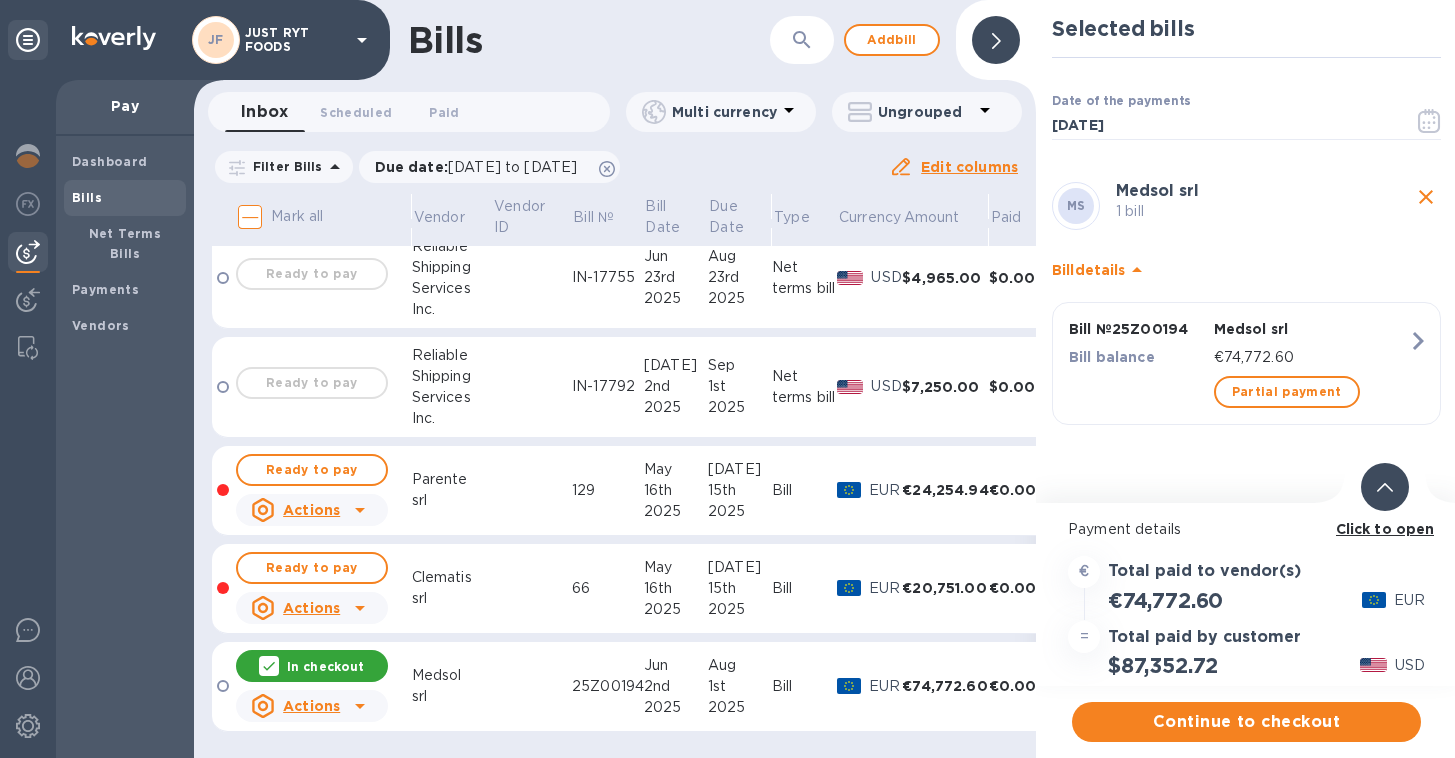 click at bounding box center (1385, 487) 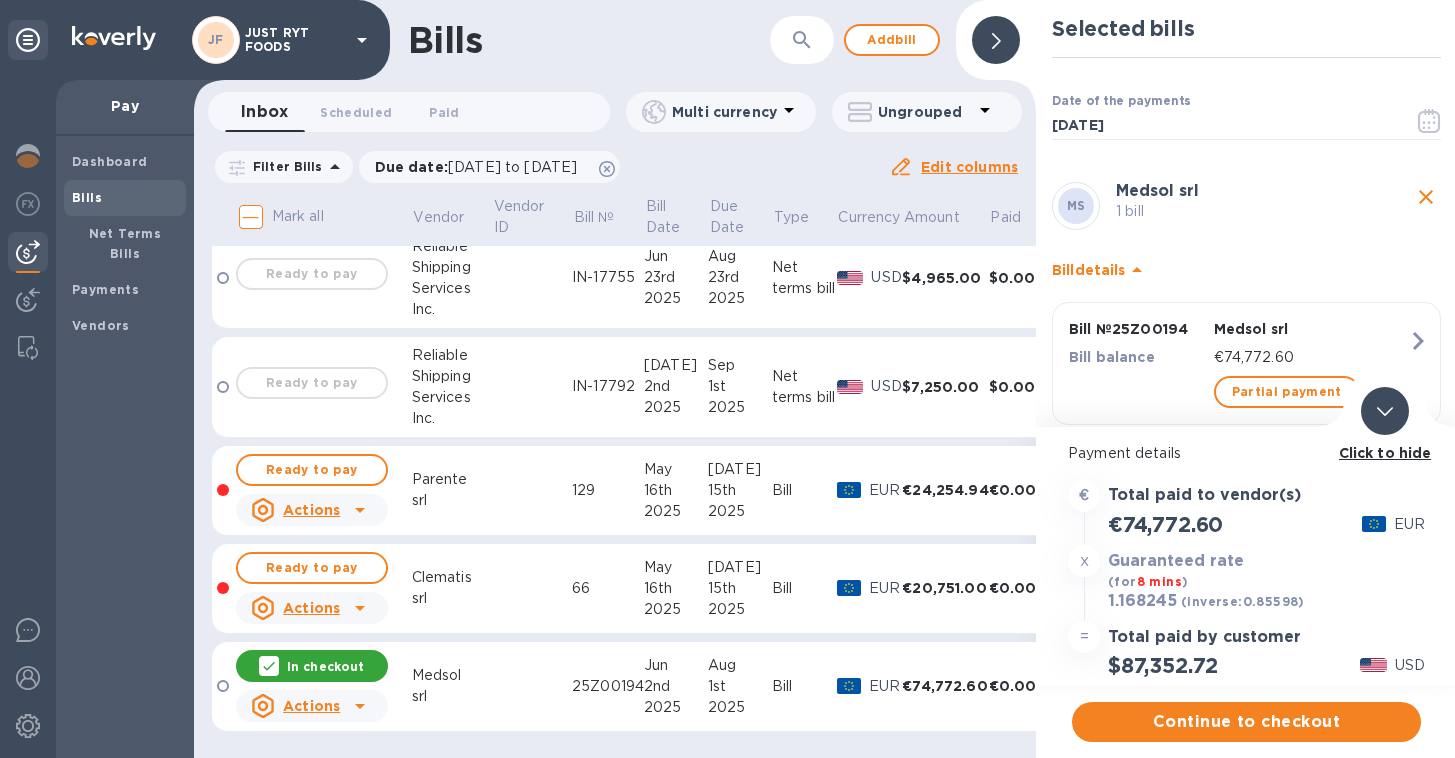 click on "In checkout" at bounding box center (312, 666) 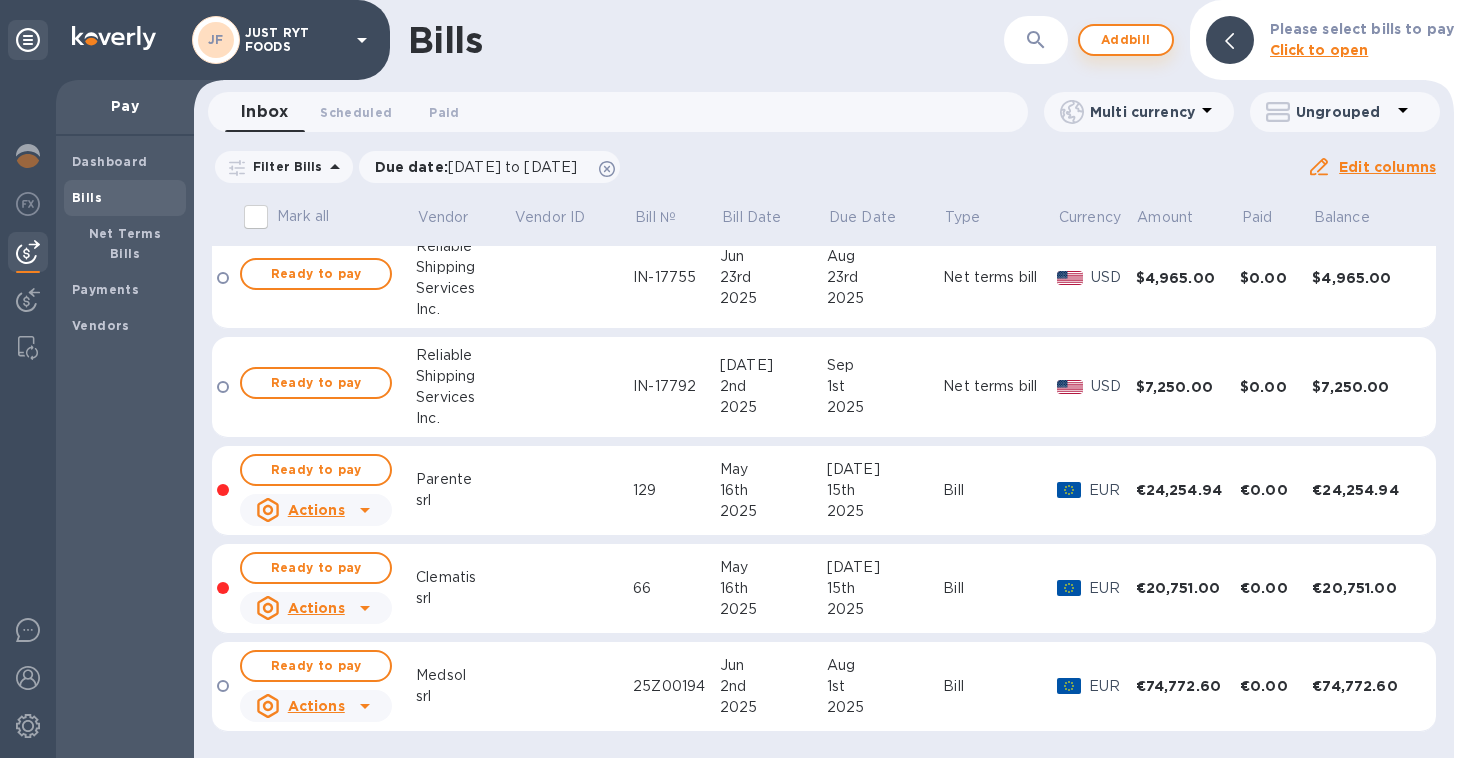 click on "Add   bill" at bounding box center (1126, 40) 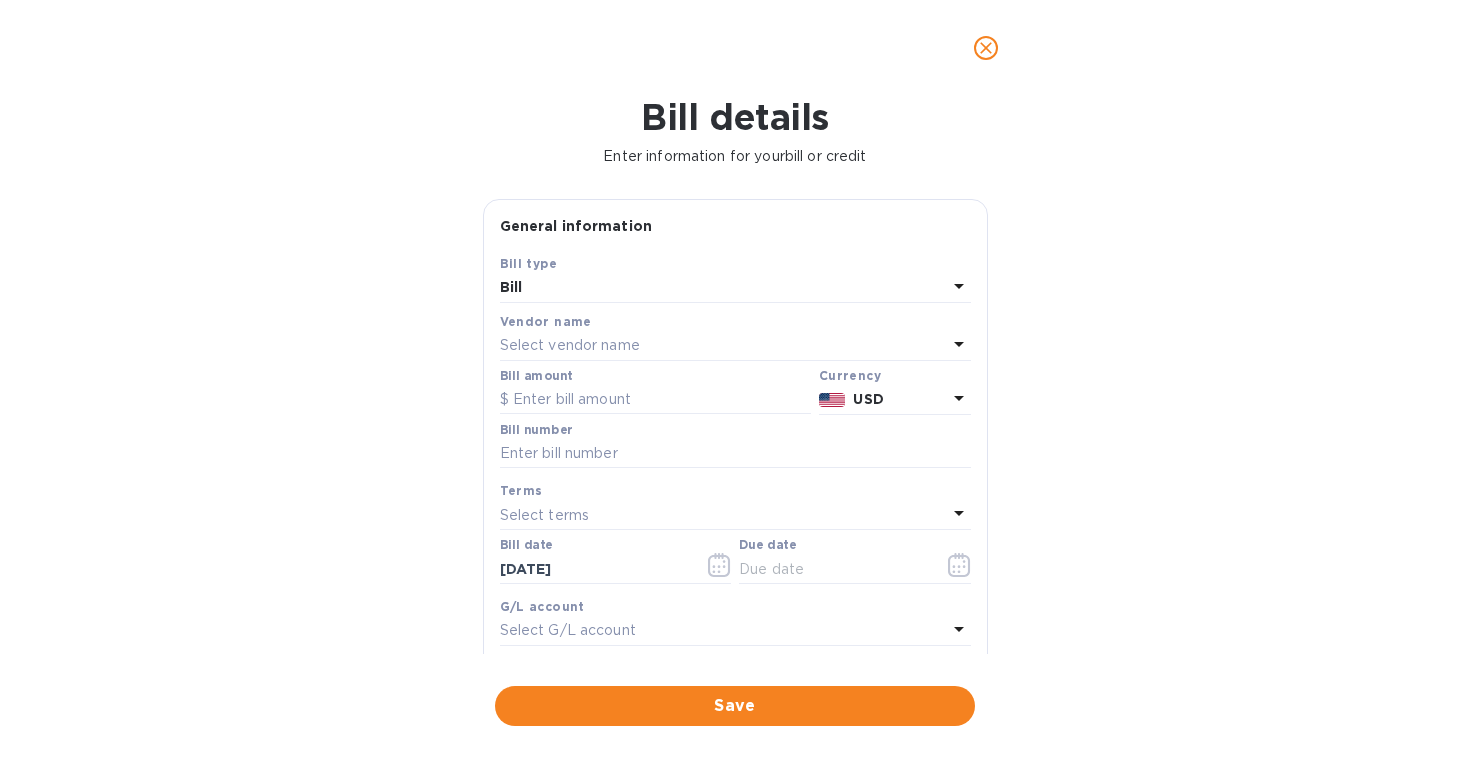 click on "Select vendor name" at bounding box center [570, 345] 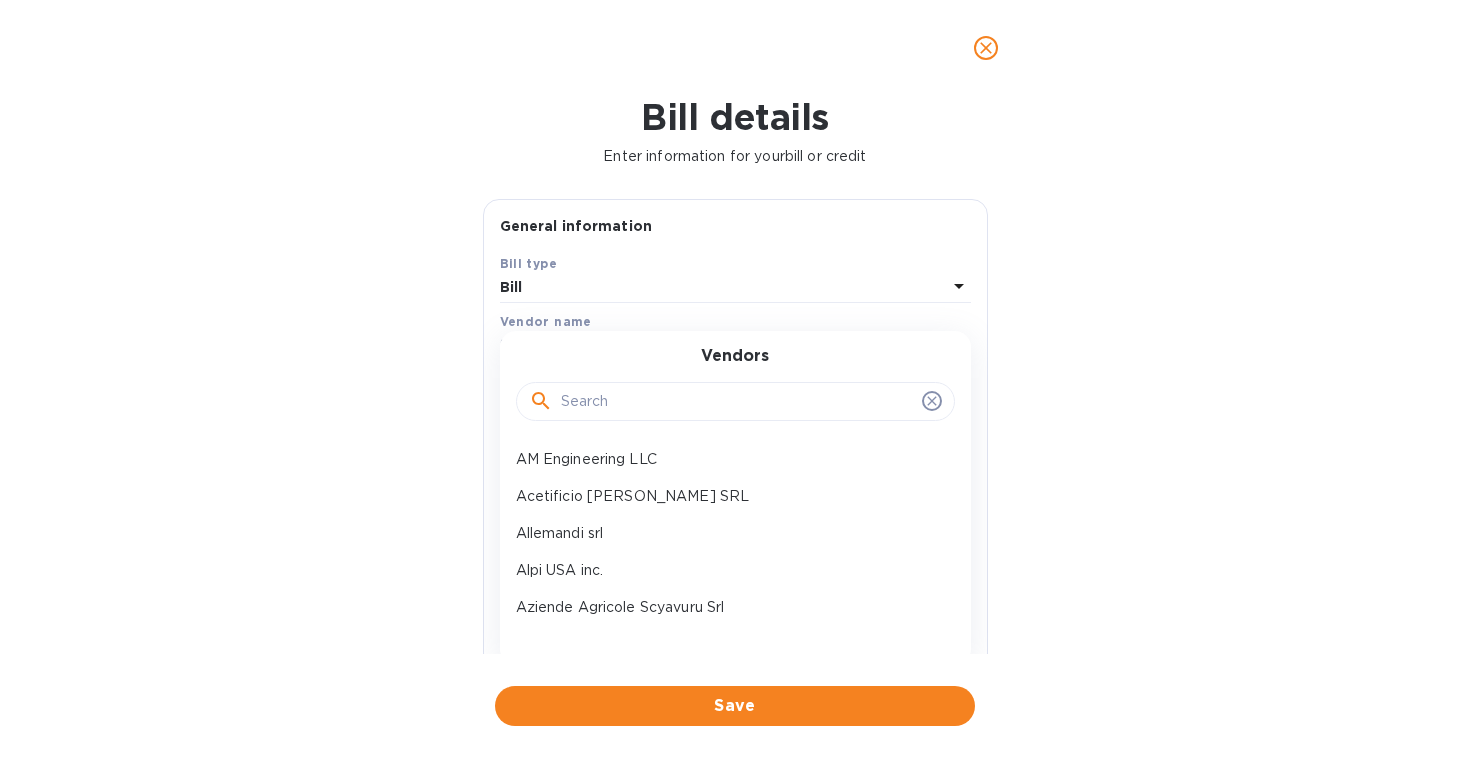 click at bounding box center [737, 402] 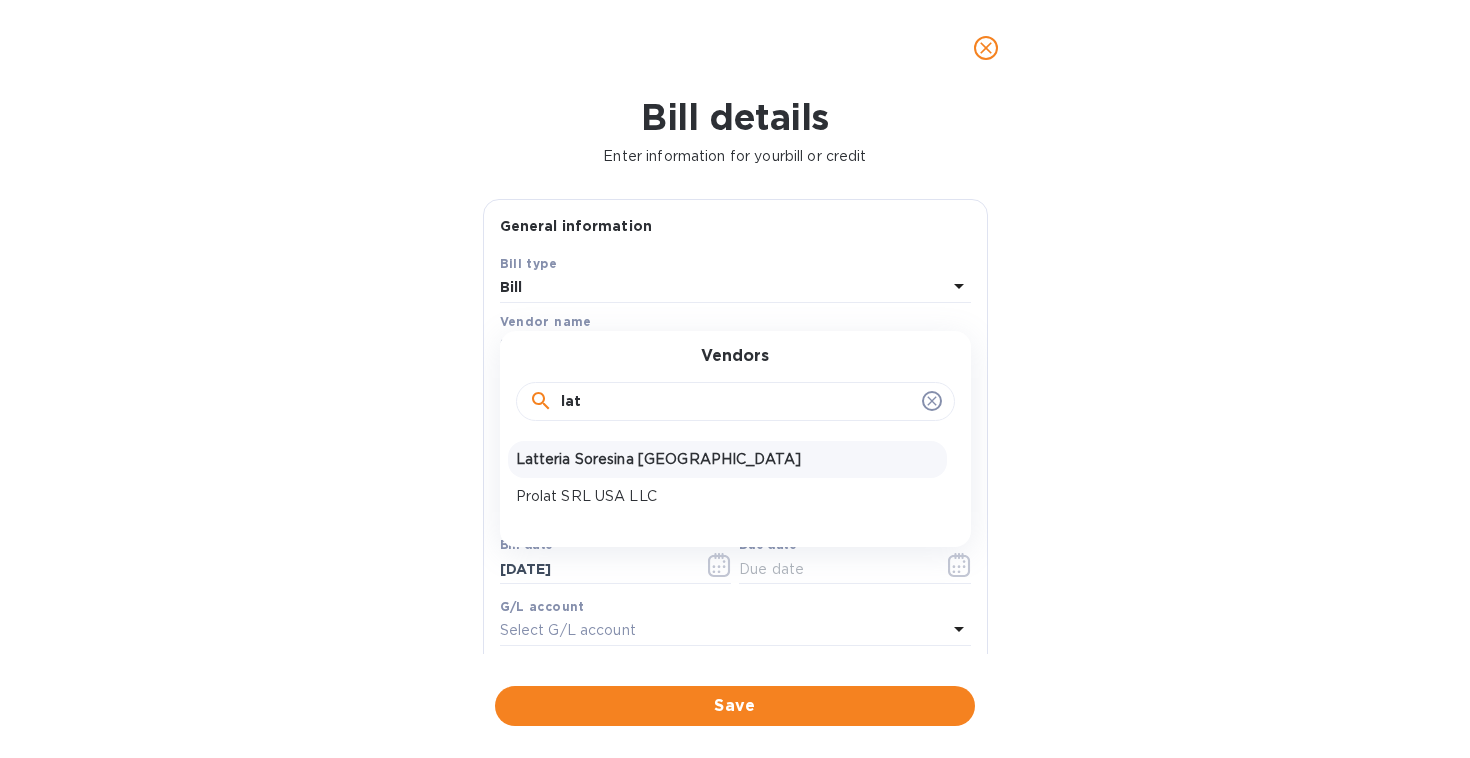 type on "lat" 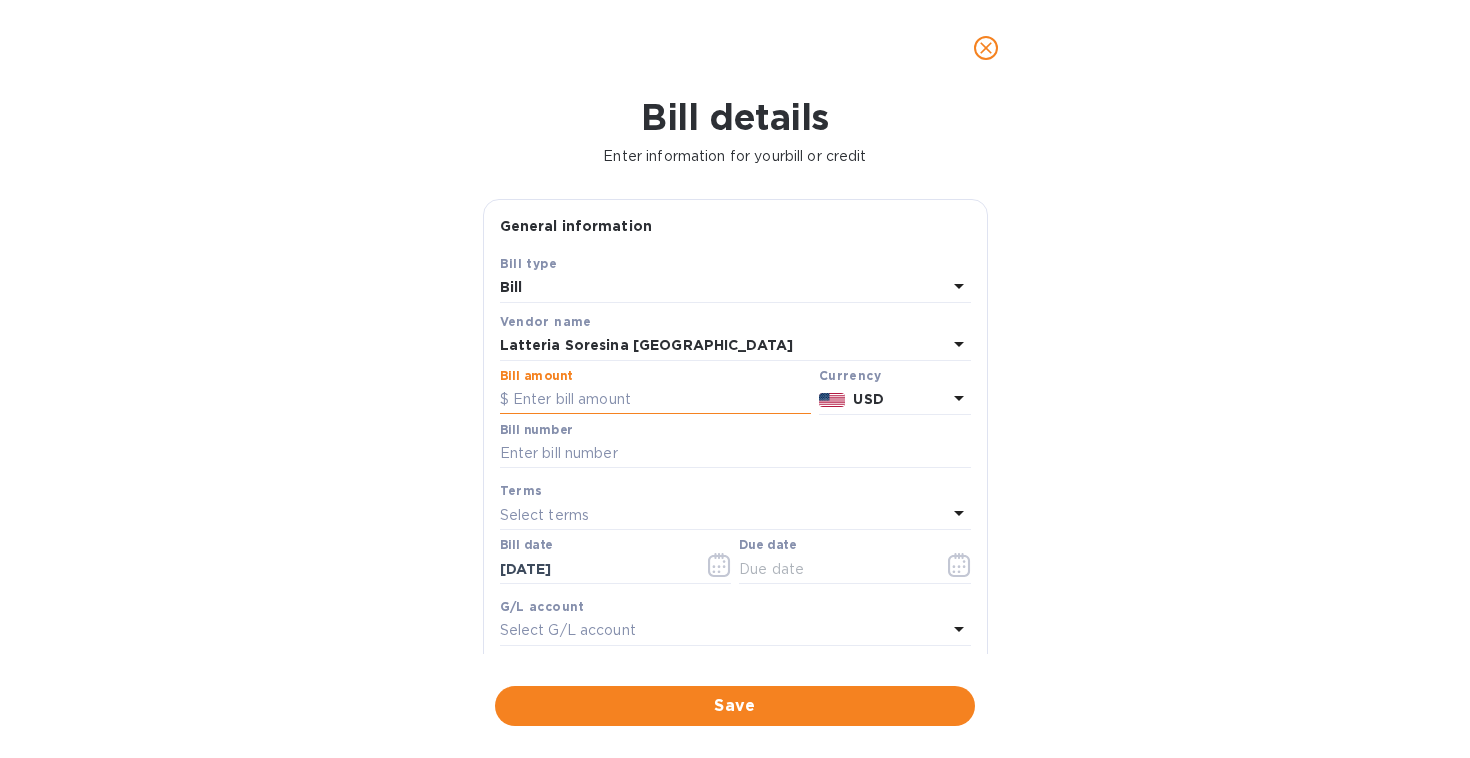 click at bounding box center [655, 400] 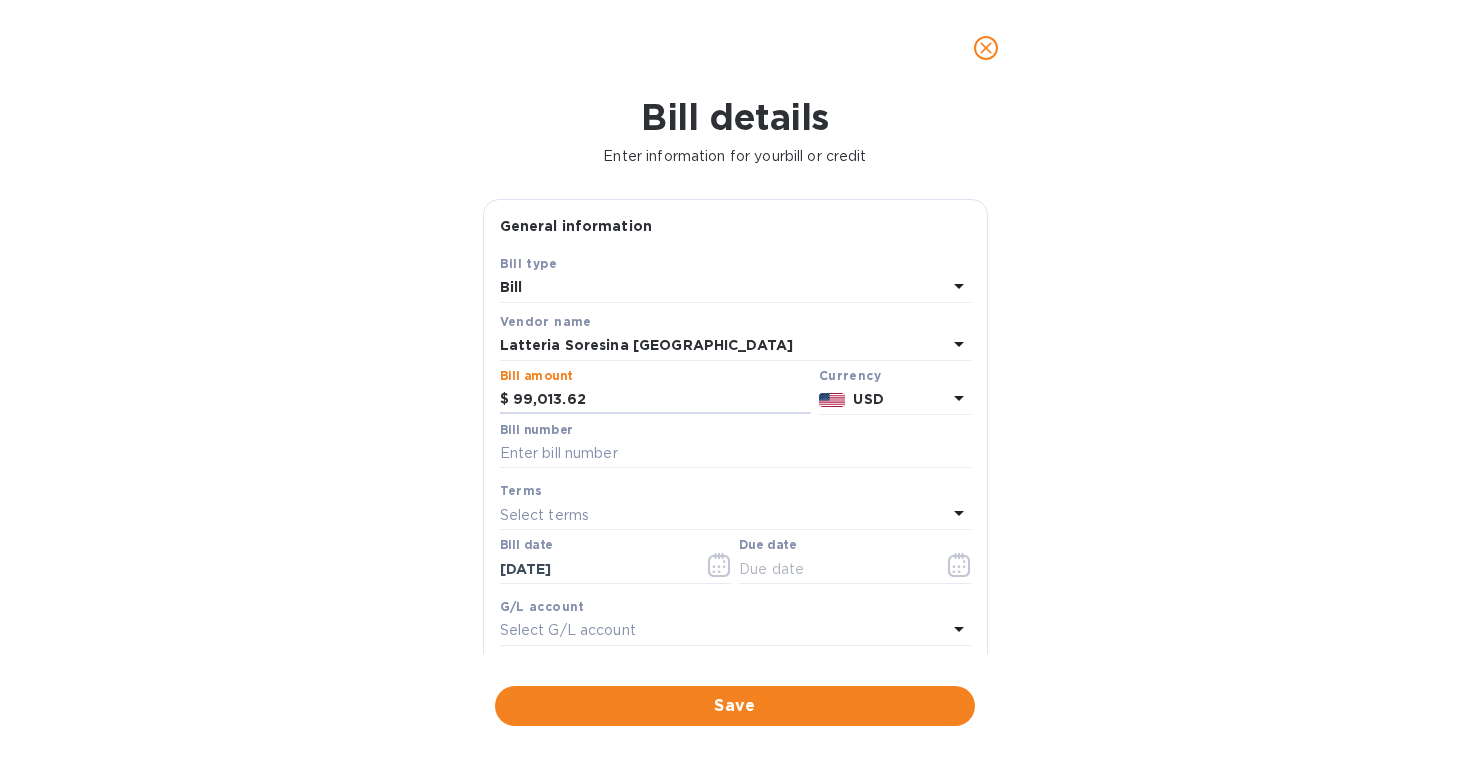type on "99,013.62" 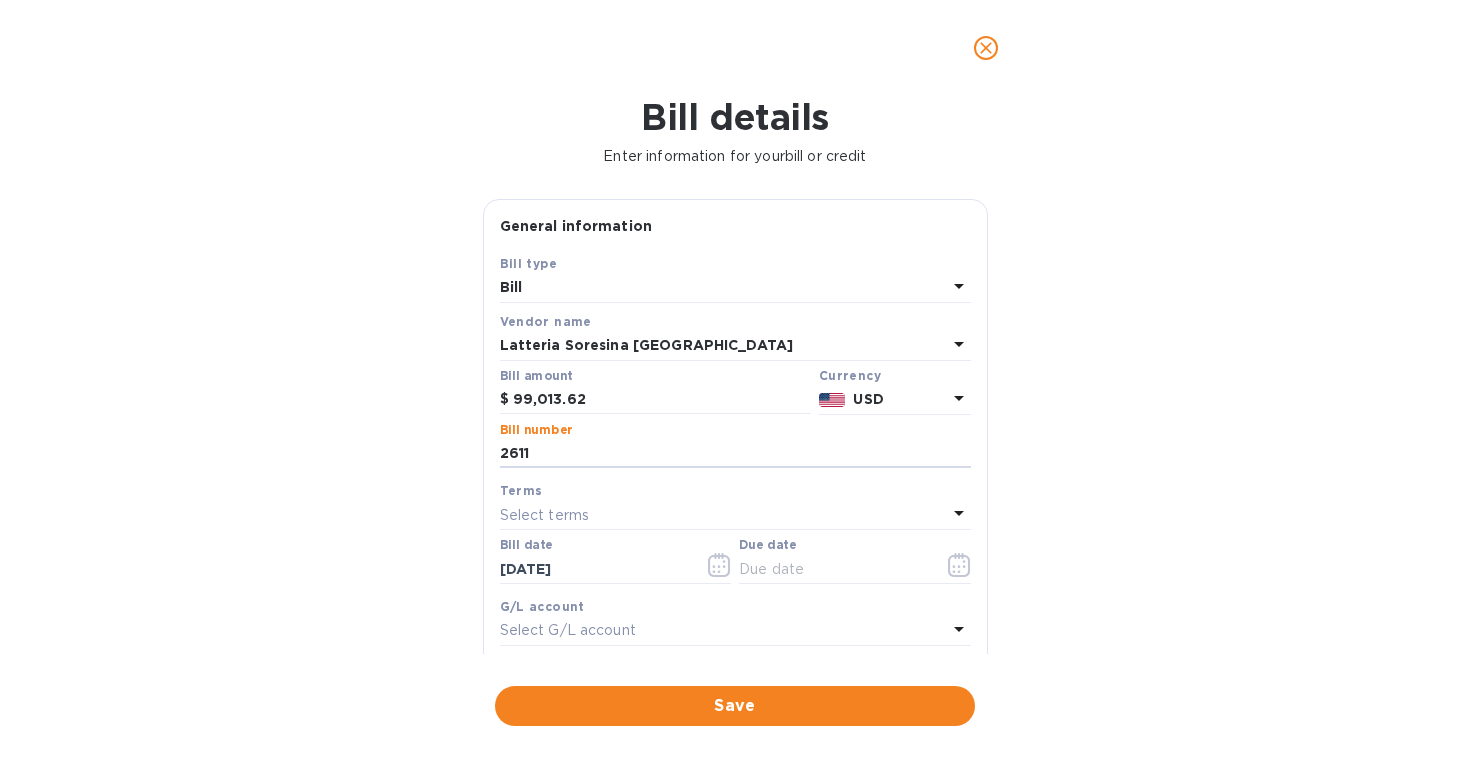 type on "2611" 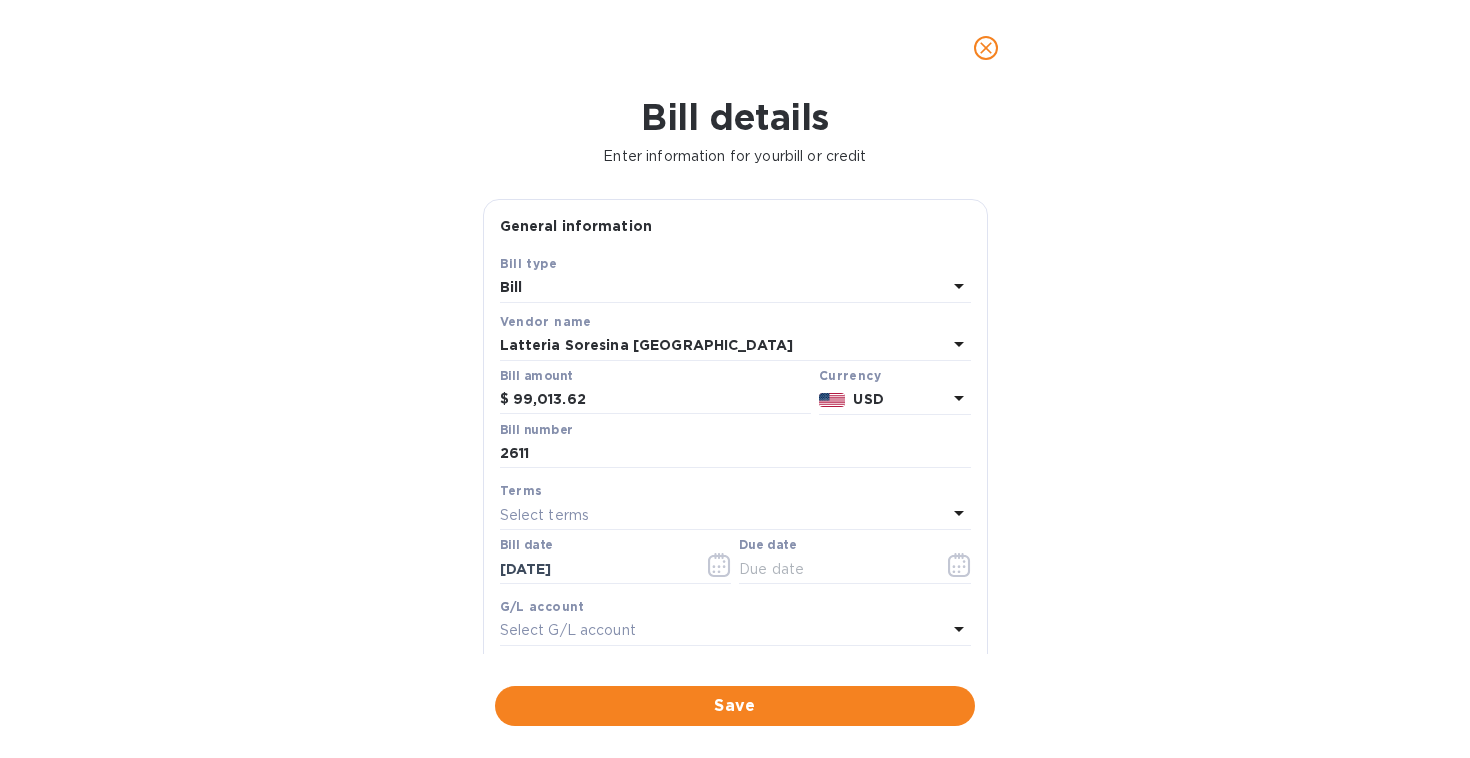 drag, startPoint x: 414, startPoint y: 522, endPoint x: 425, endPoint y: 522, distance: 11 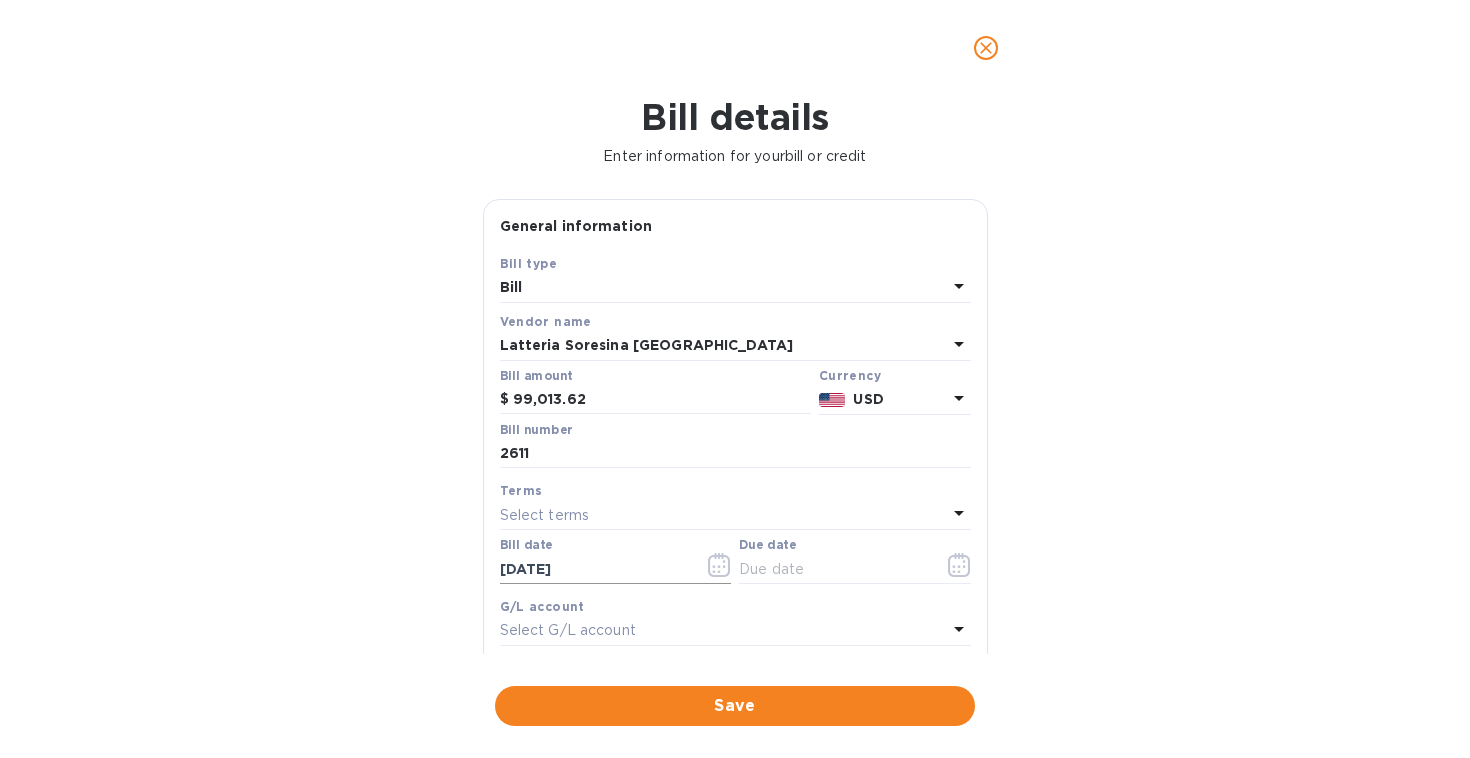 click on "[DATE]" at bounding box center (594, 569) 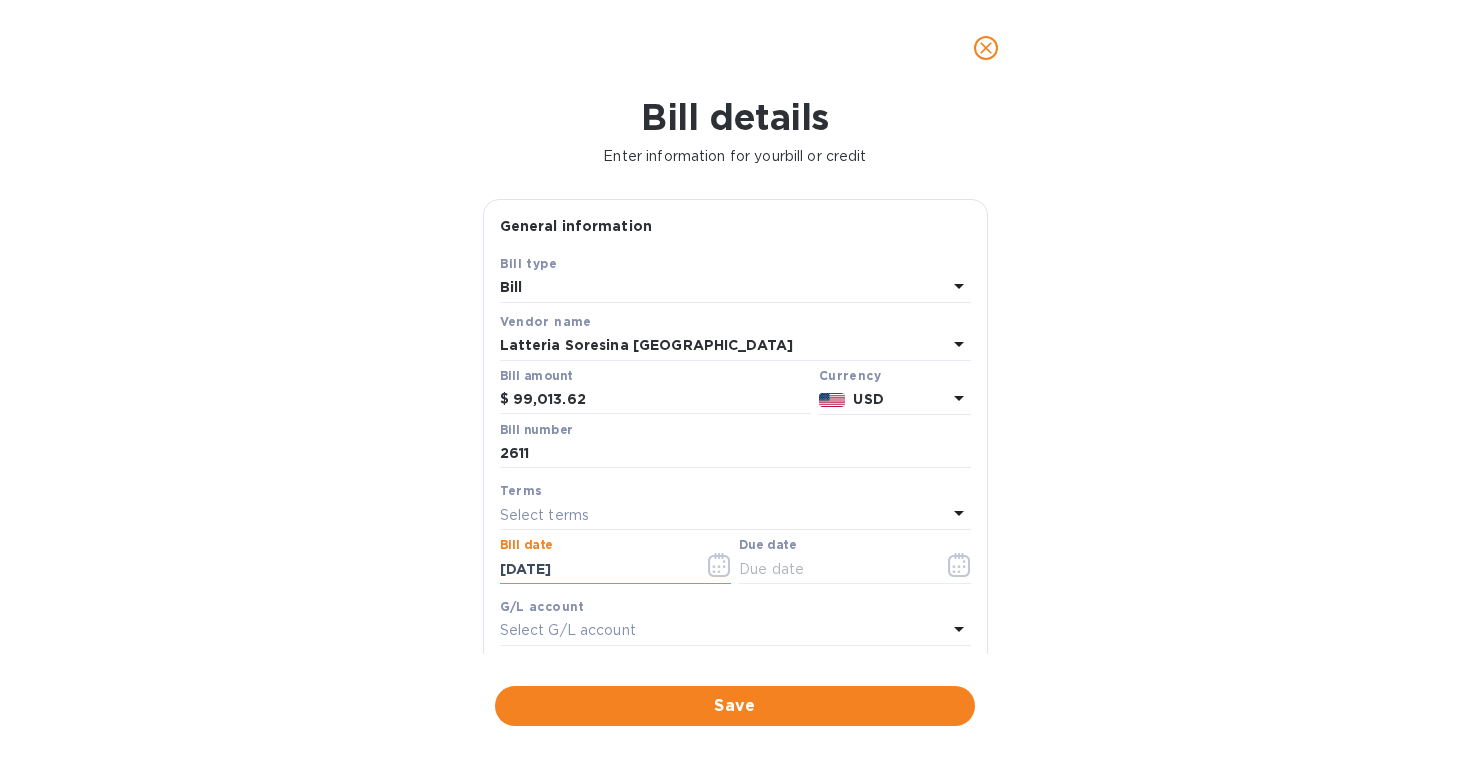 click 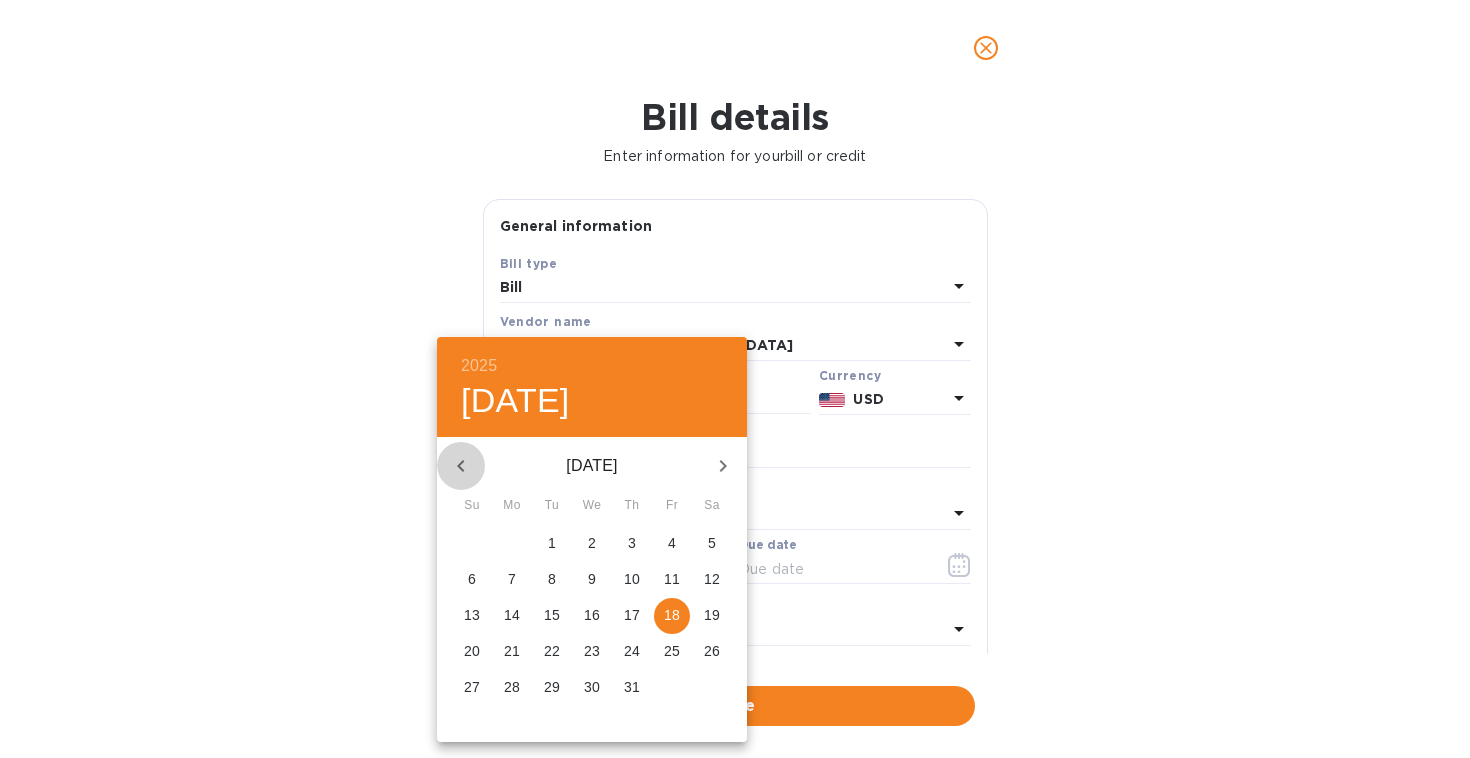 click 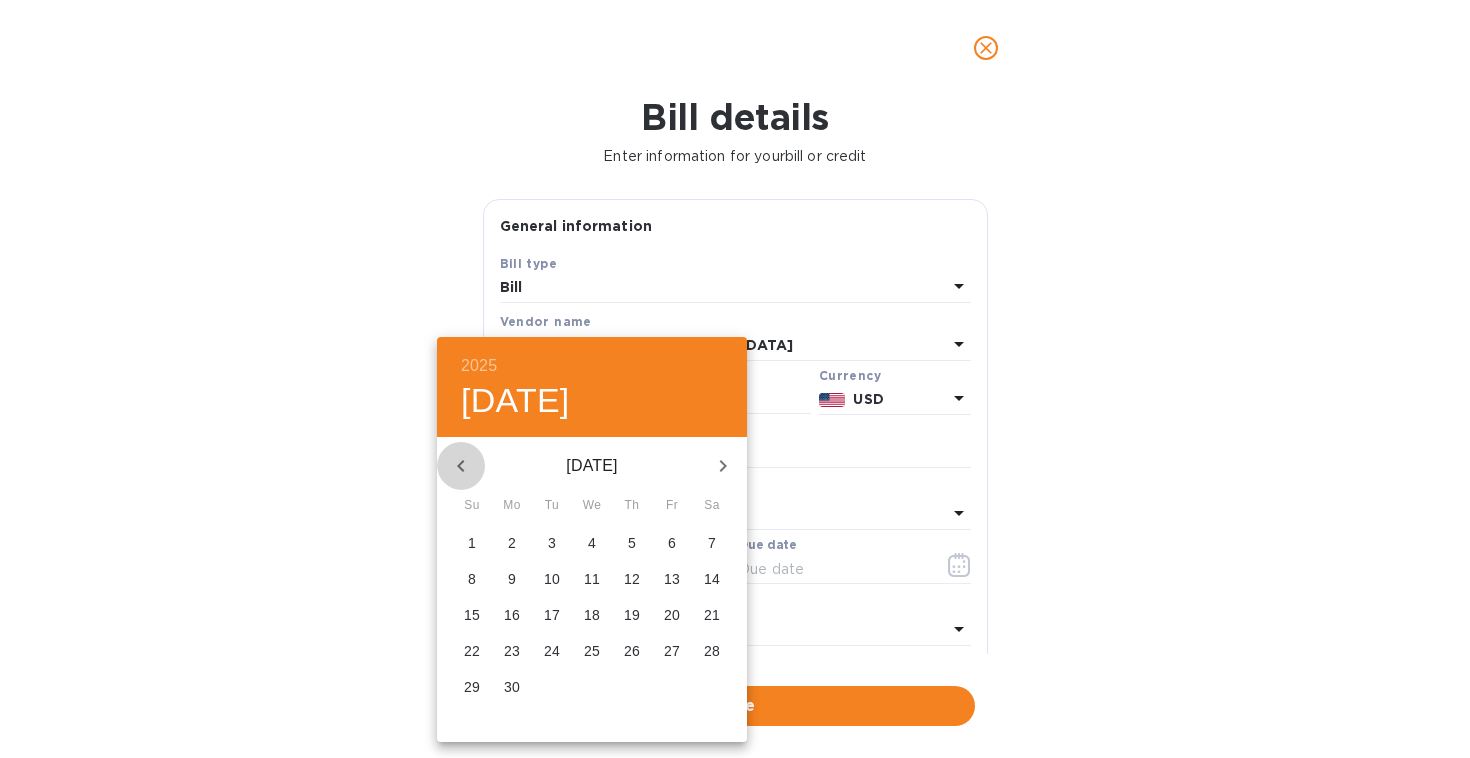 click 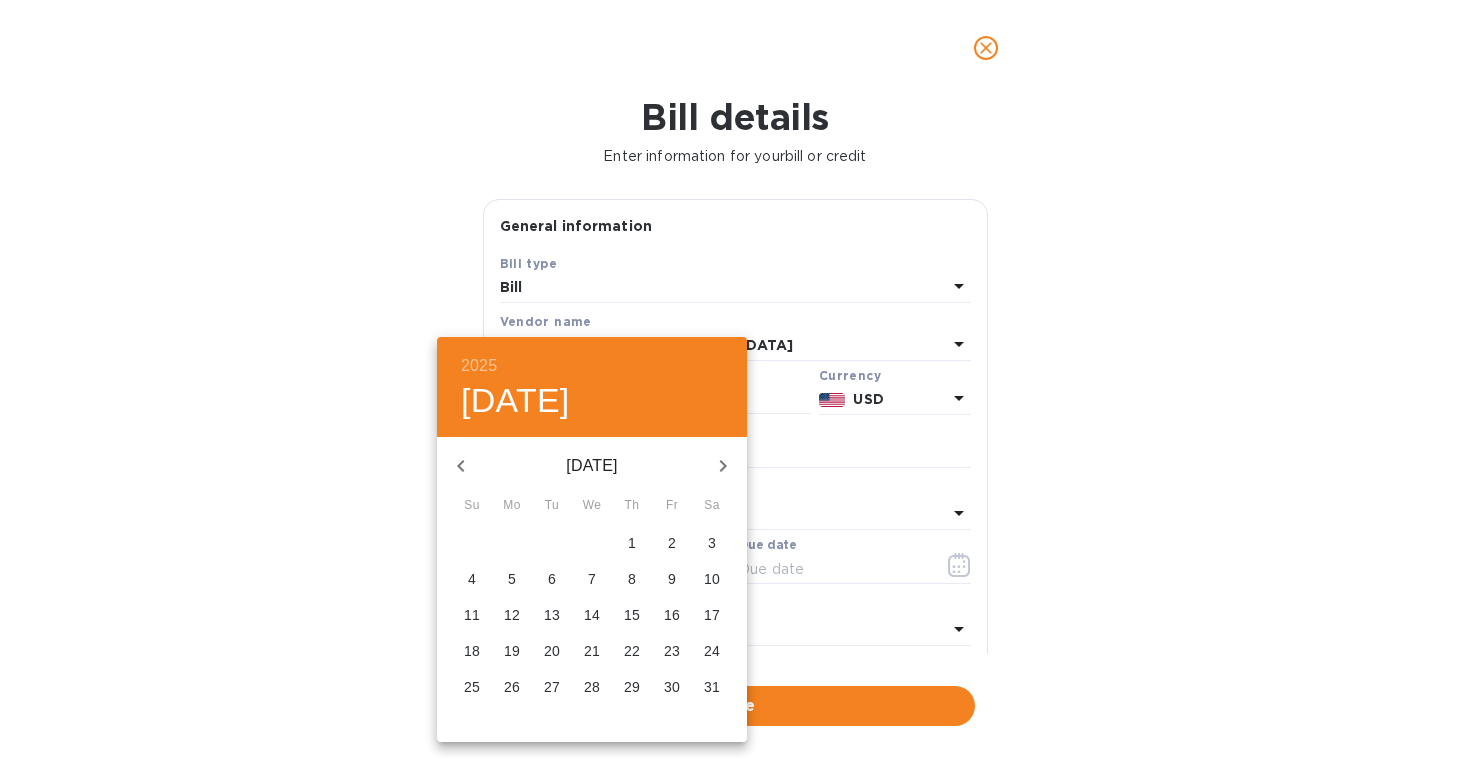 click on "5" at bounding box center [512, 579] 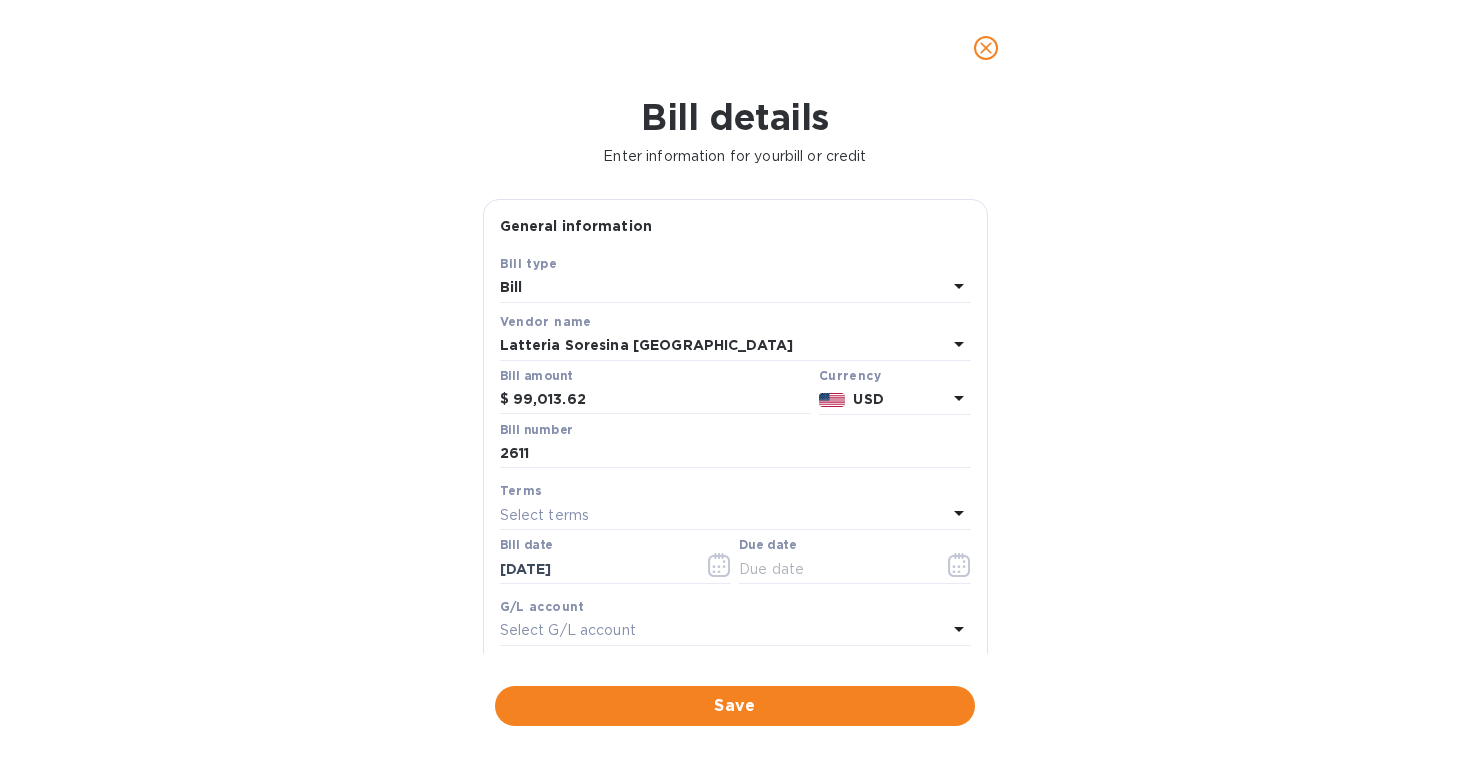click on "Select terms" at bounding box center (723, 515) 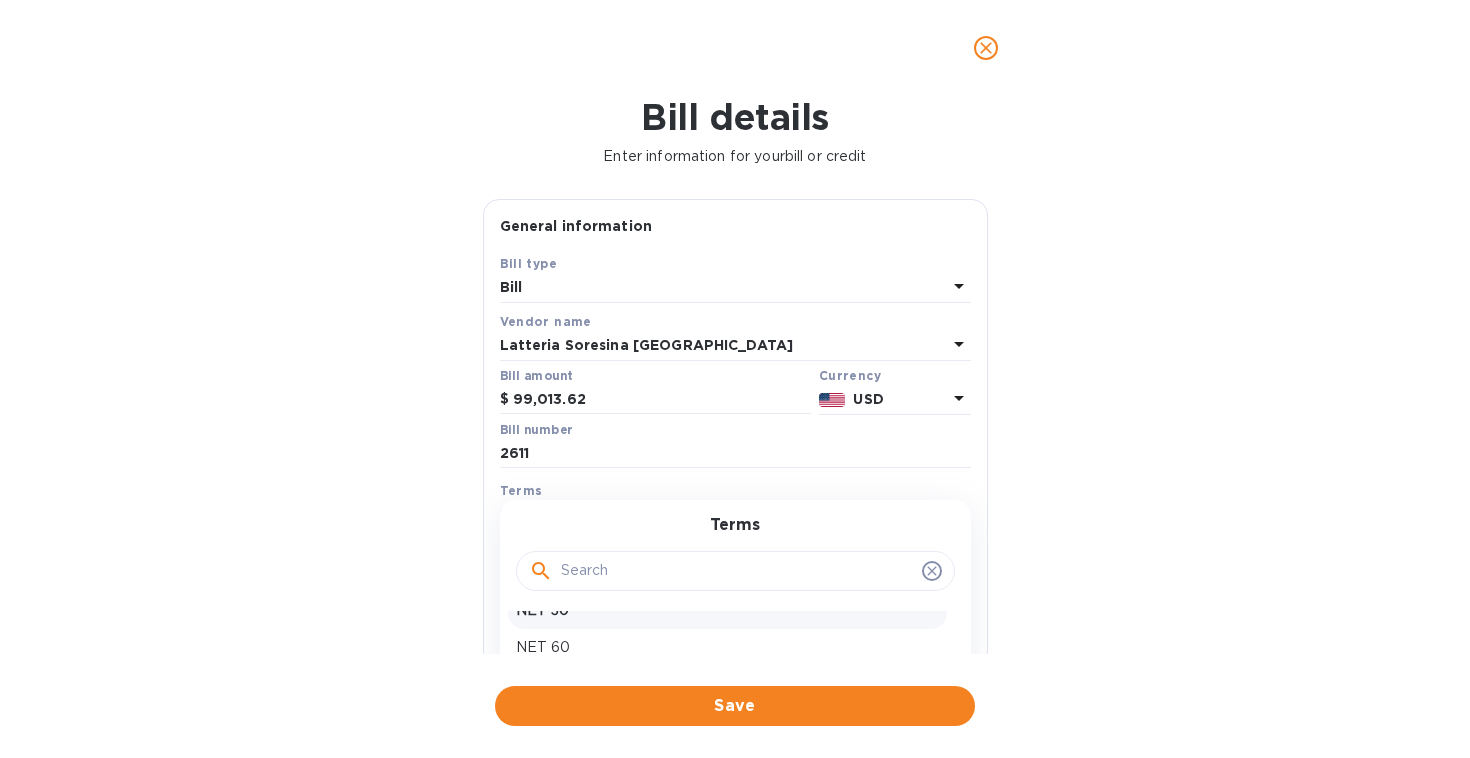 scroll, scrollTop: 30, scrollLeft: 0, axis: vertical 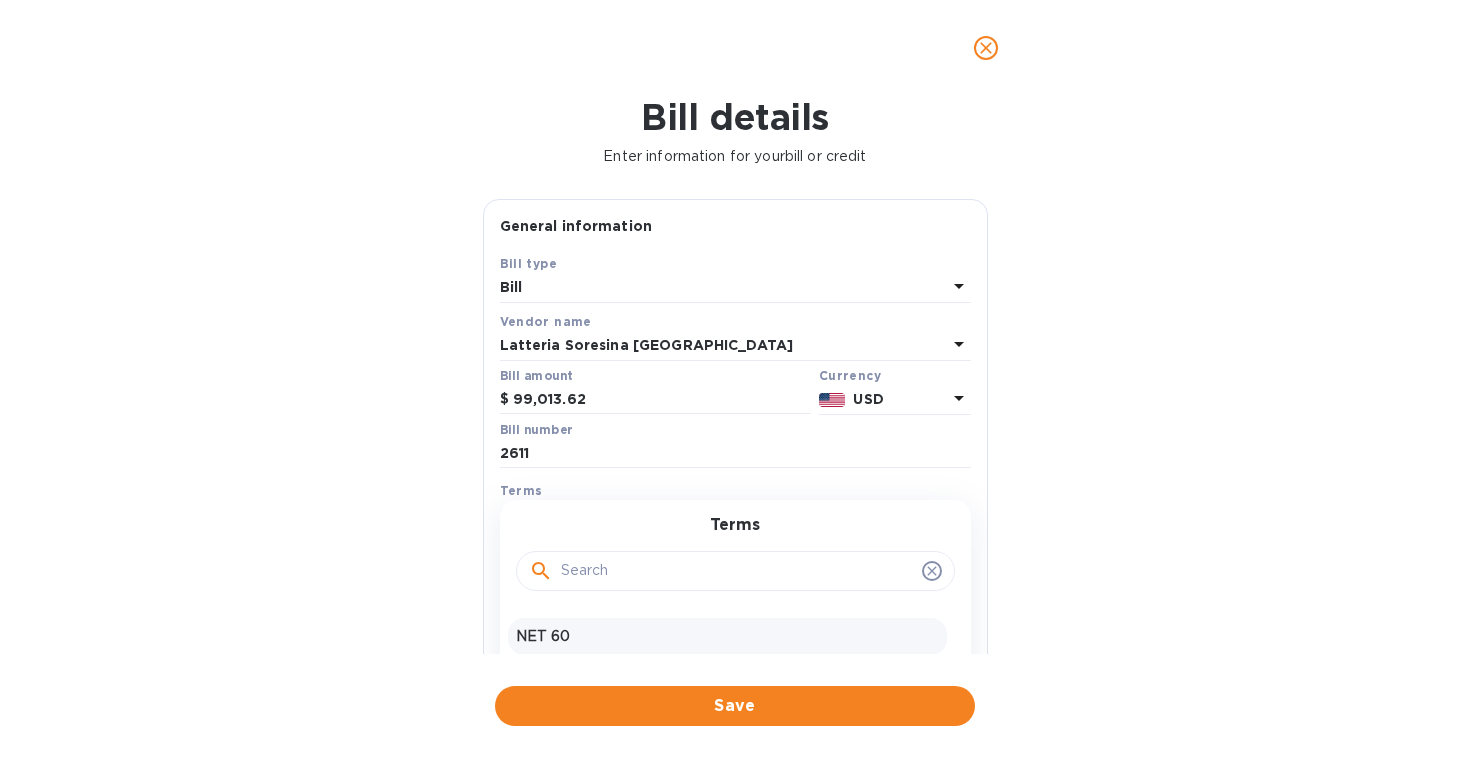 click on "NET 60" at bounding box center [727, 636] 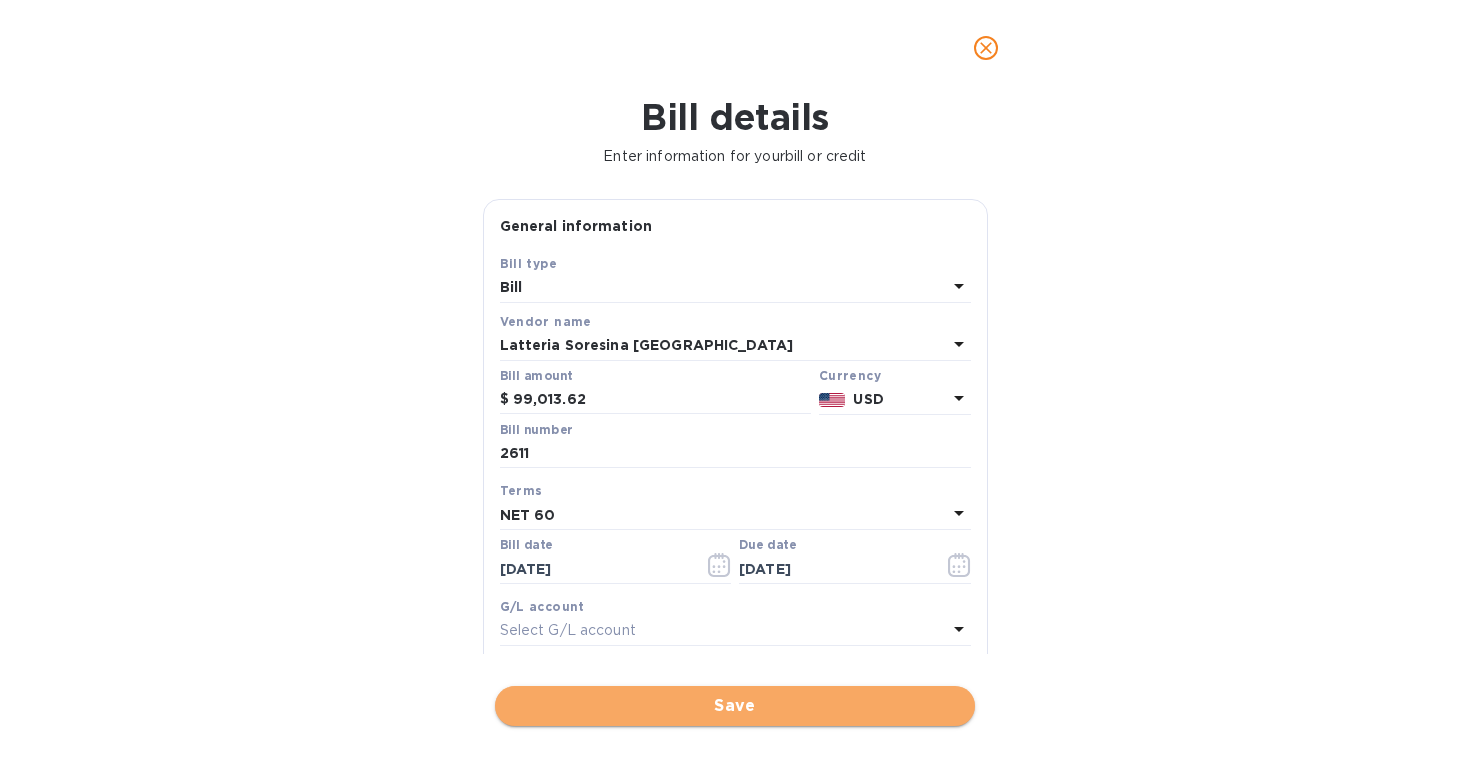 click on "Save" at bounding box center [735, 706] 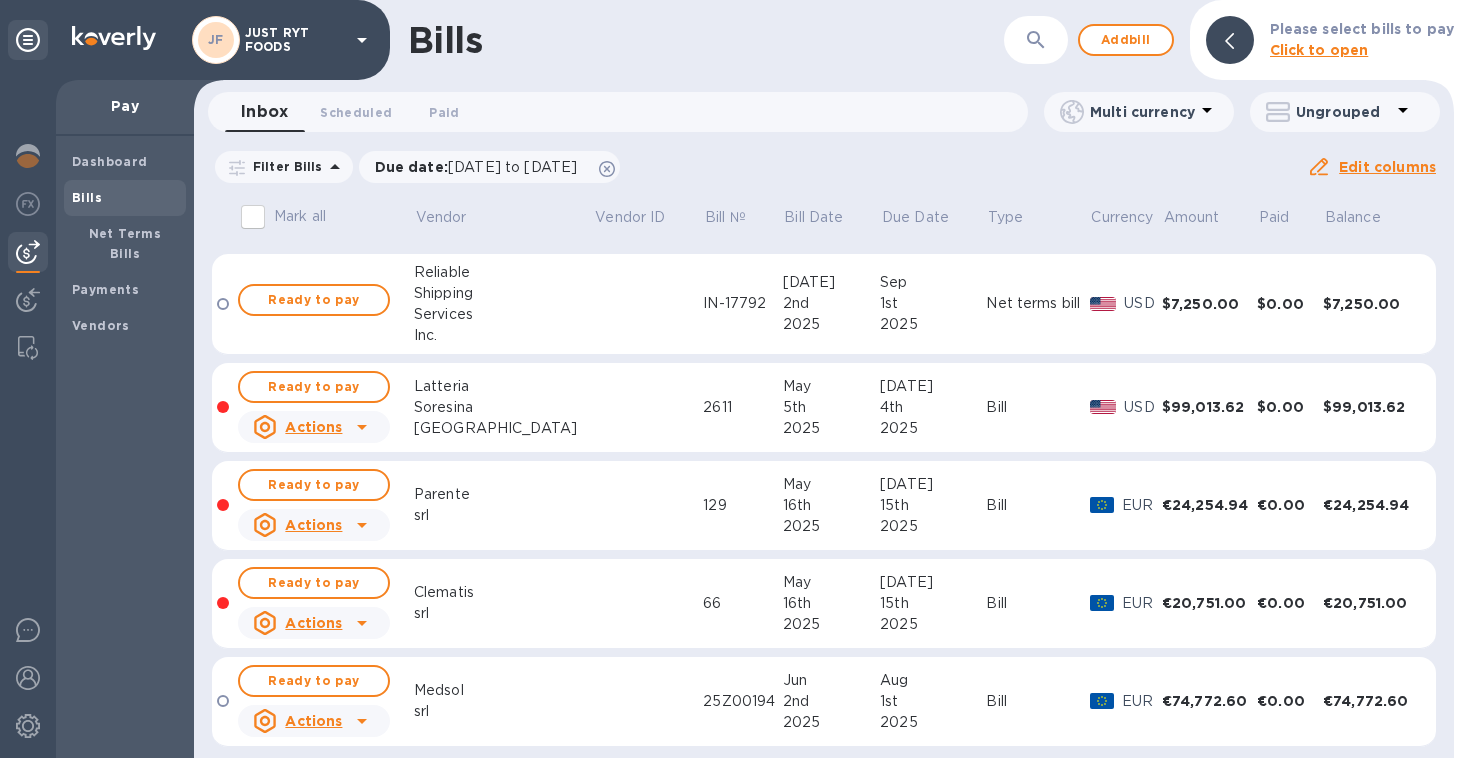 scroll, scrollTop: 334, scrollLeft: 0, axis: vertical 